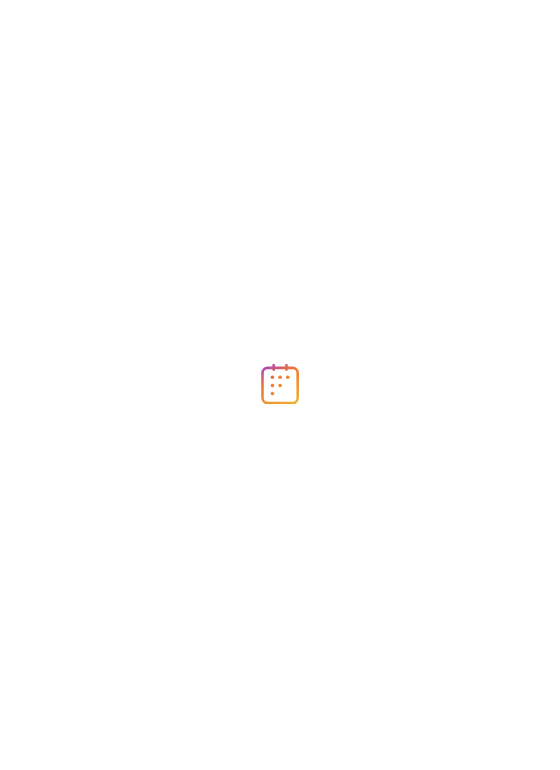 scroll, scrollTop: 0, scrollLeft: 0, axis: both 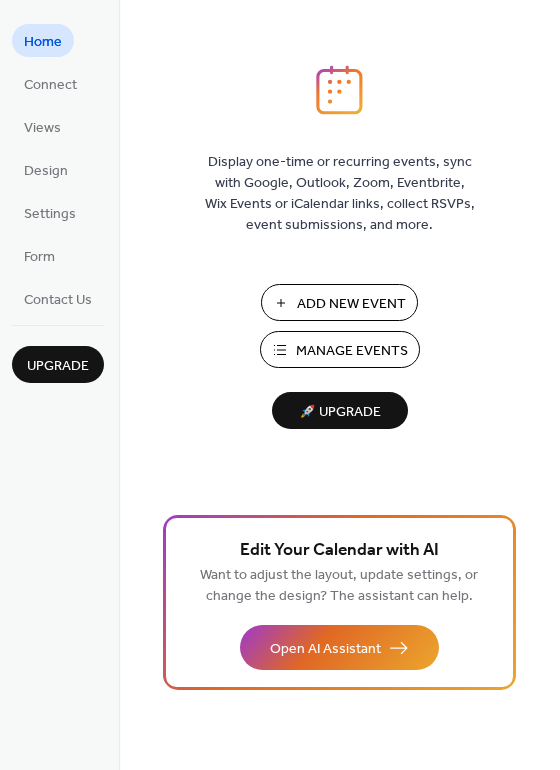 click on "Manage Events" at bounding box center [352, 351] 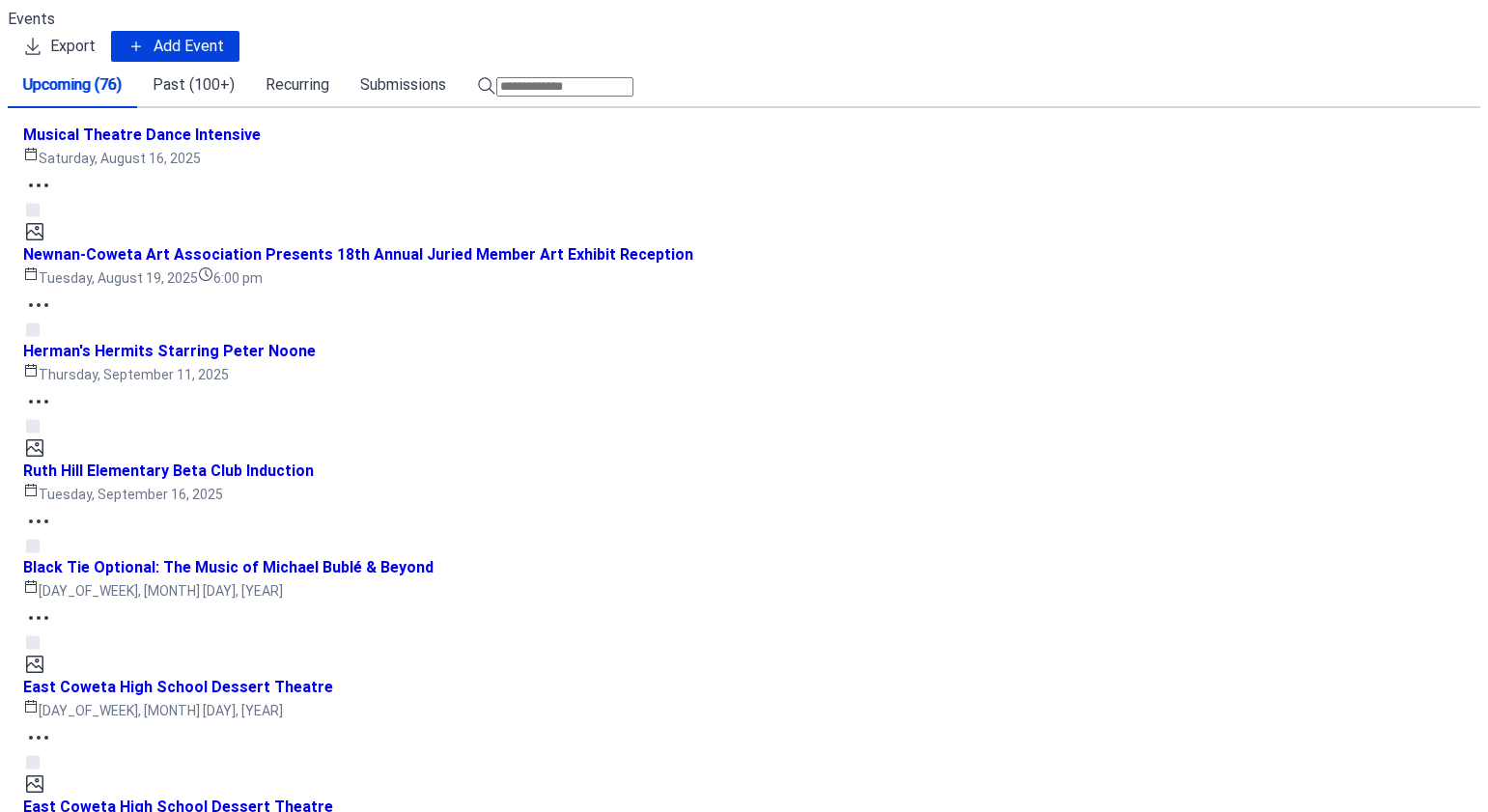 scroll, scrollTop: 0, scrollLeft: 0, axis: both 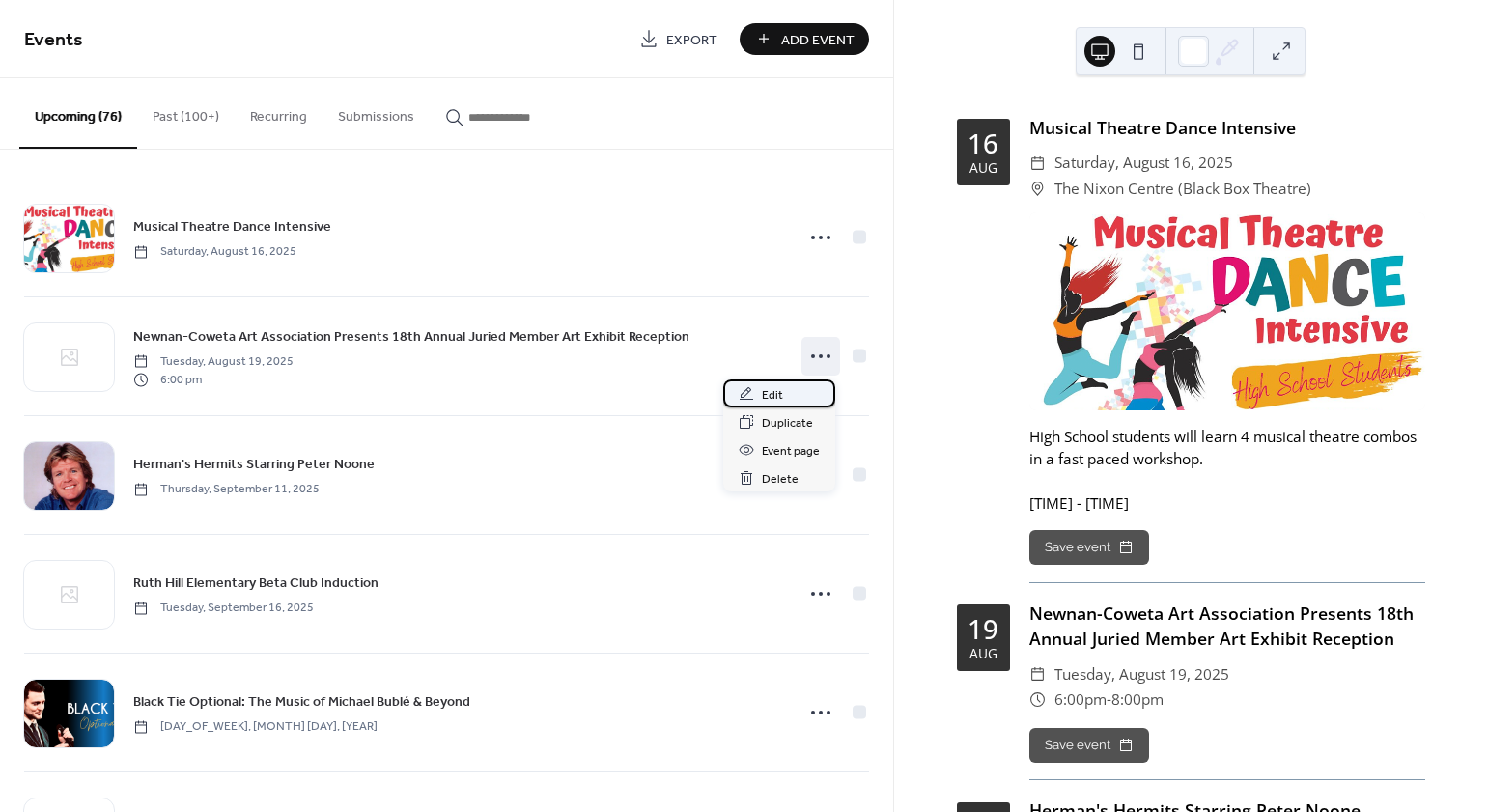 click on "Edit" at bounding box center (779, 393) 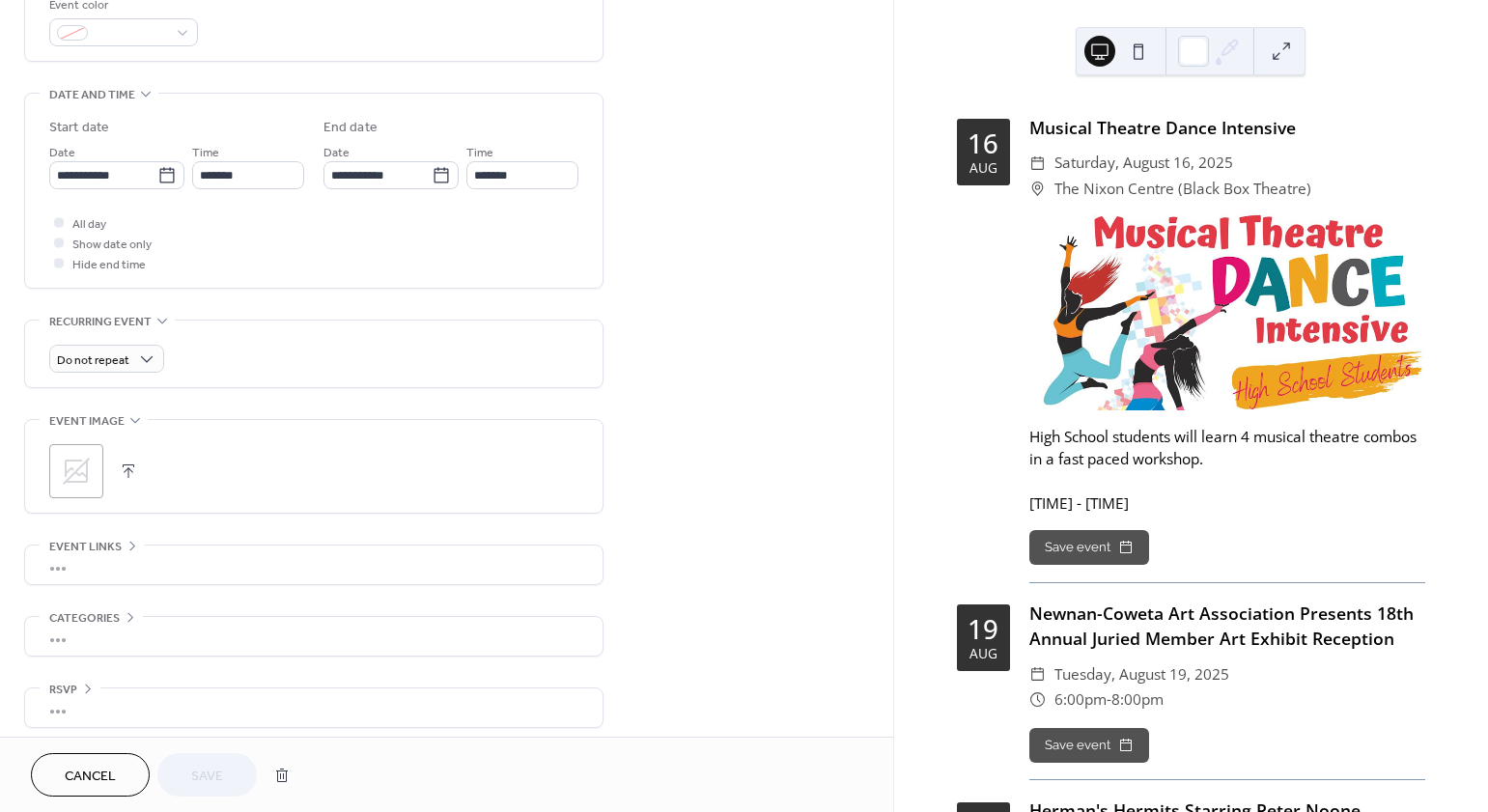 scroll, scrollTop: 546, scrollLeft: 0, axis: vertical 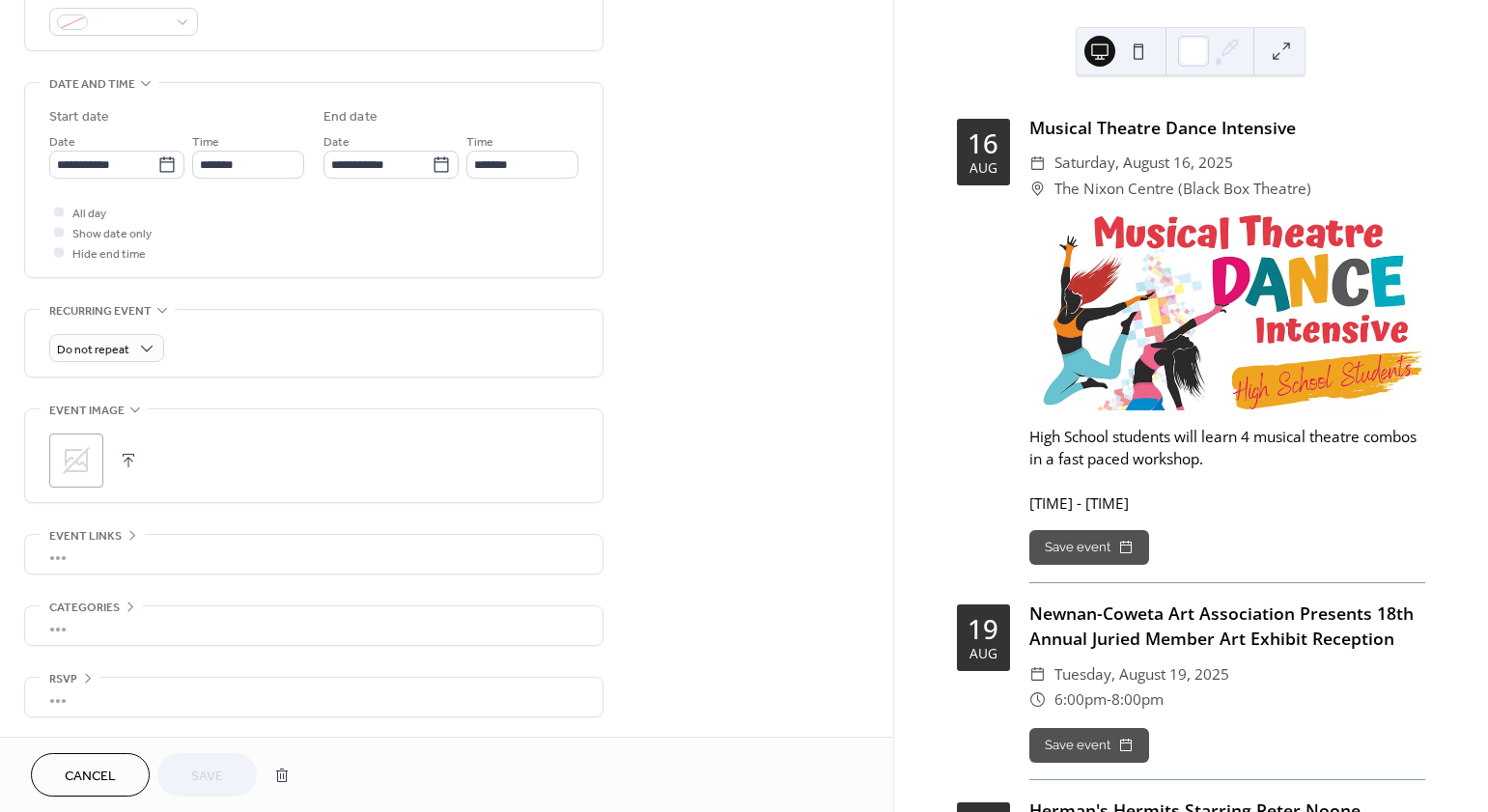 click 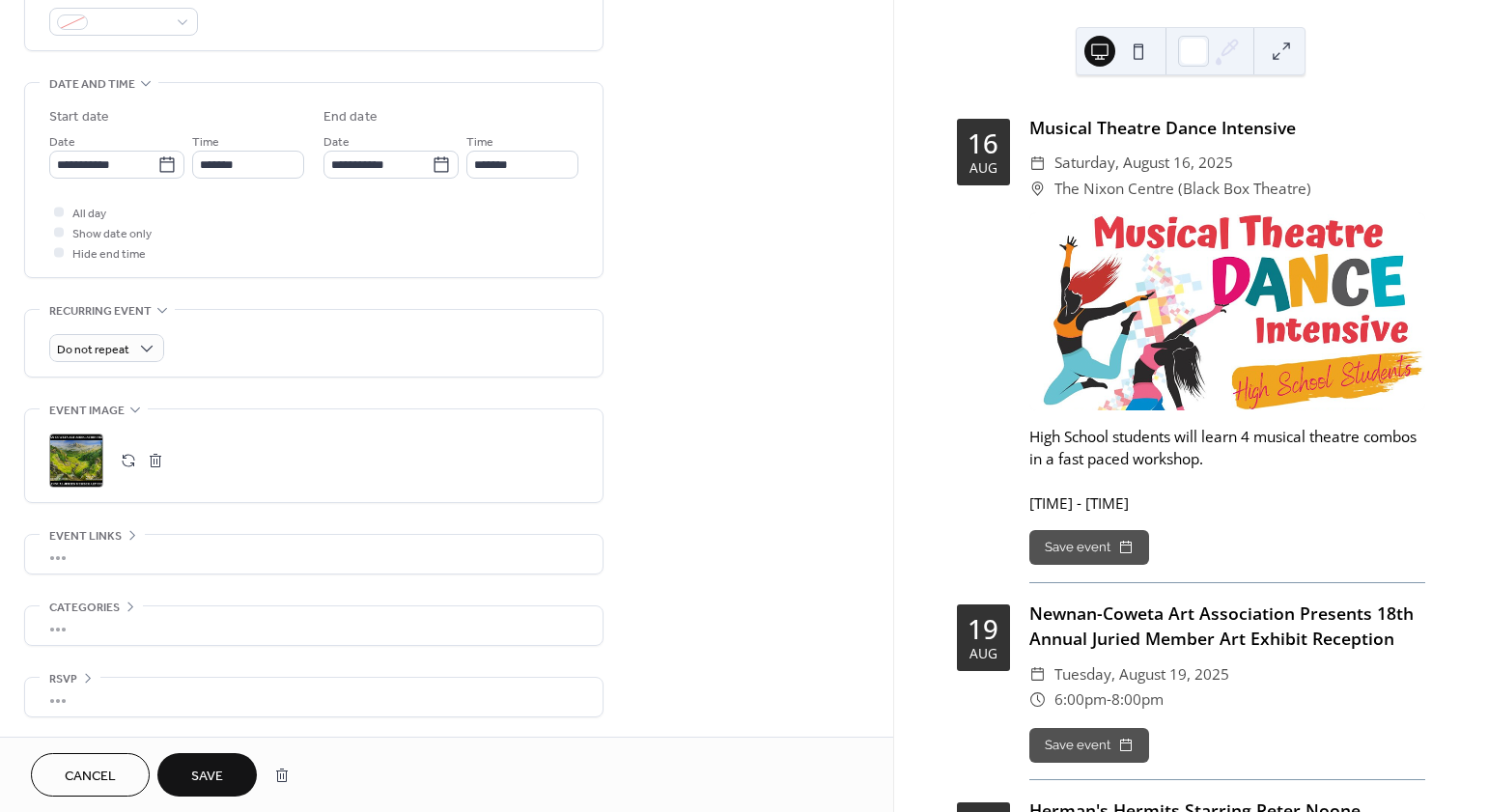 click on "Save" at bounding box center (207, 776) 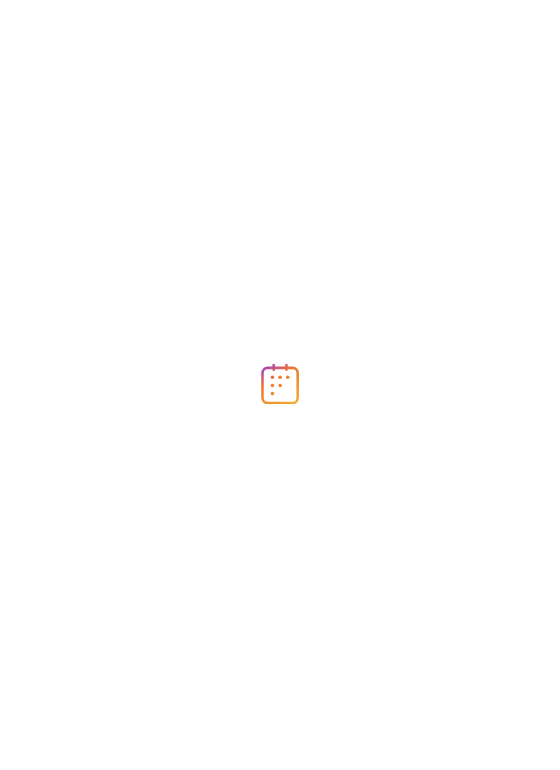scroll, scrollTop: 0, scrollLeft: 0, axis: both 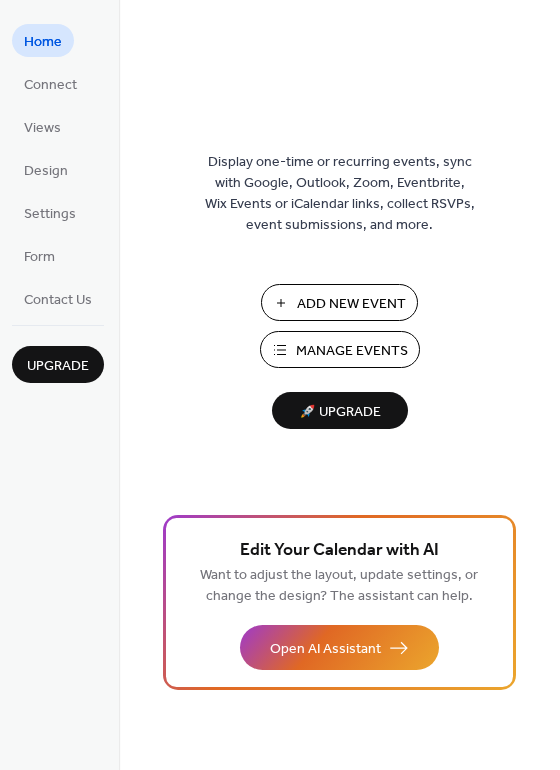 click on "Manage Events" at bounding box center [352, 351] 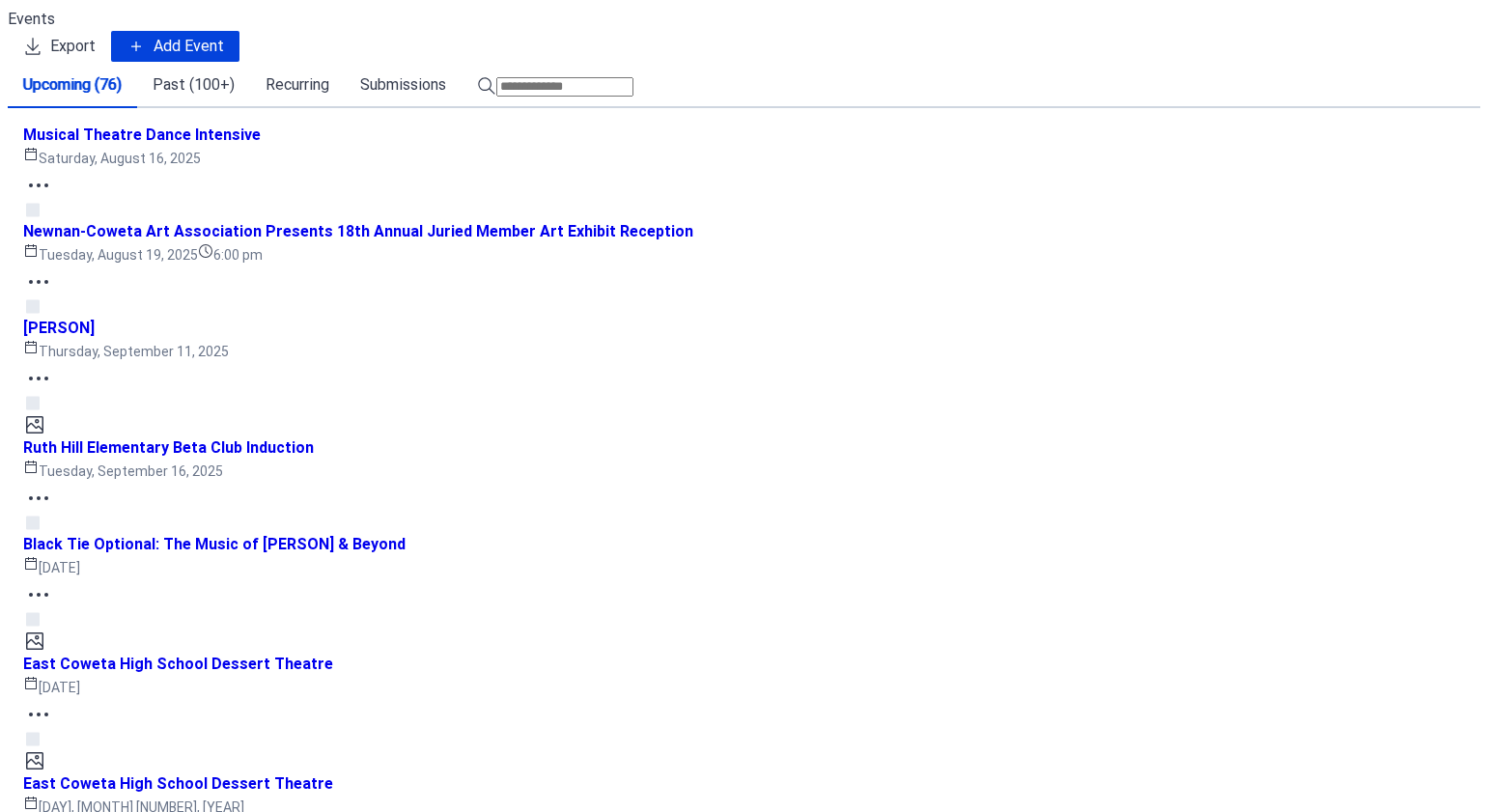 scroll, scrollTop: 0, scrollLeft: 0, axis: both 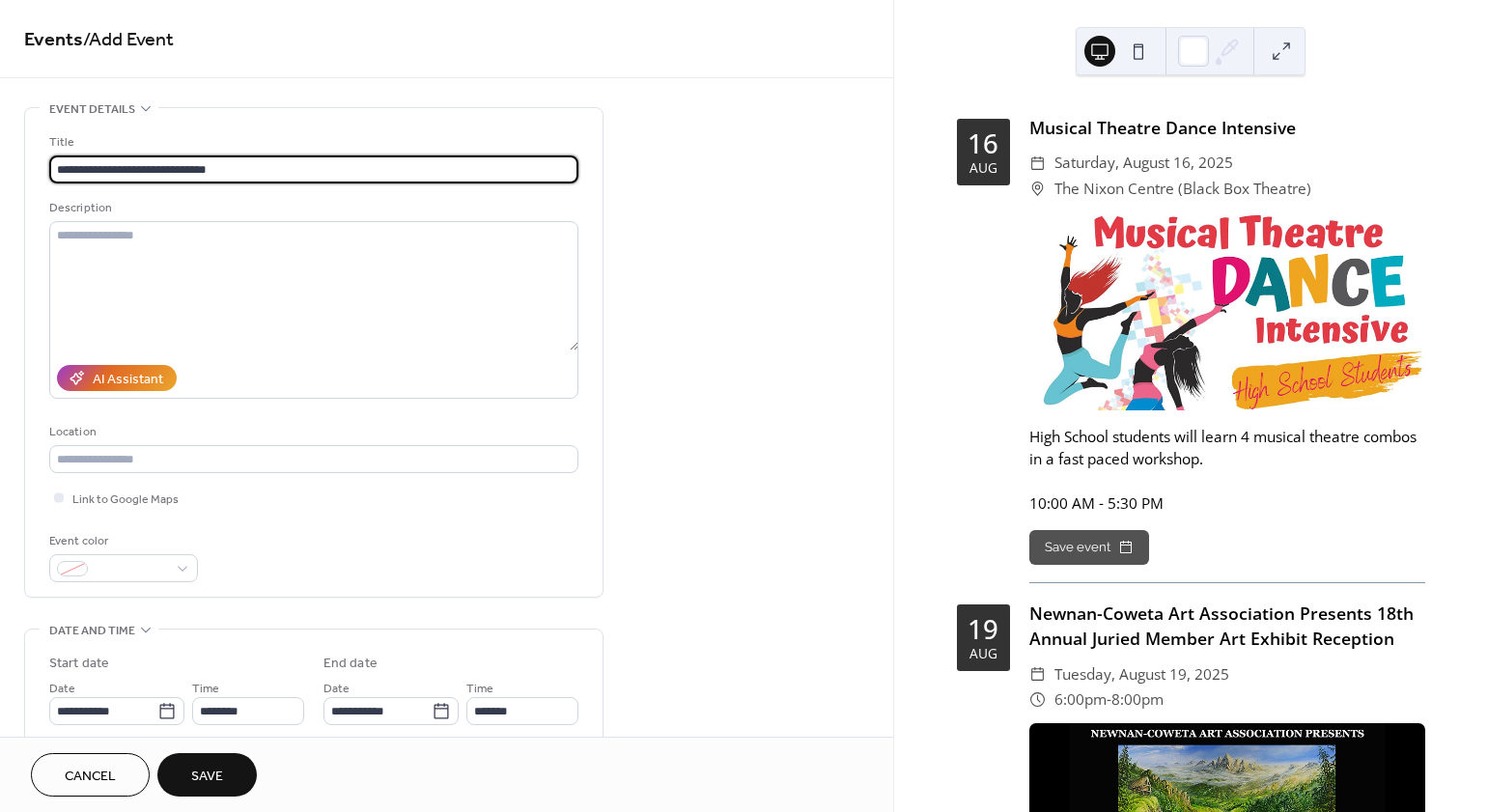 type on "**********" 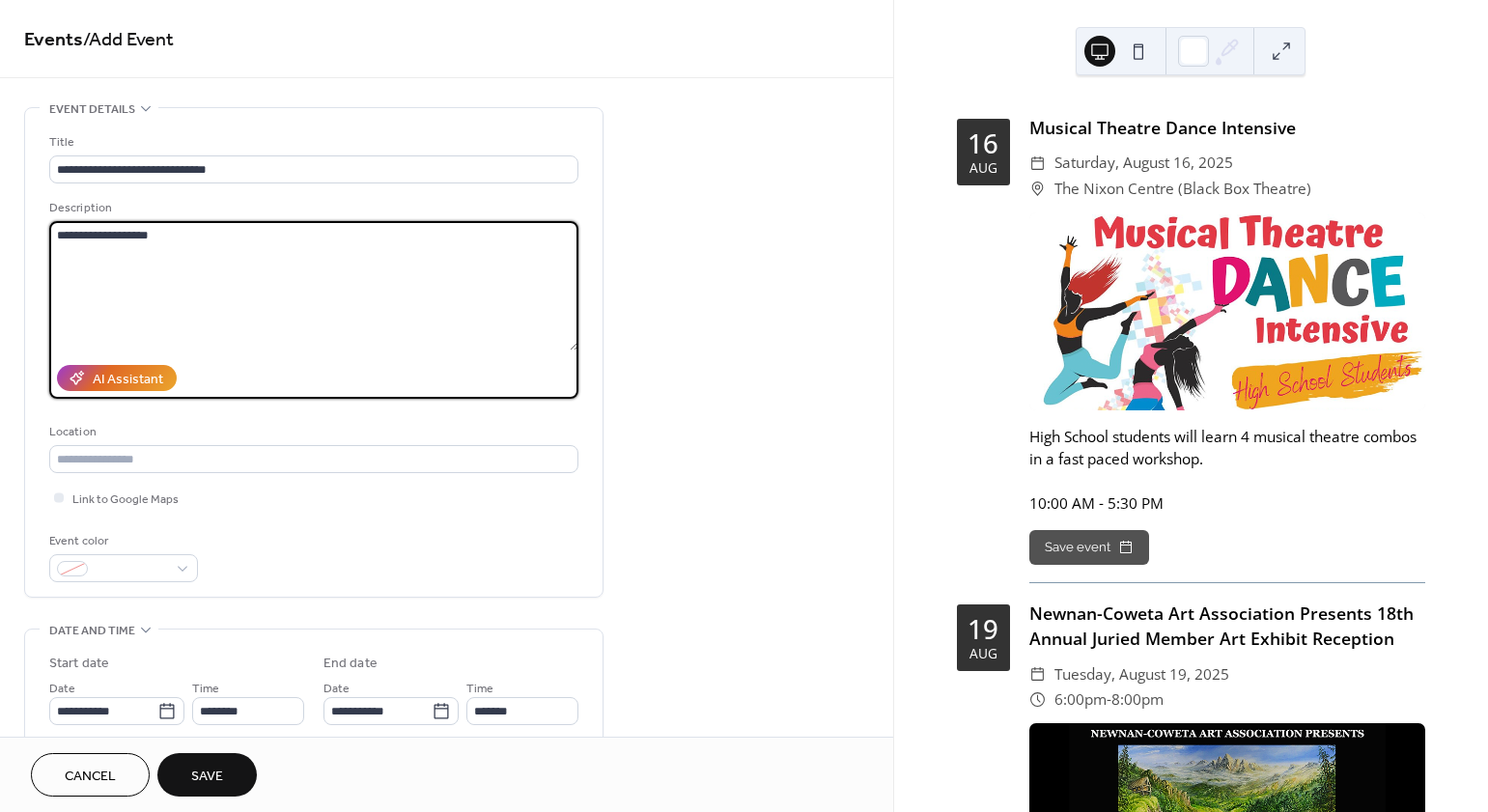 click on "**********" at bounding box center [314, 286] 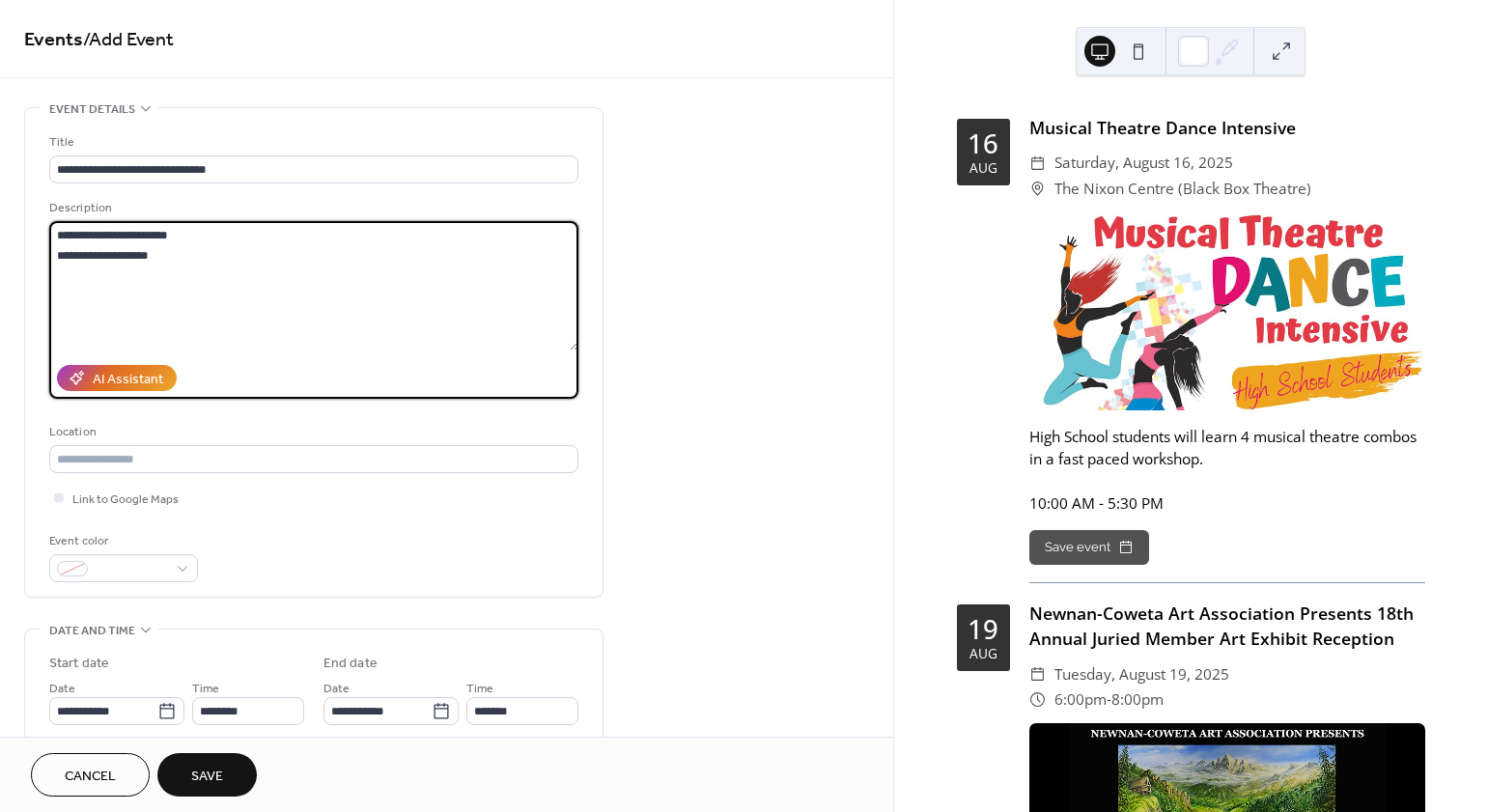 type on "**********" 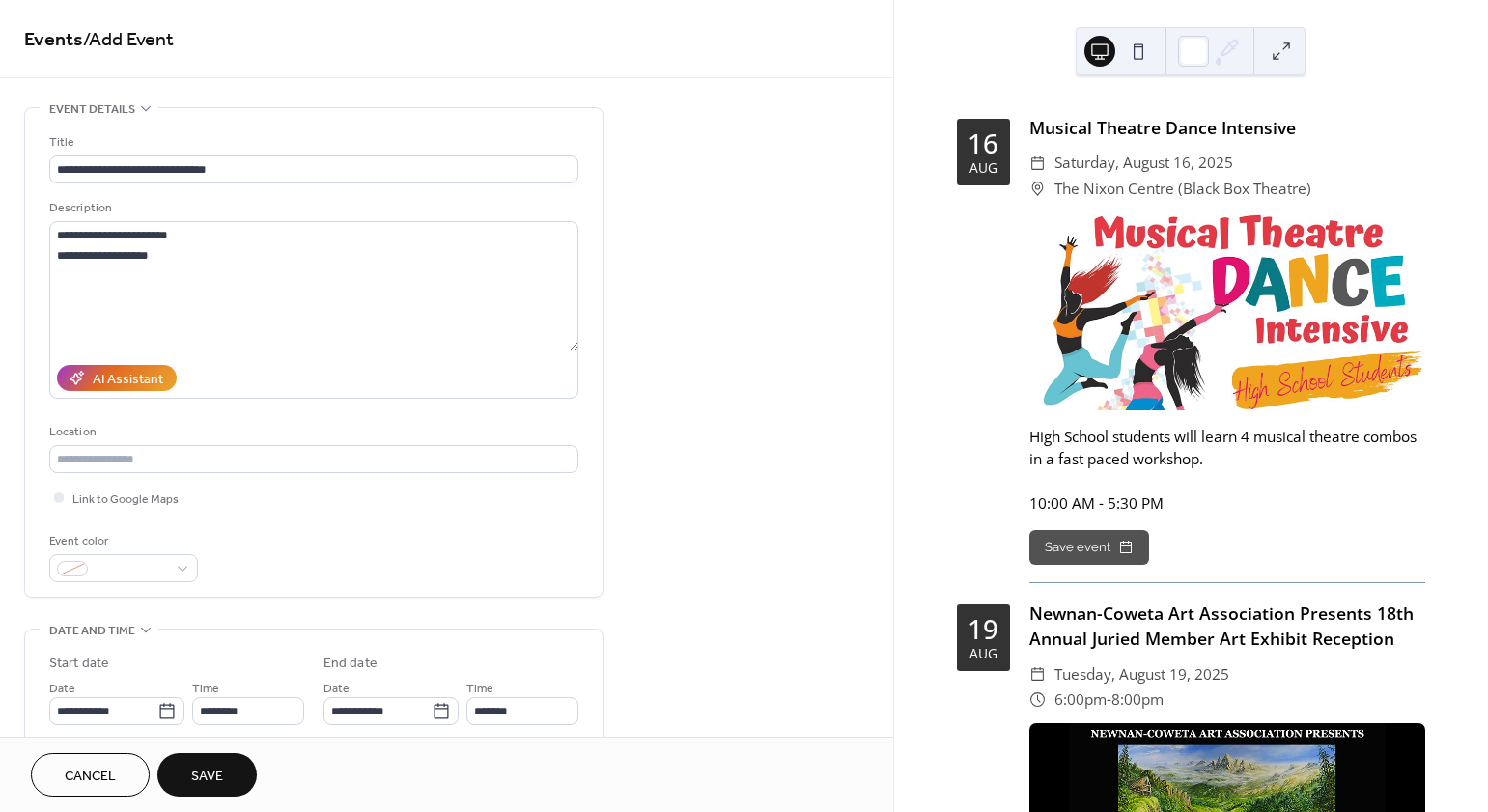 click on "**********" at bounding box center [446, 695] 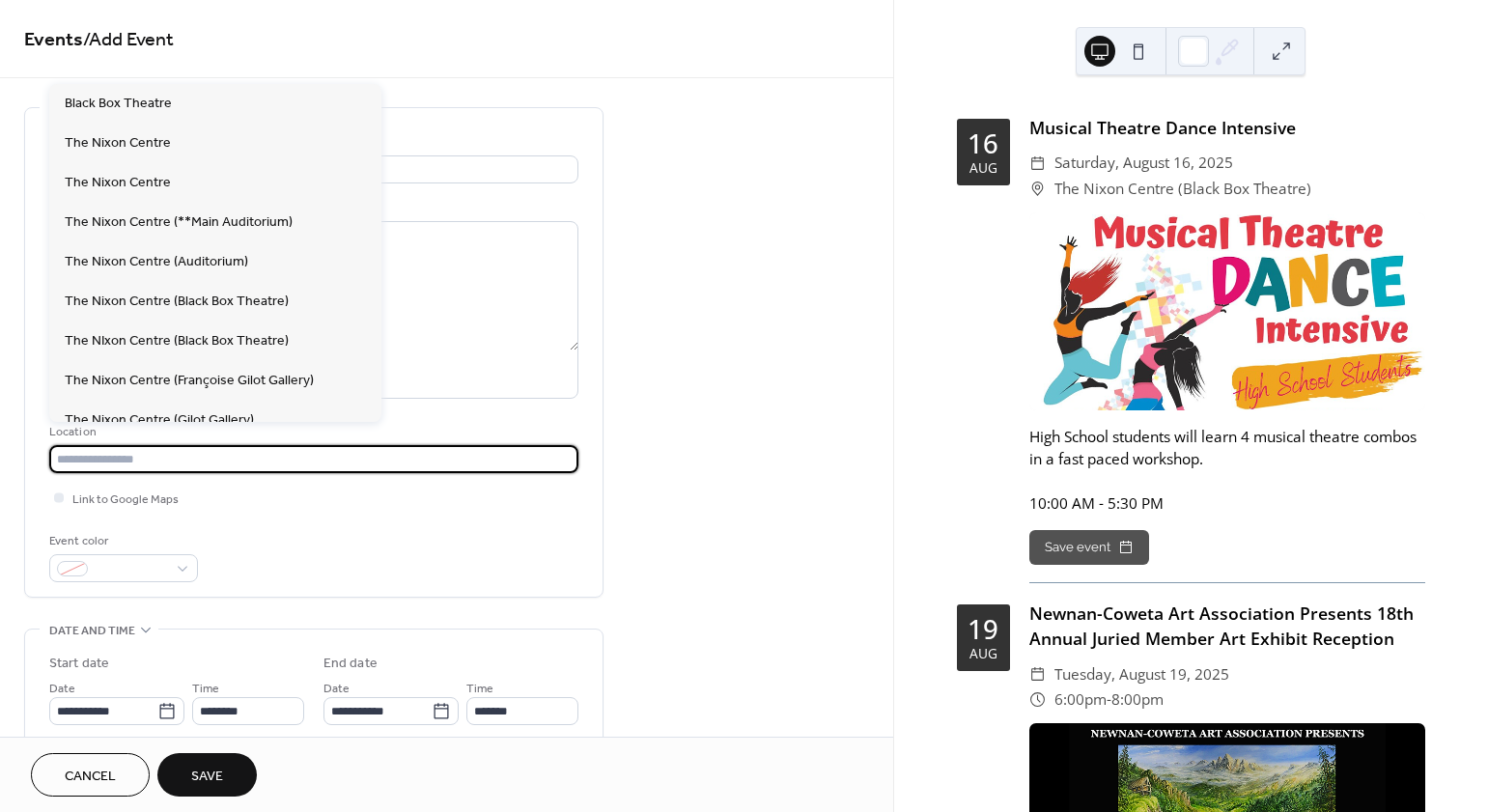 click at bounding box center (314, 459) 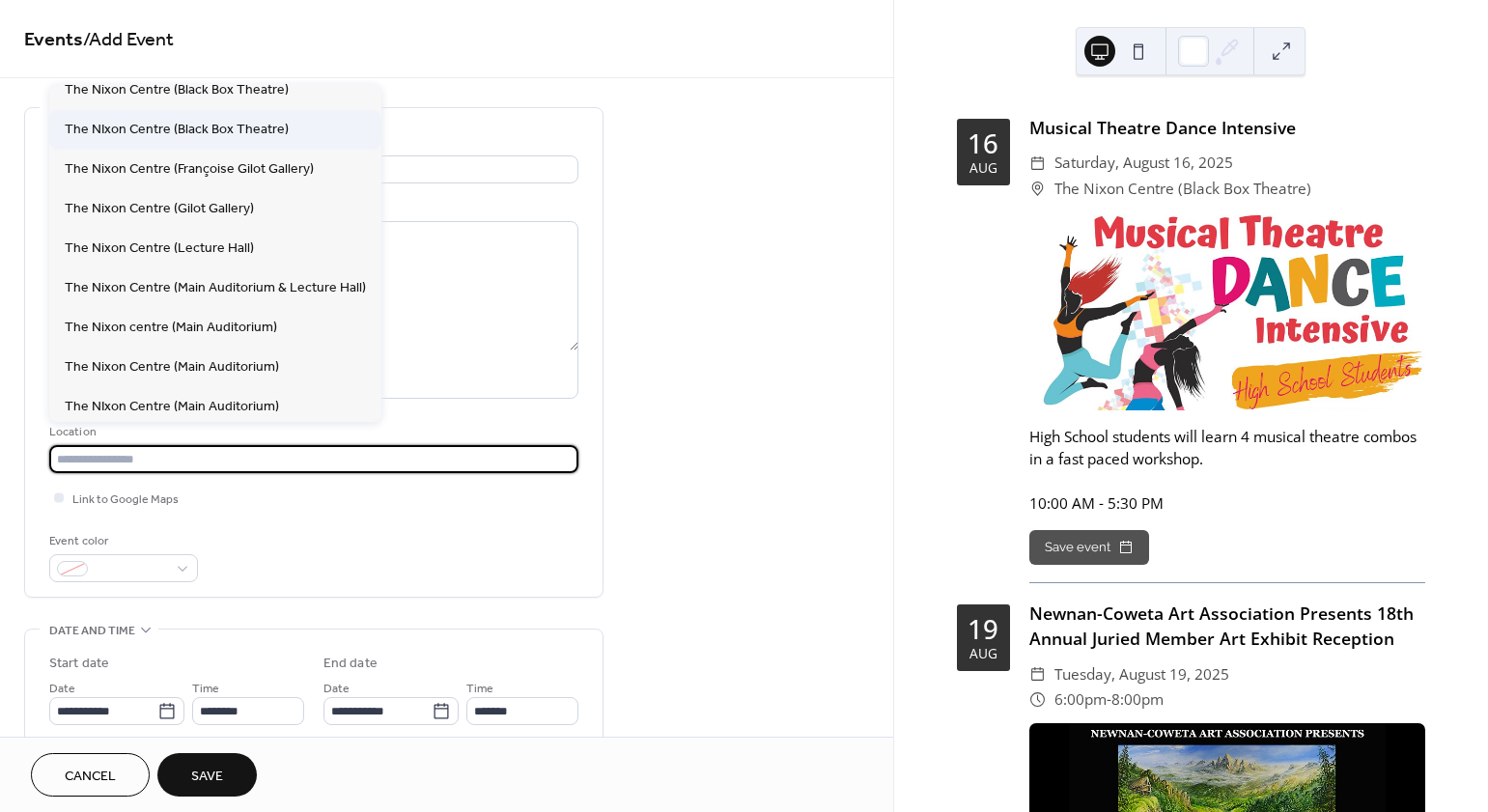 scroll, scrollTop: 248, scrollLeft: 0, axis: vertical 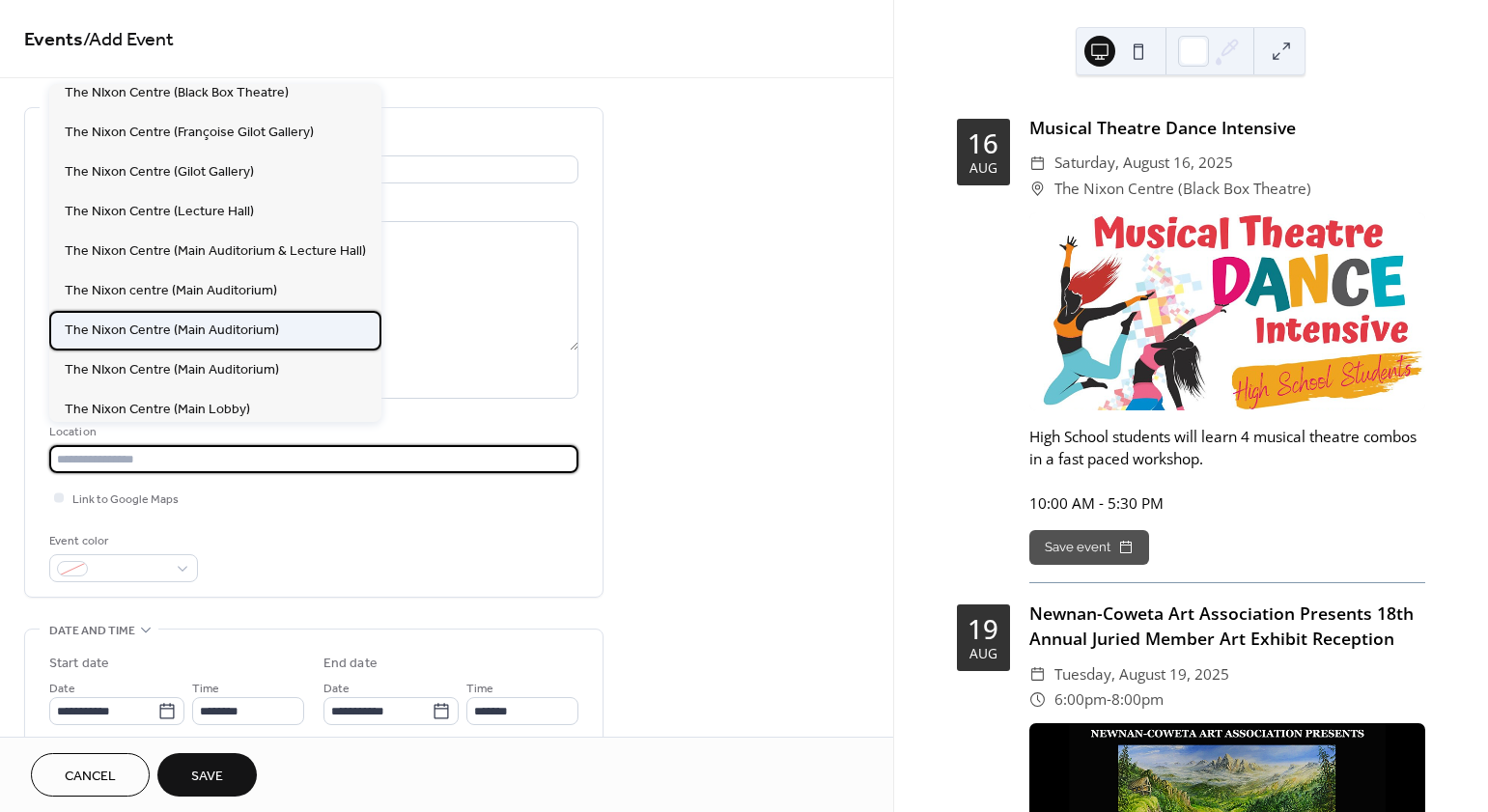 click on "The Nixon Centre (Main Auditorium)" at bounding box center (215, 330) 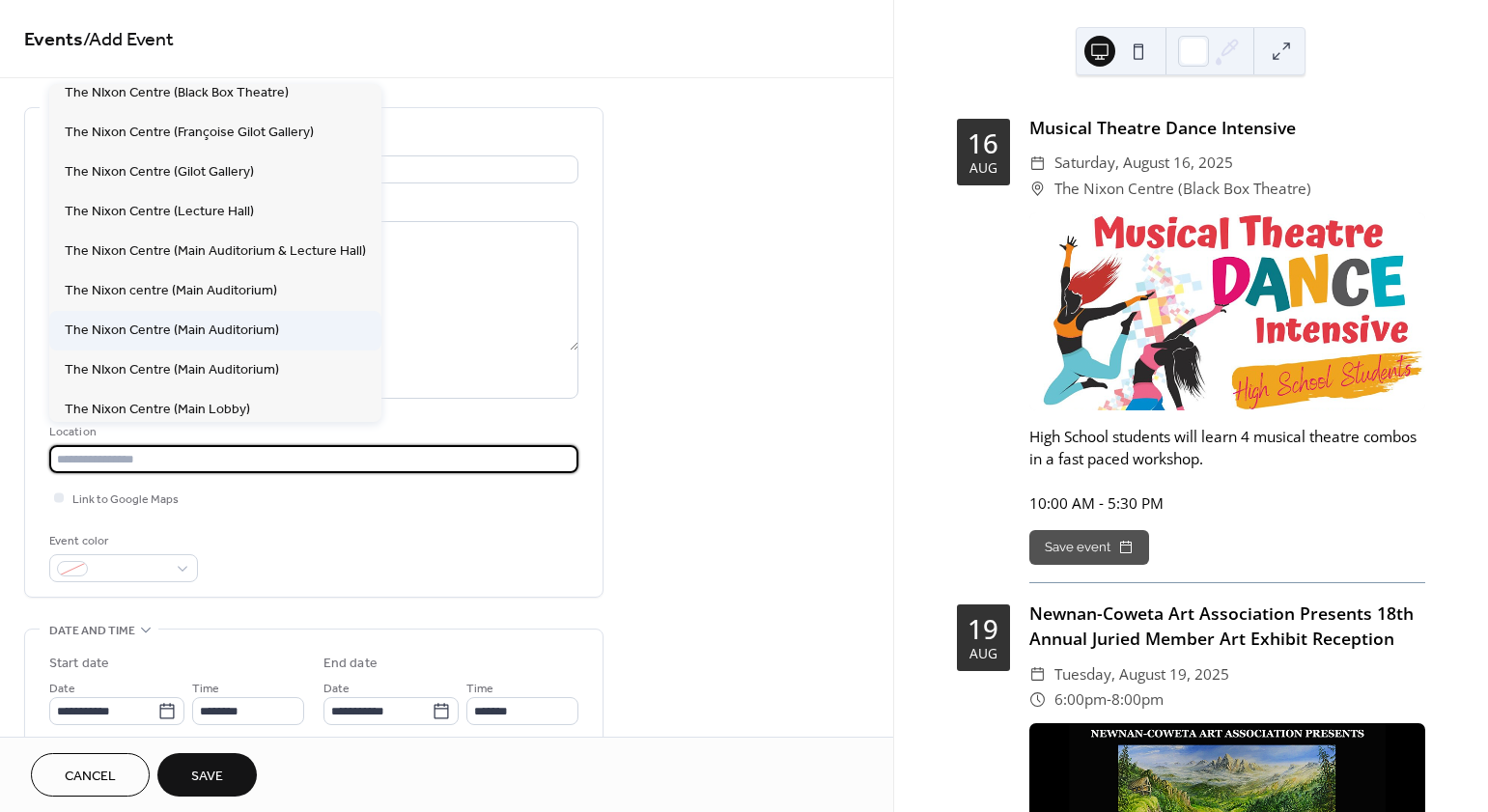type on "**********" 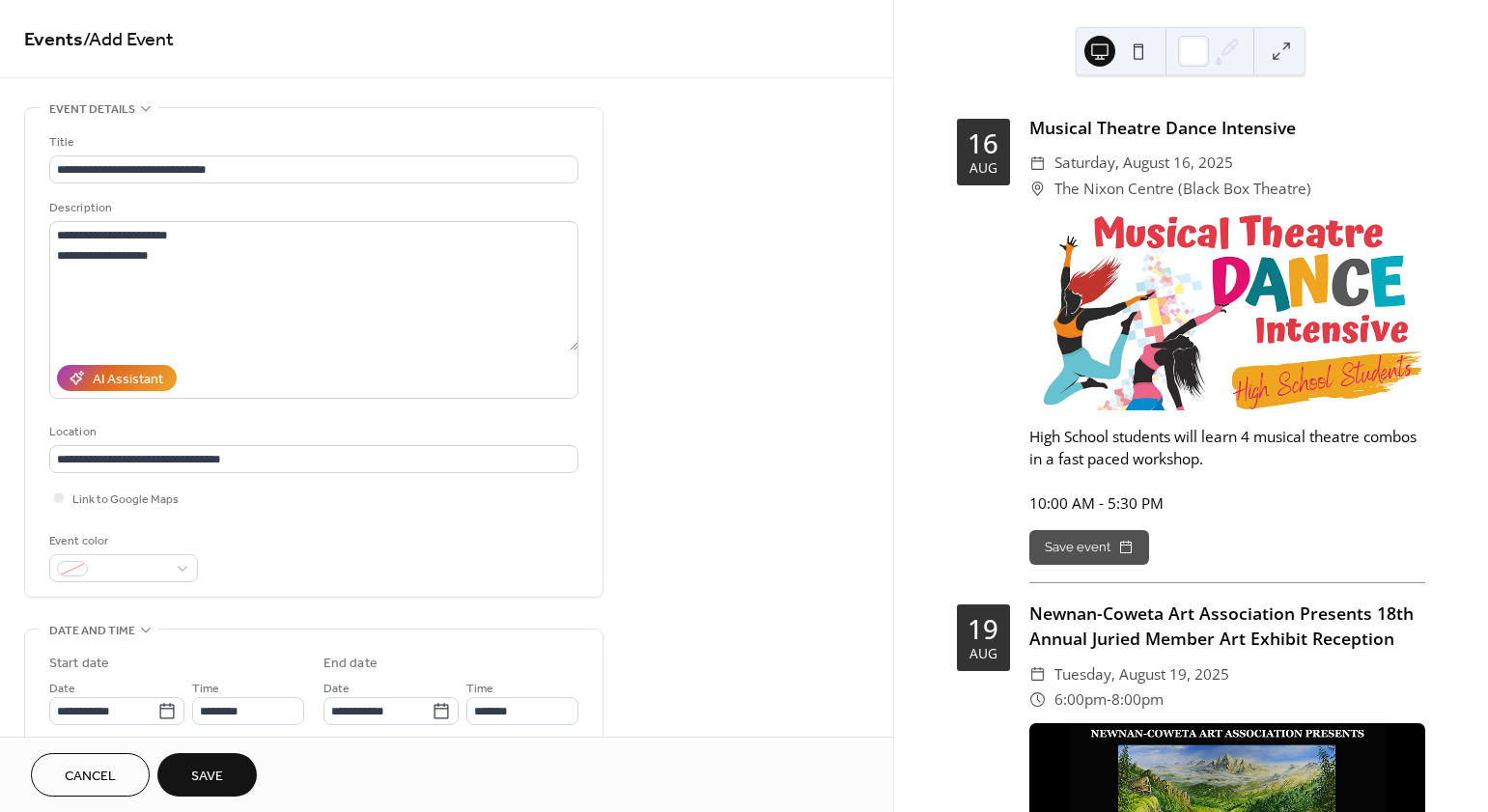 click on "**********" at bounding box center [314, 357] 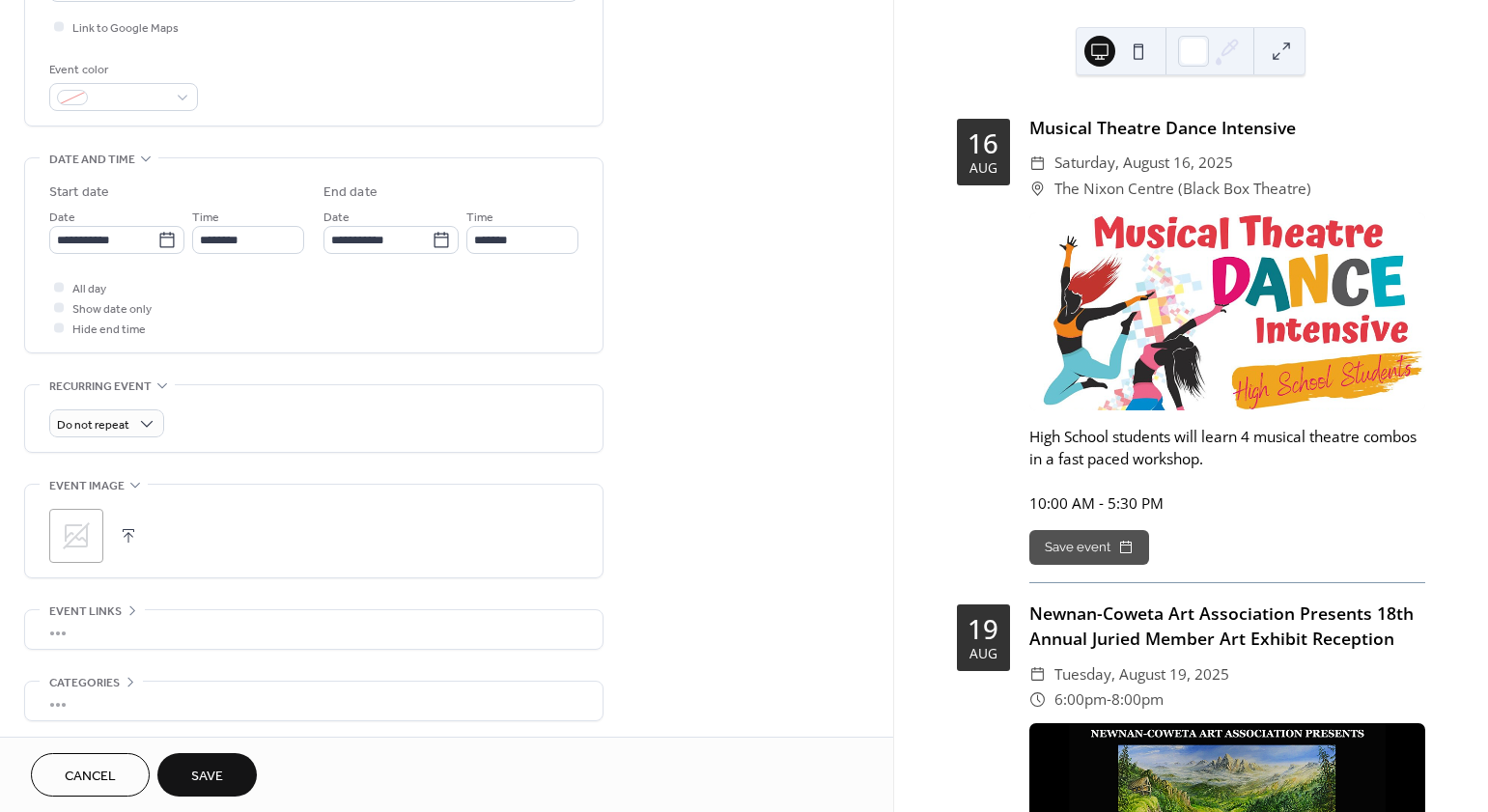 scroll, scrollTop: 472, scrollLeft: 0, axis: vertical 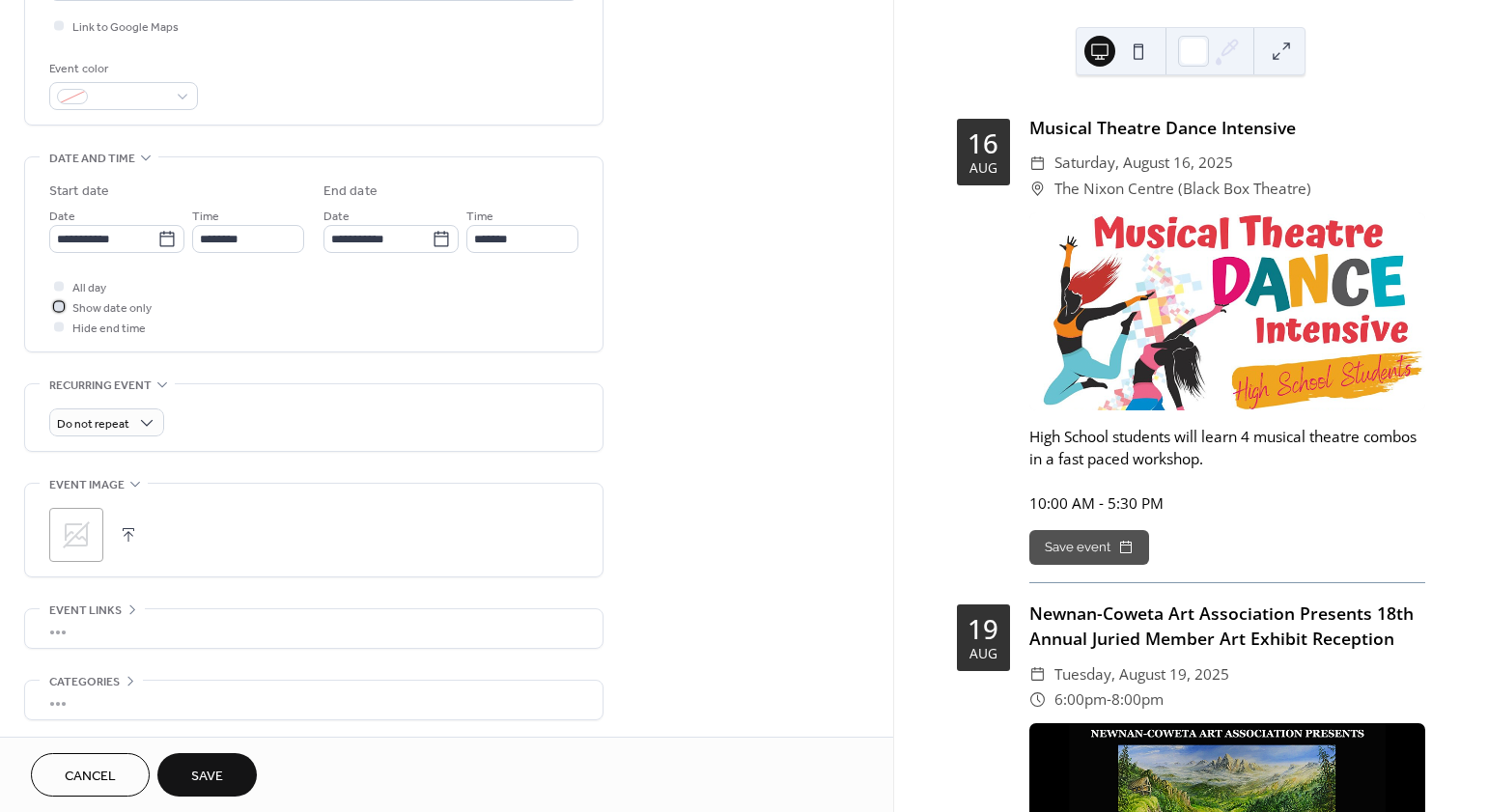 click on "Show date only" at bounding box center (112, 308) 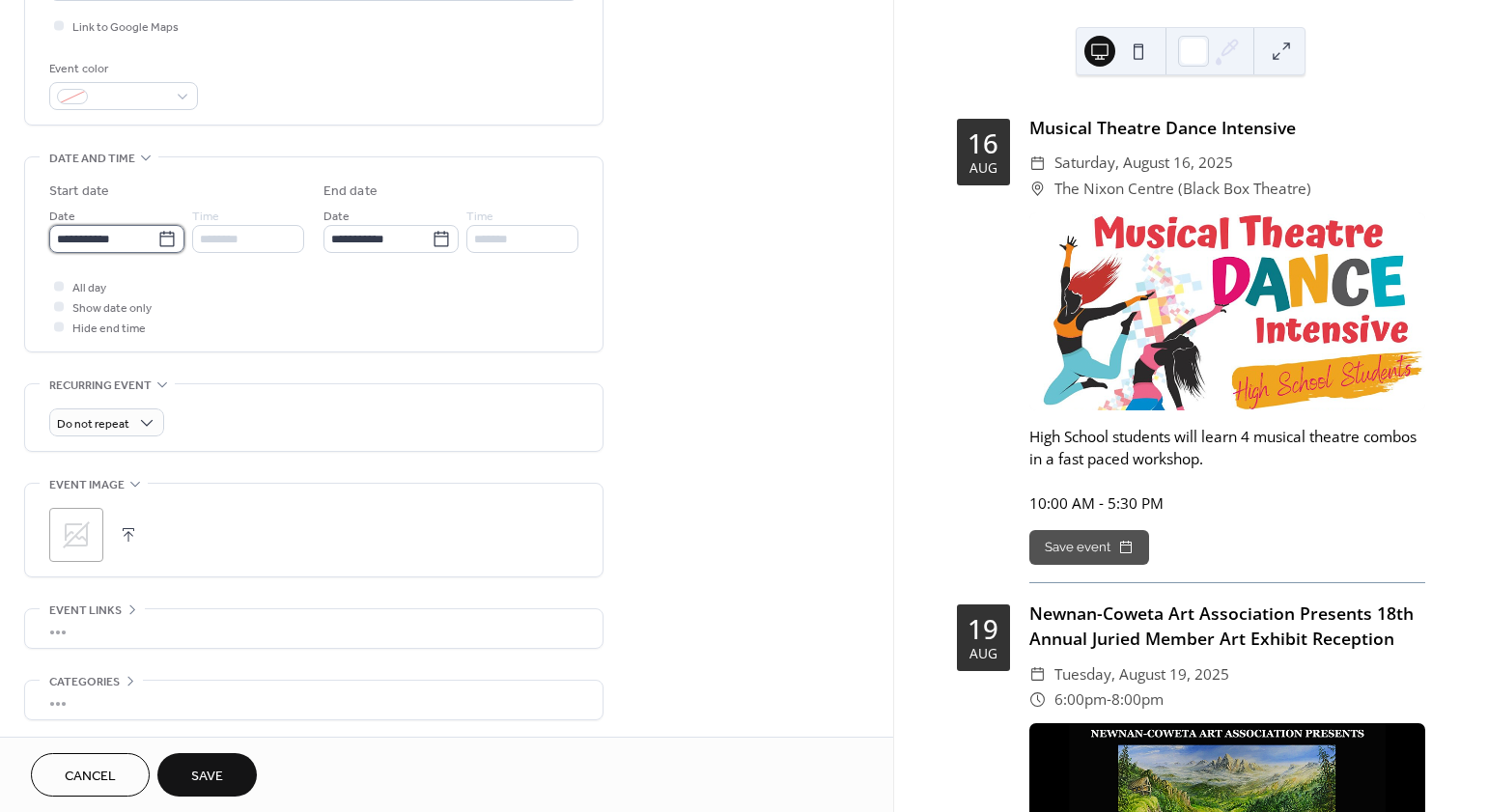 click on "**********" at bounding box center [103, 238] 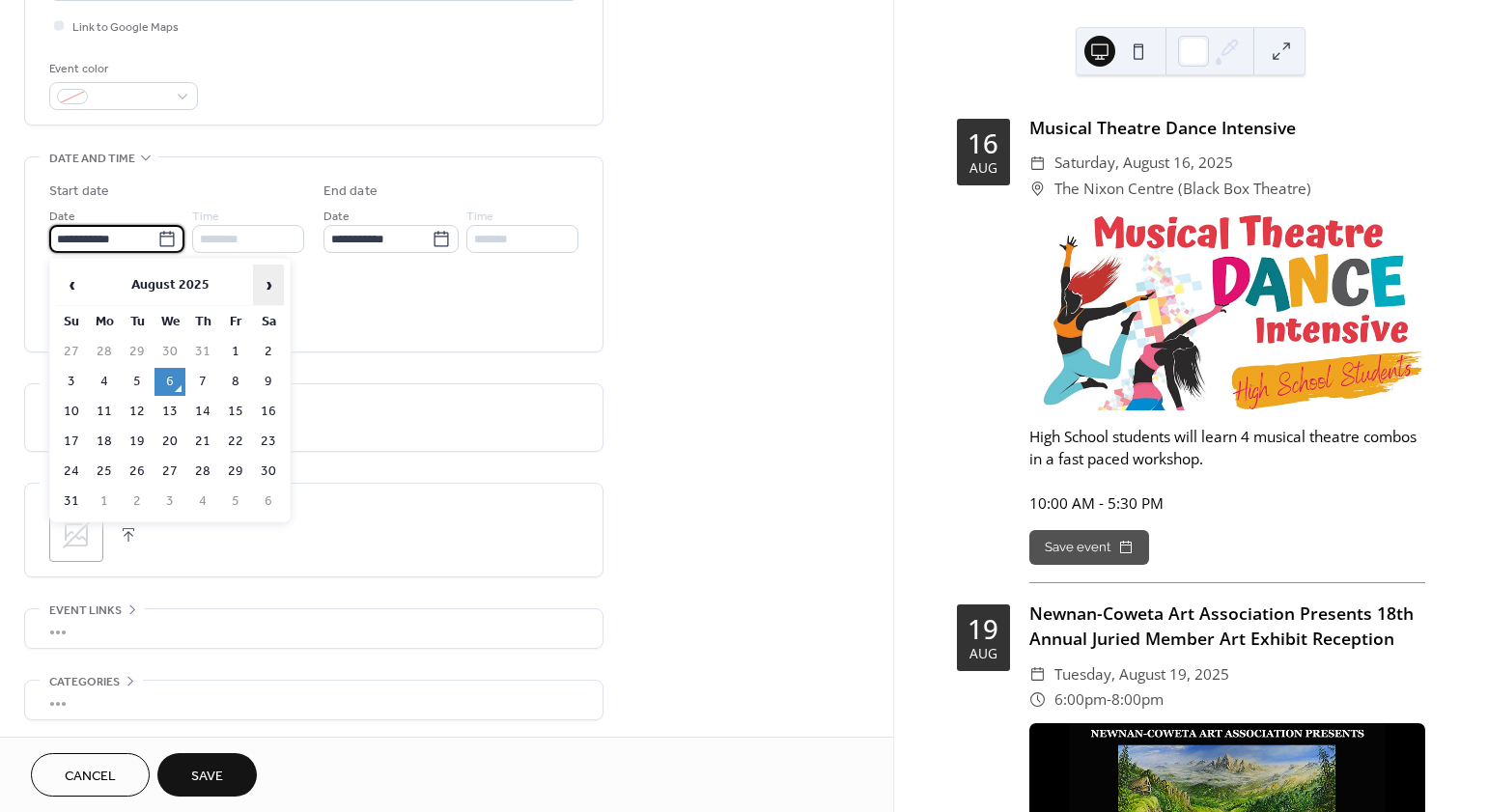 click on "›" at bounding box center [268, 285] 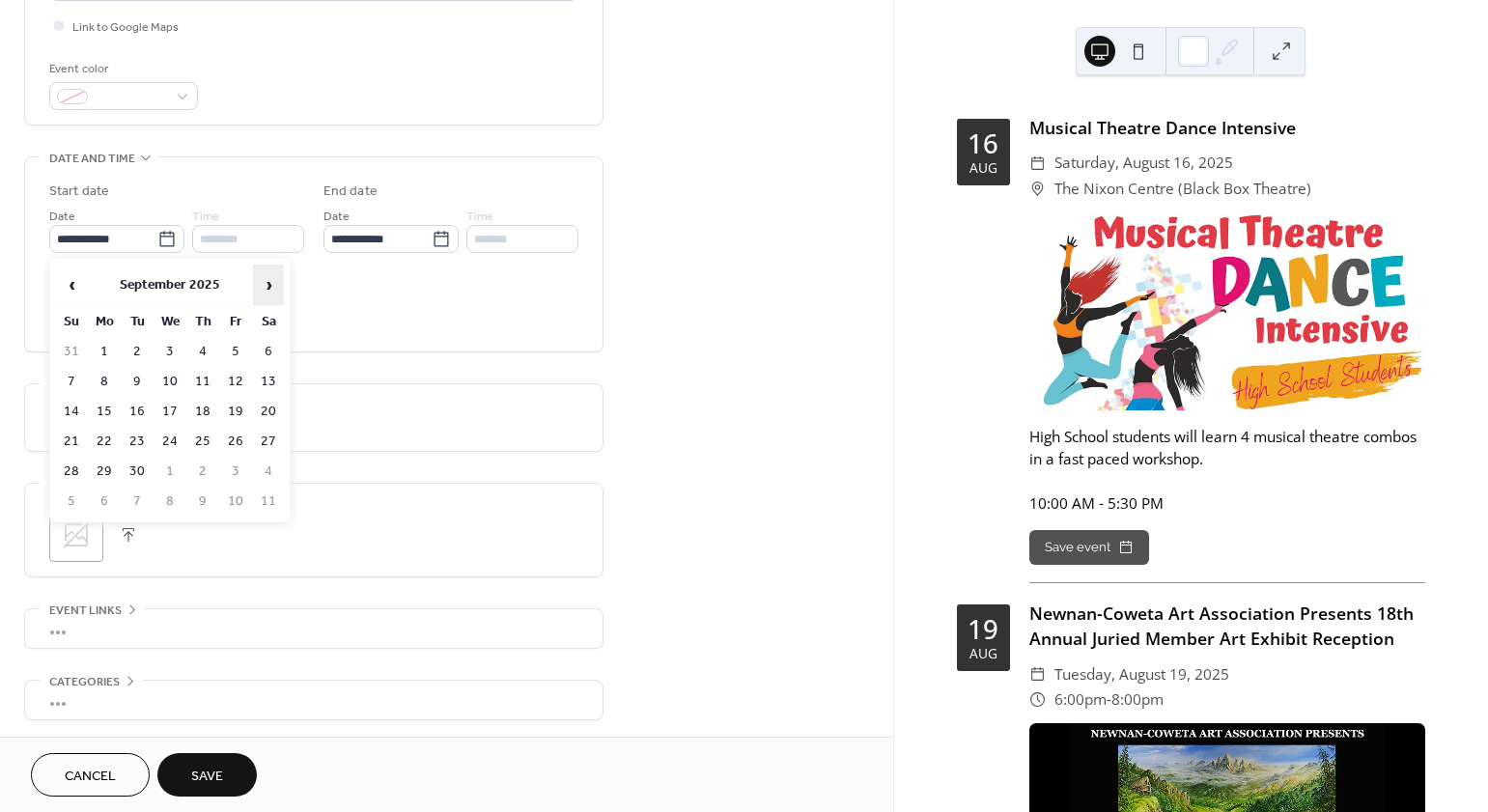 click on "›" at bounding box center (268, 285) 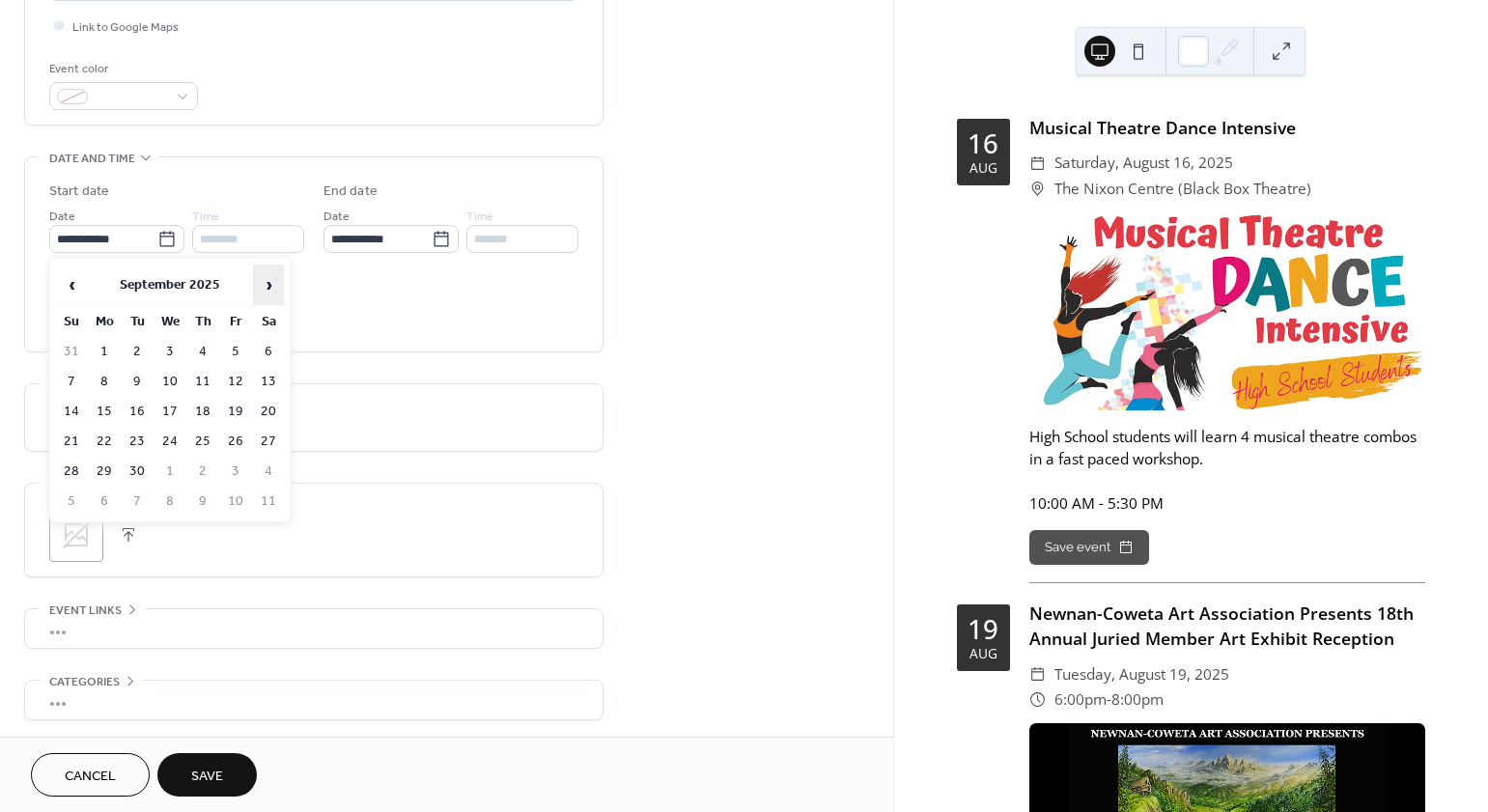 click on "›" at bounding box center (268, 285) 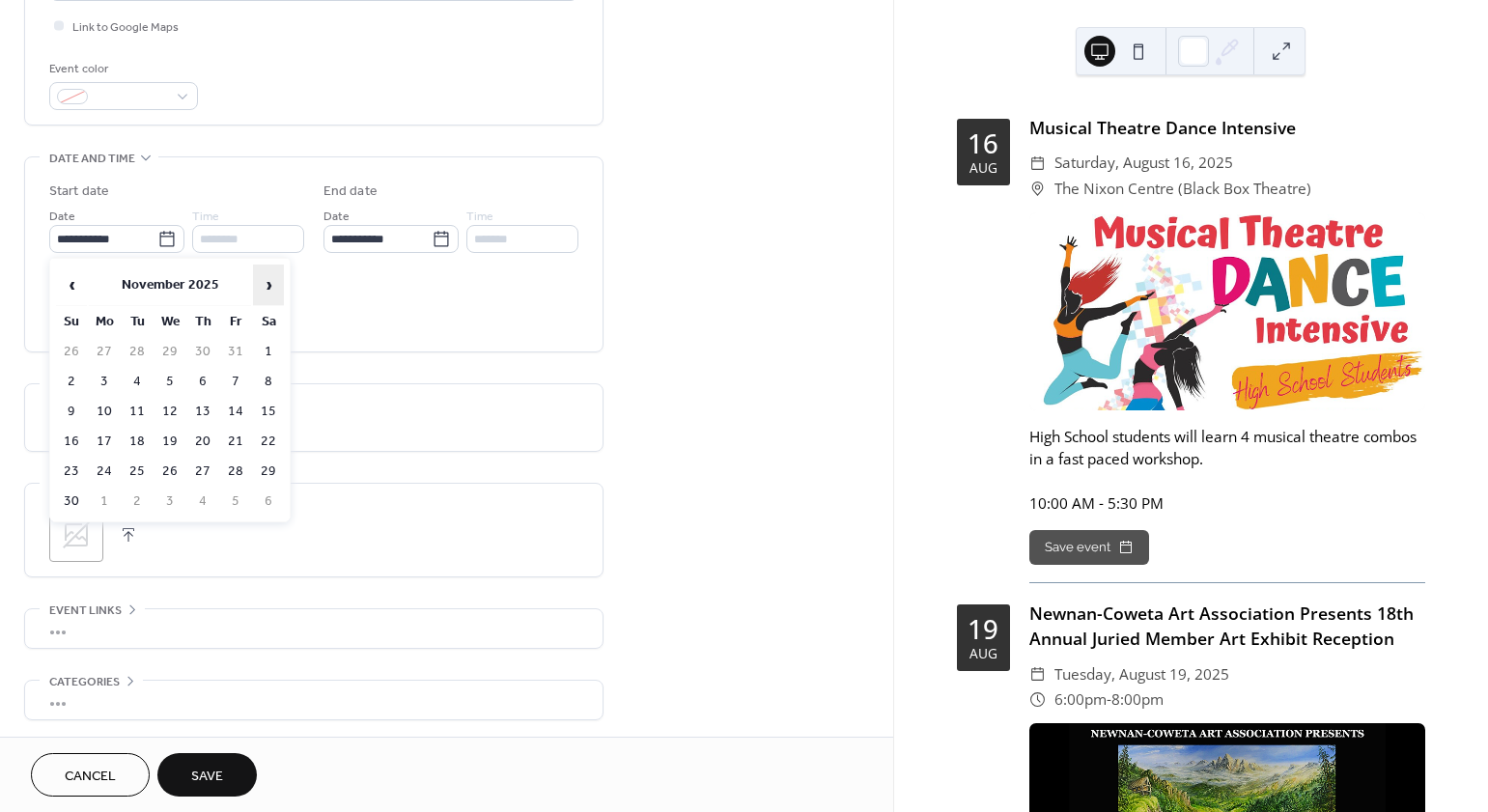 click on "›" at bounding box center (268, 285) 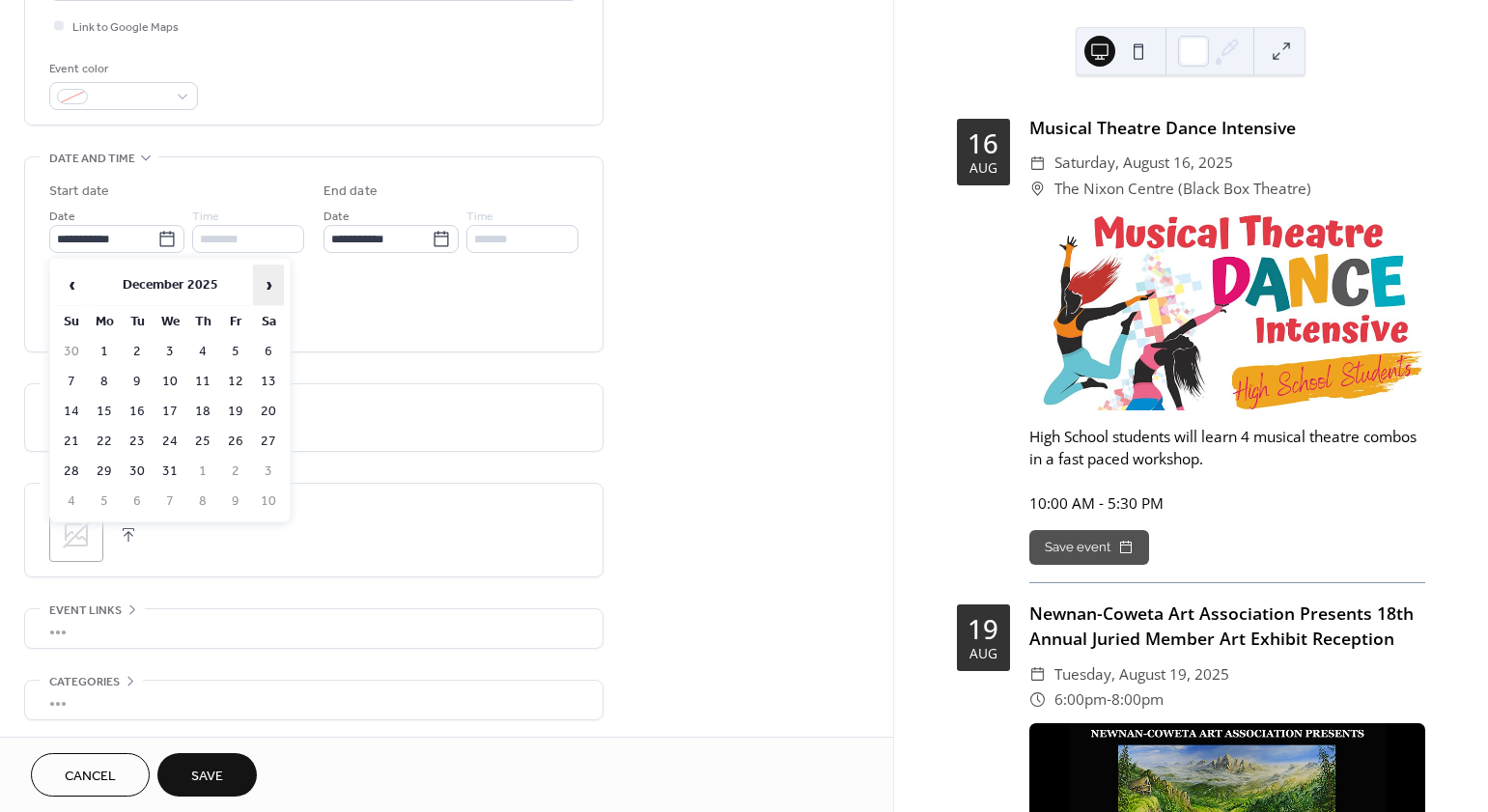 click on "›" at bounding box center (268, 285) 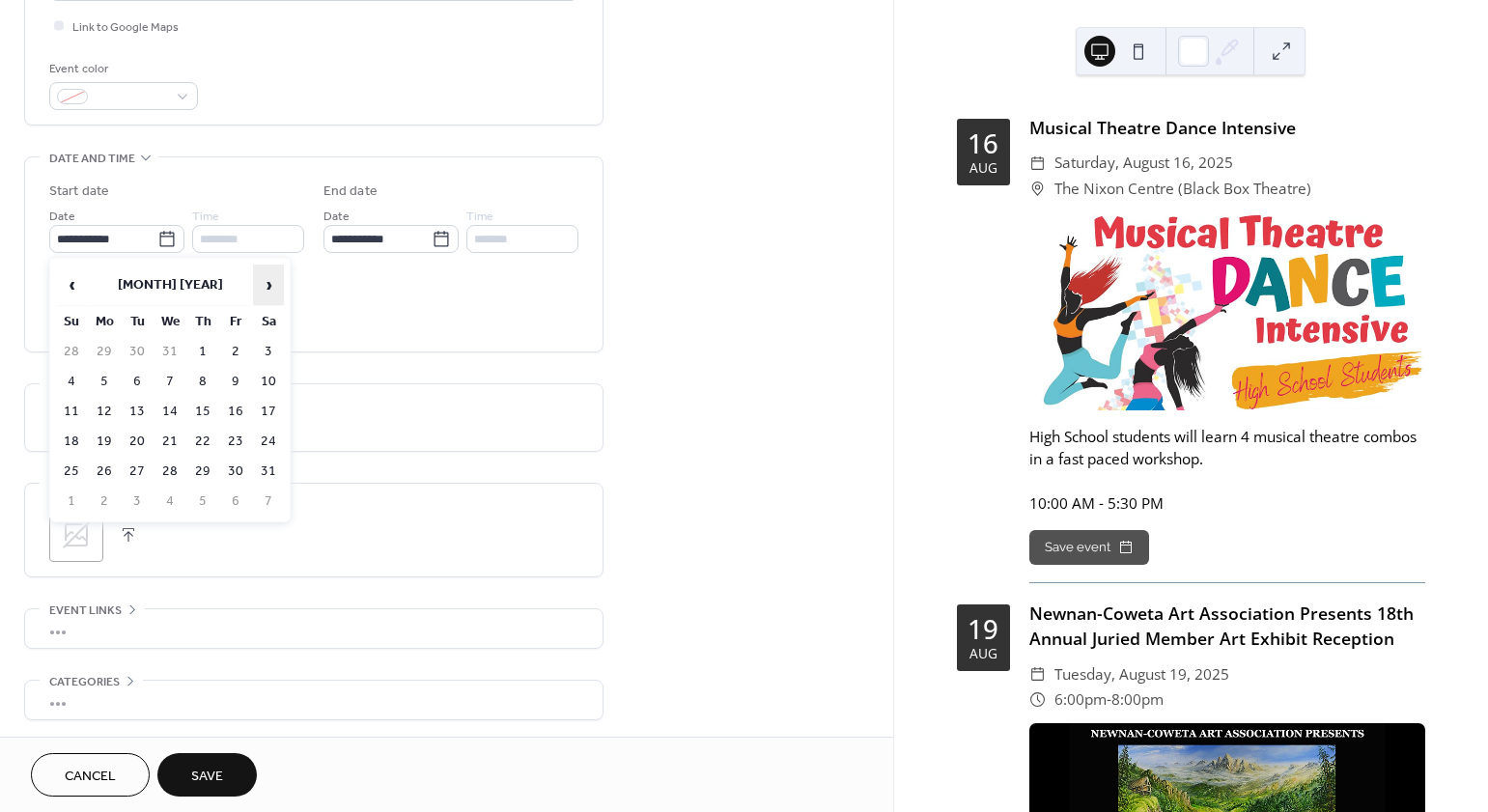 click on "›" at bounding box center [268, 285] 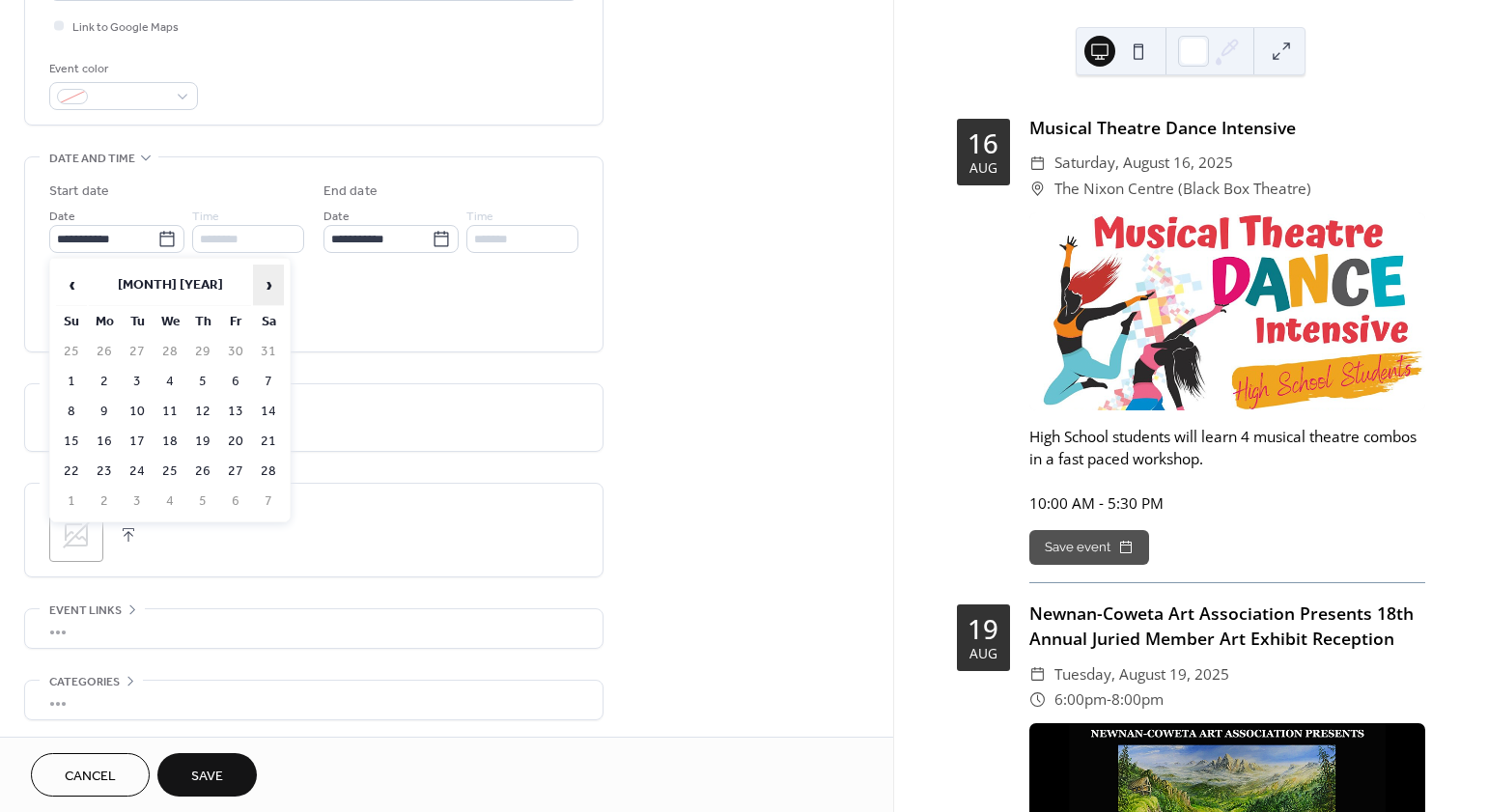 click on "›" at bounding box center [268, 285] 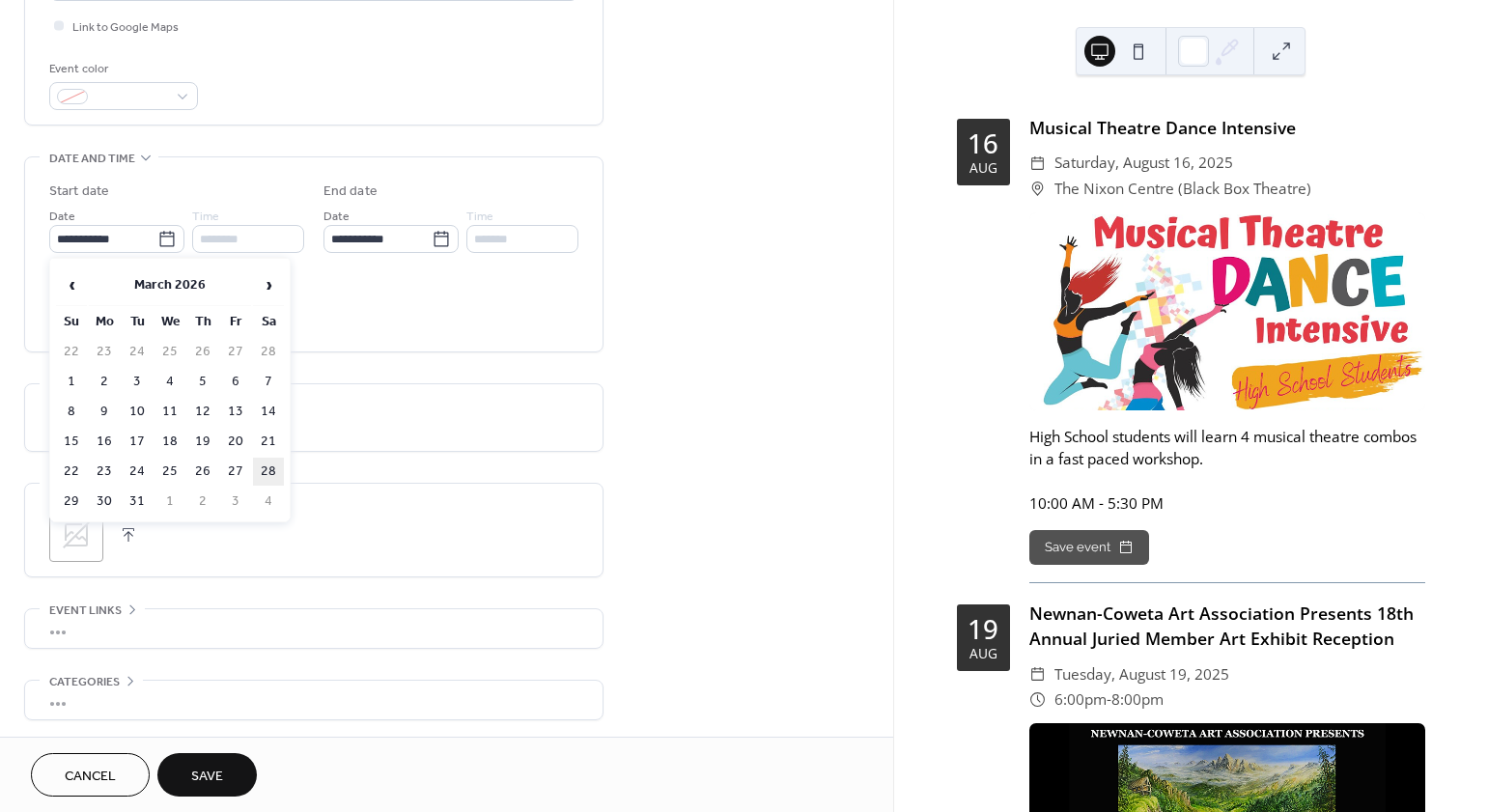 click on "28" at bounding box center [268, 471] 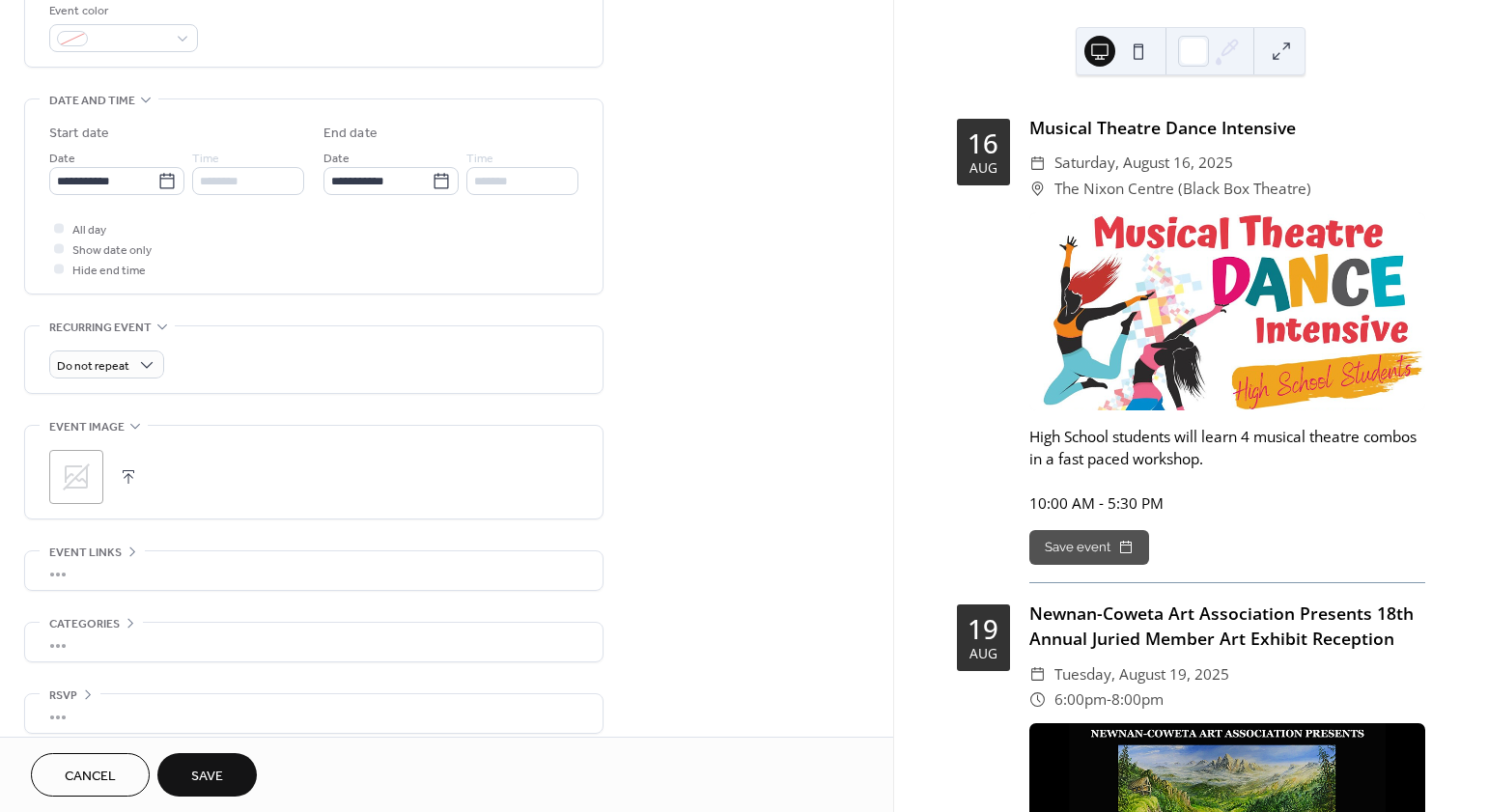 scroll, scrollTop: 546, scrollLeft: 0, axis: vertical 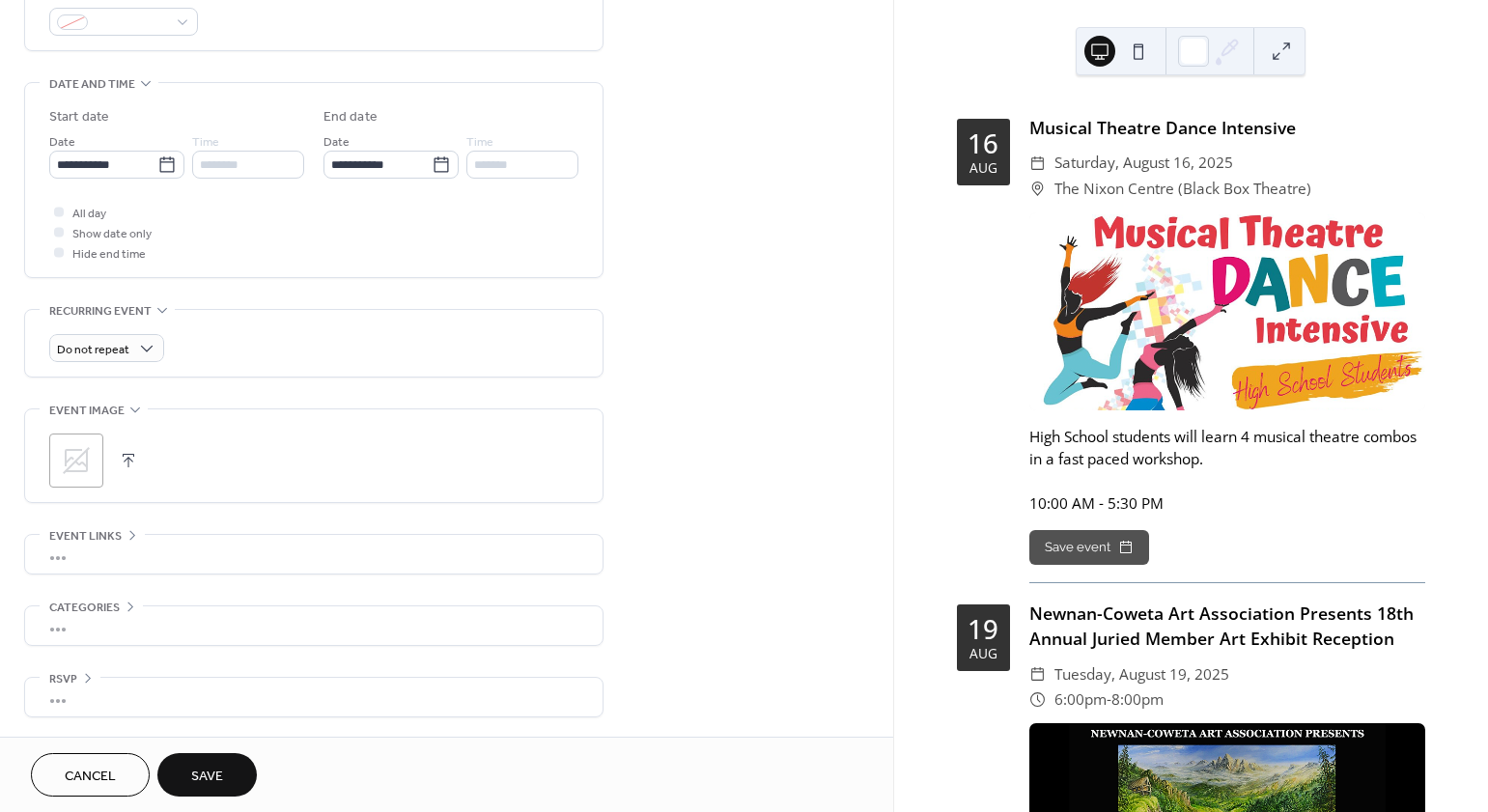 click on "Save" at bounding box center [207, 774] 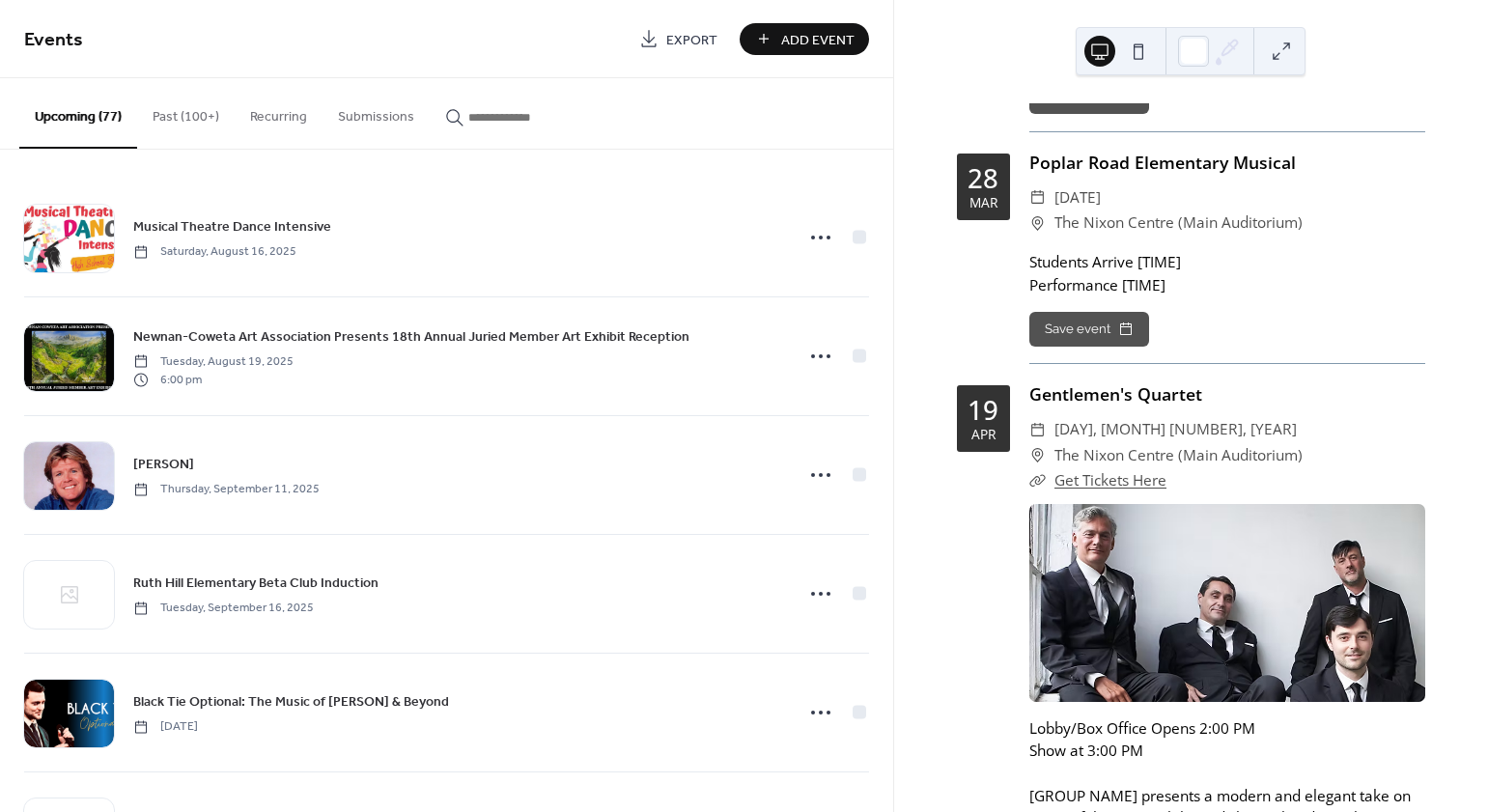 scroll, scrollTop: 29190, scrollLeft: 0, axis: vertical 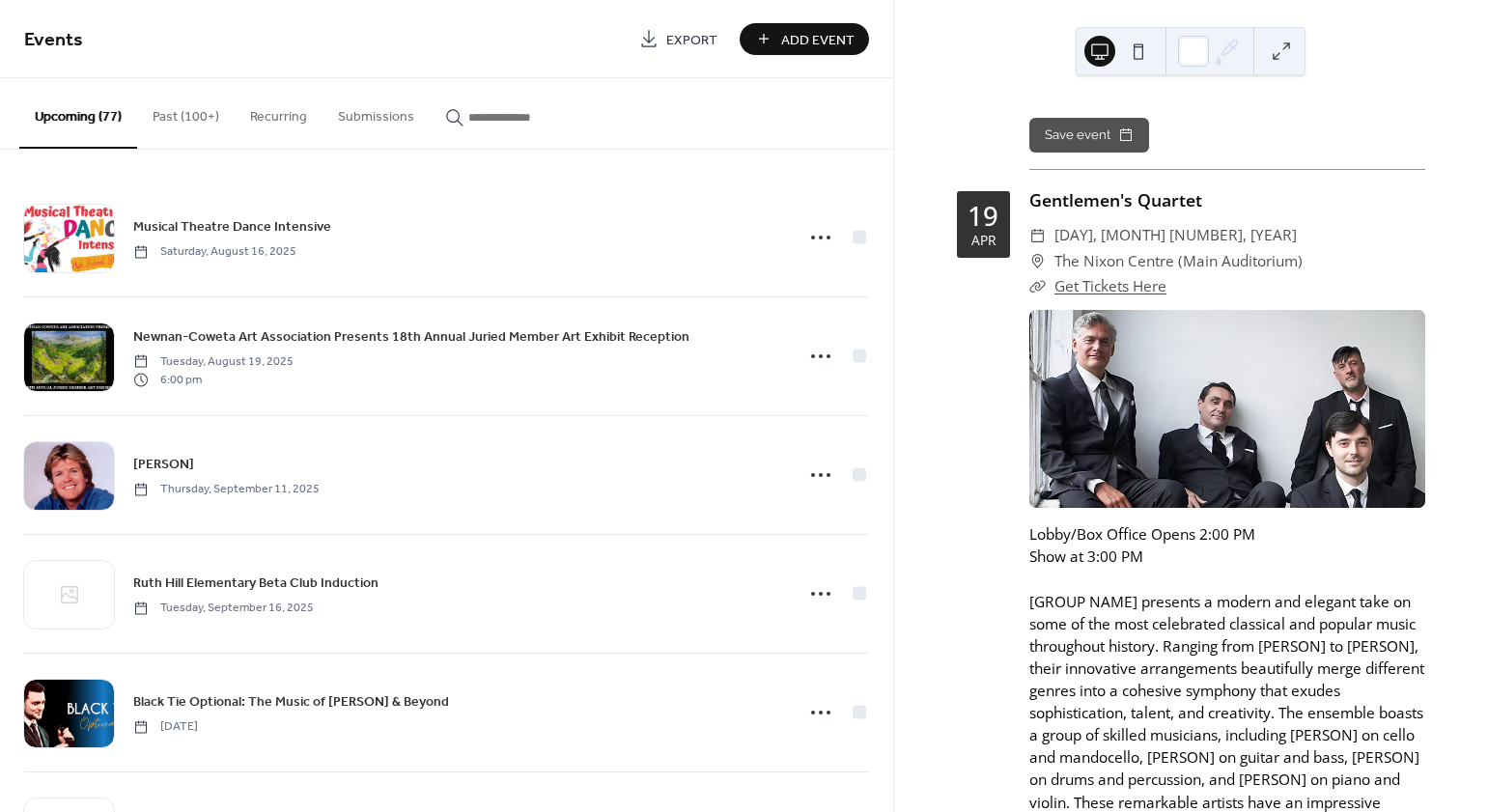 click on "Add Event" at bounding box center (818, 40) 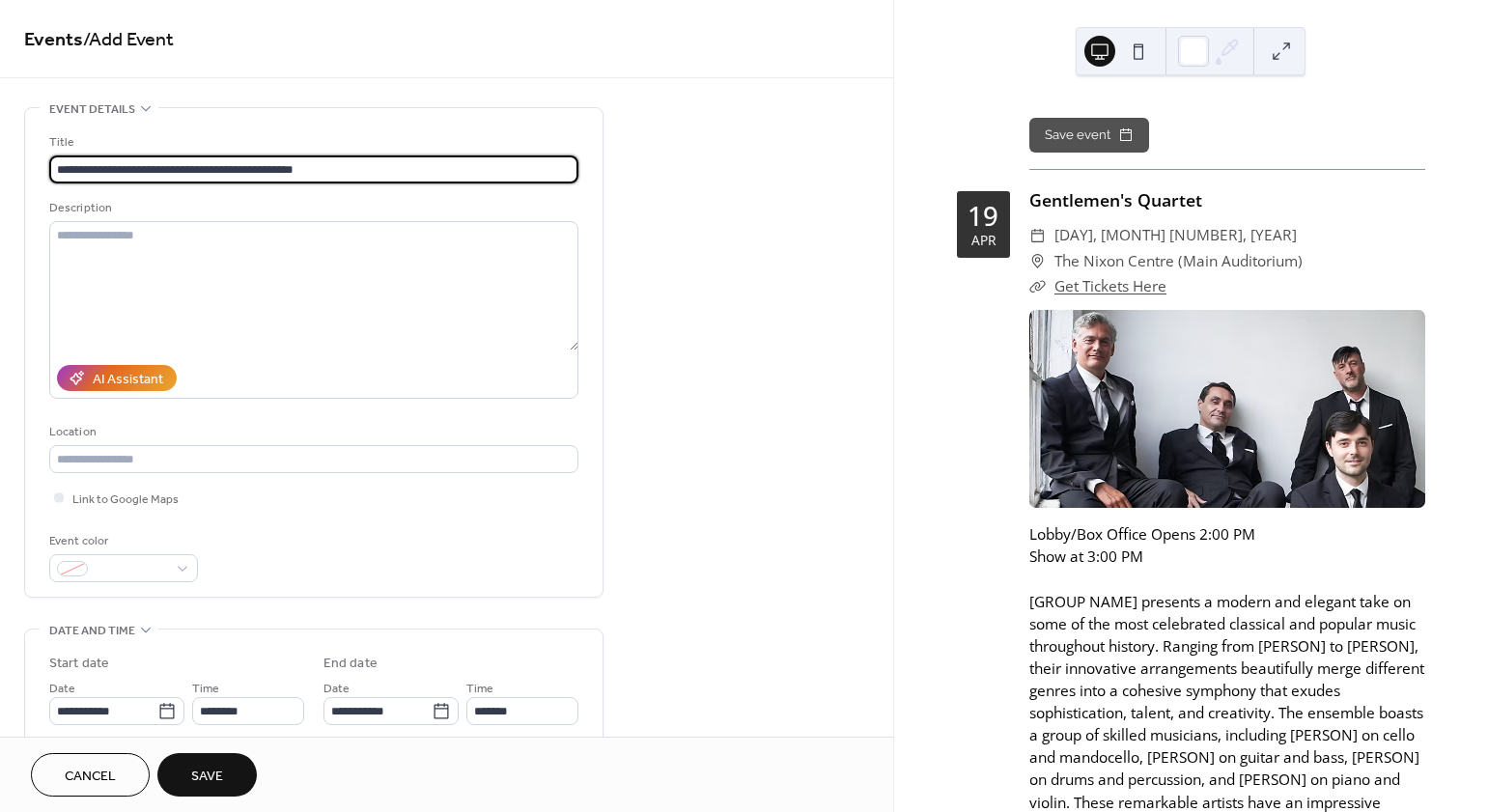 type on "**********" 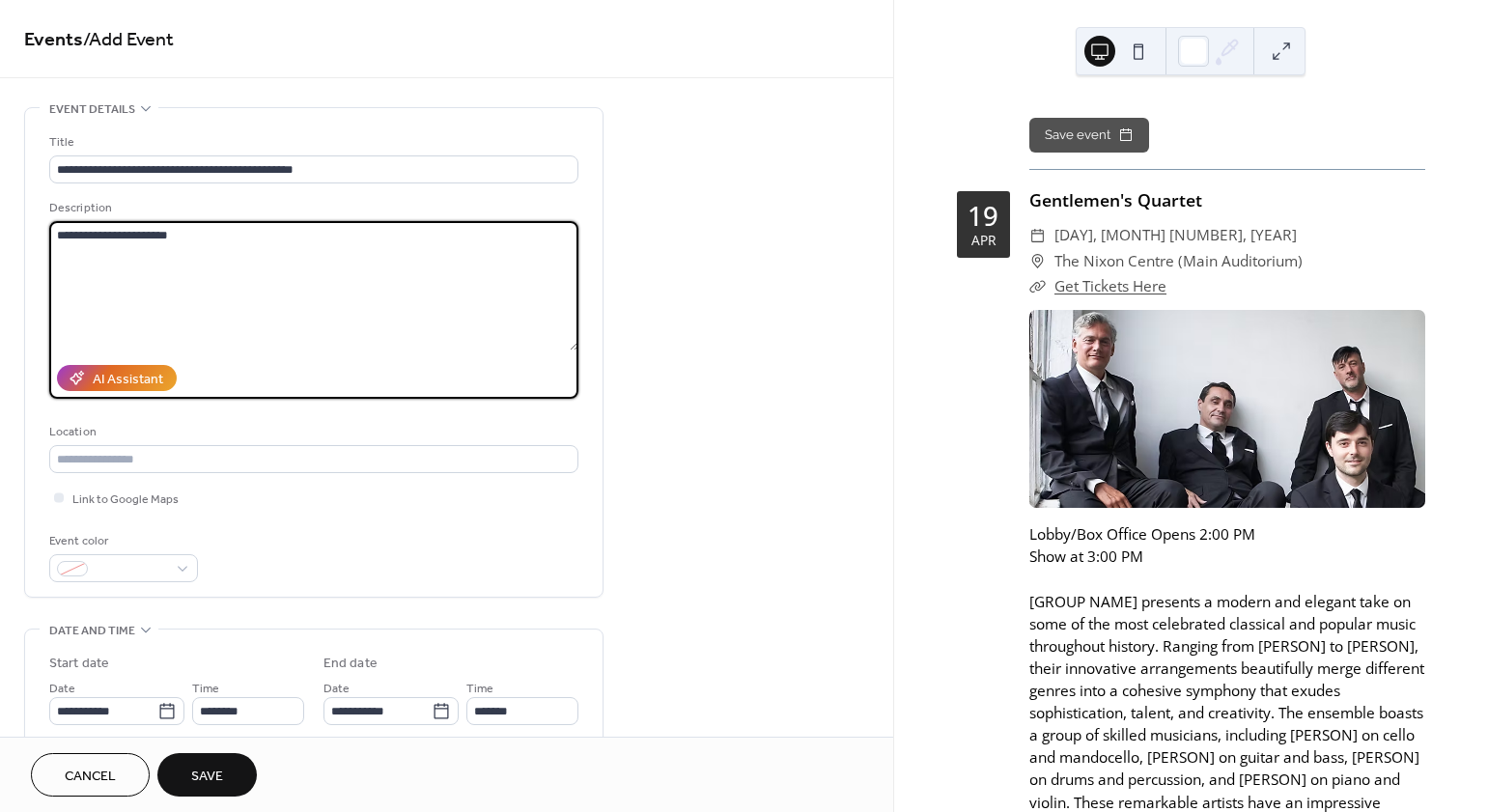 type on "**********" 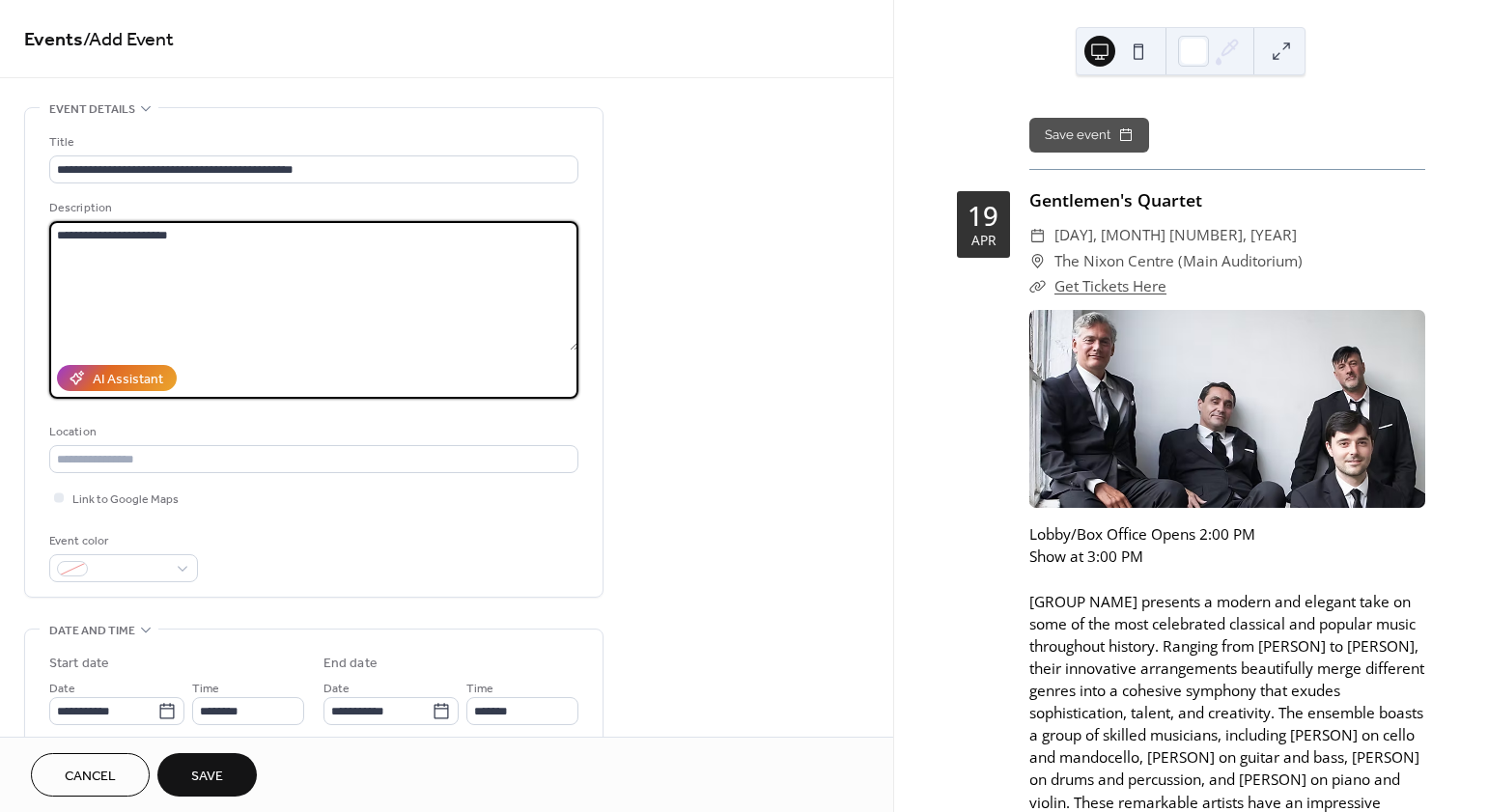 type 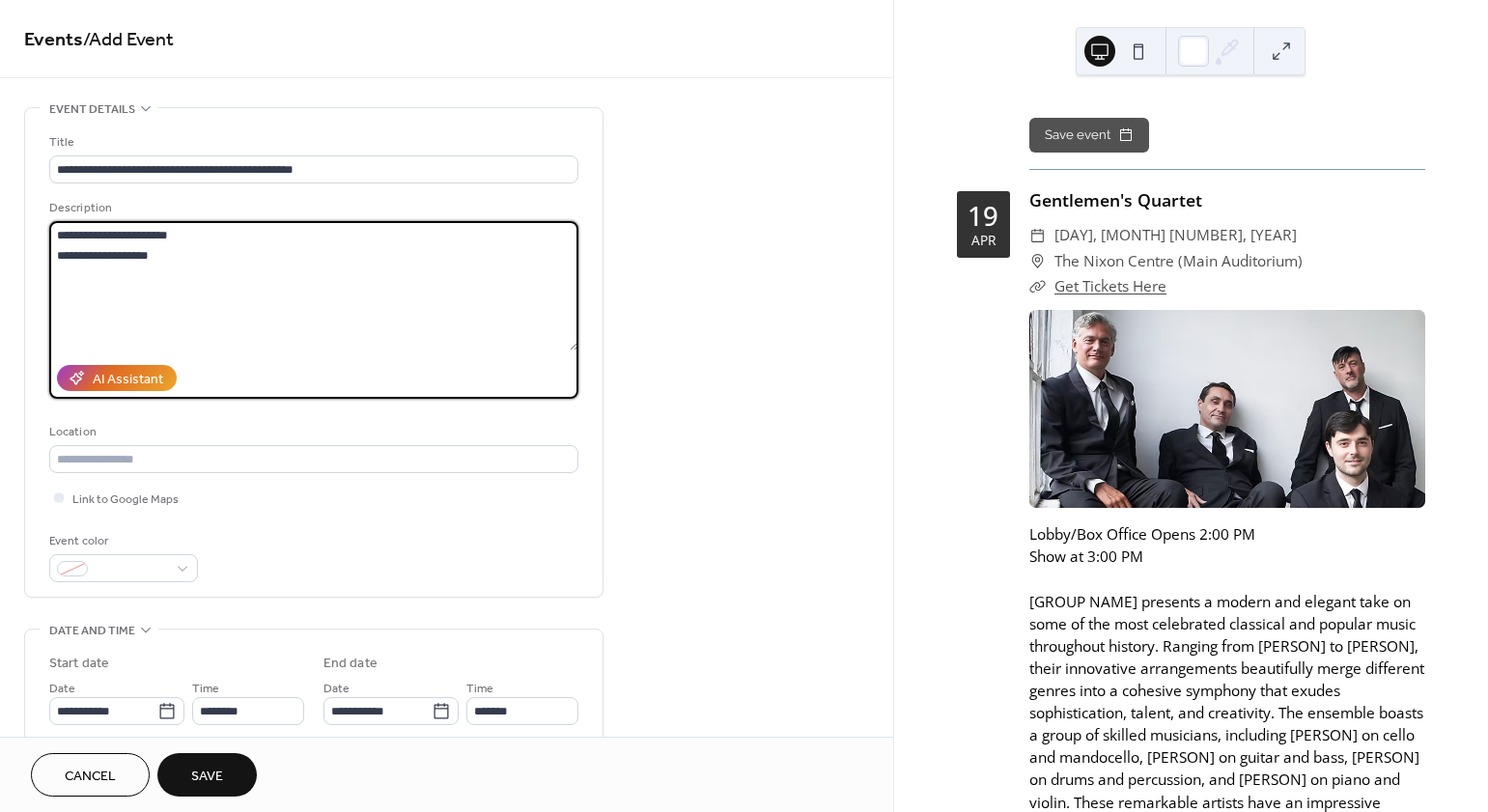 type on "**********" 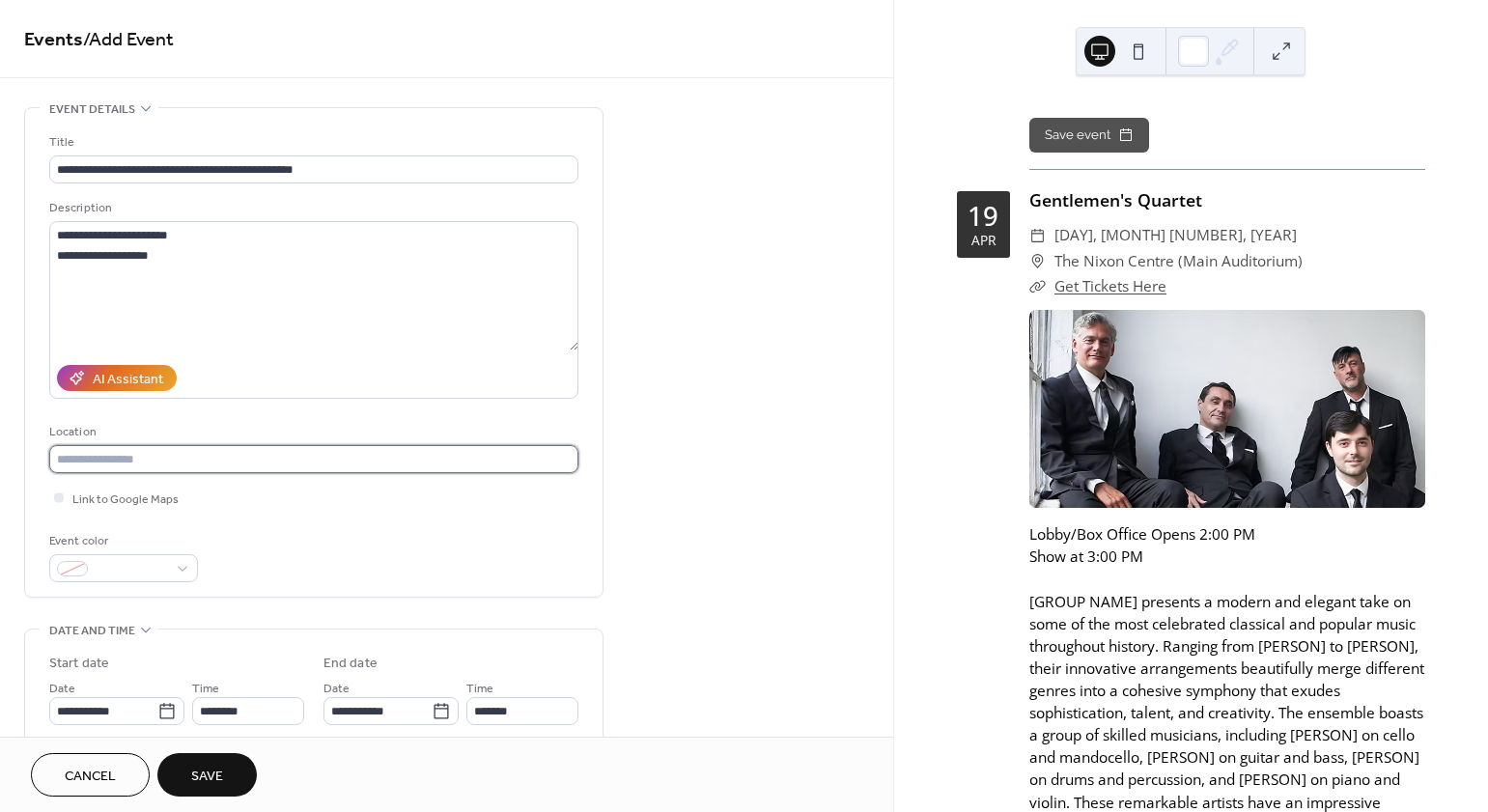 click at bounding box center [314, 459] 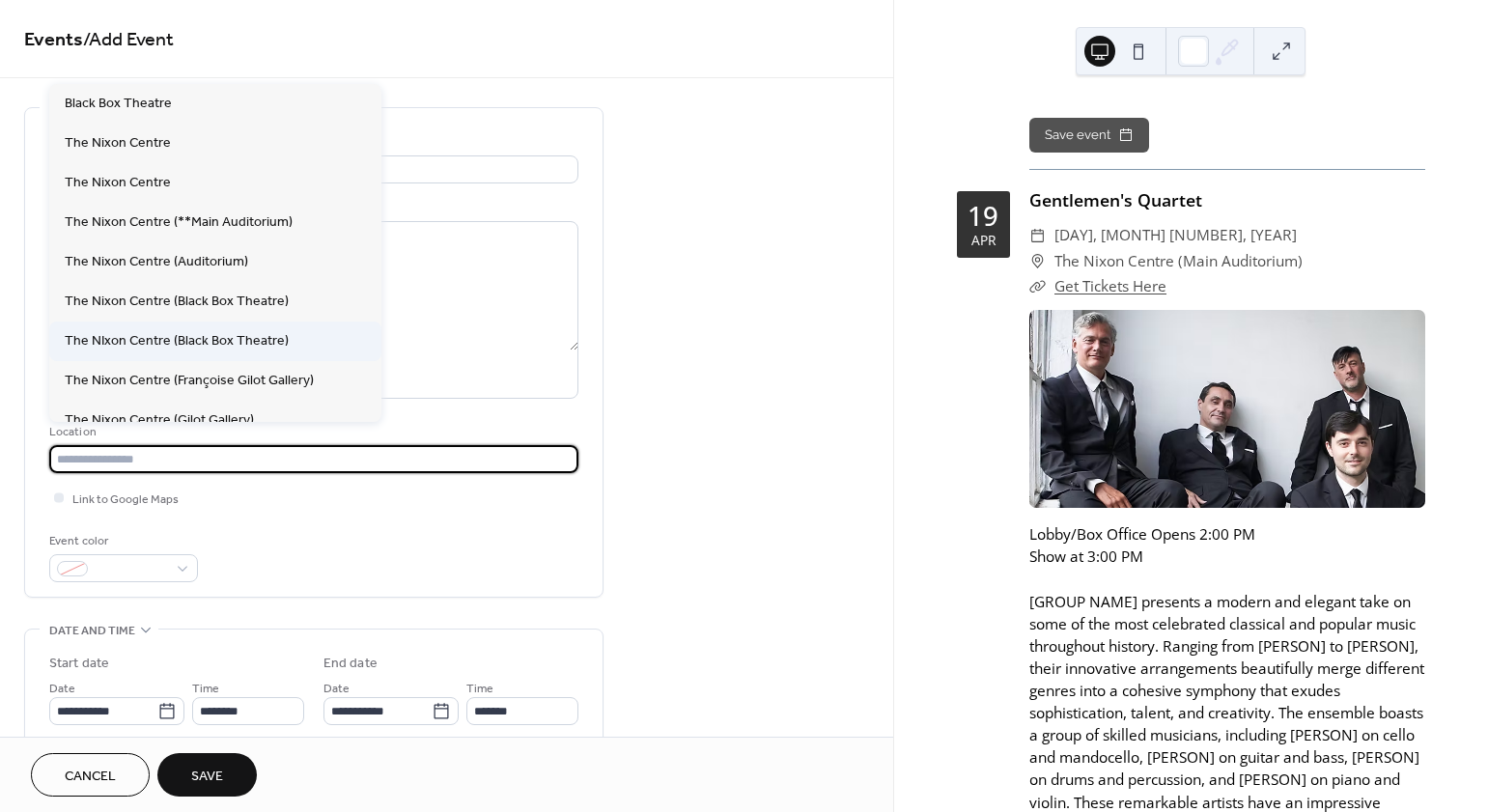 scroll, scrollTop: 248, scrollLeft: 0, axis: vertical 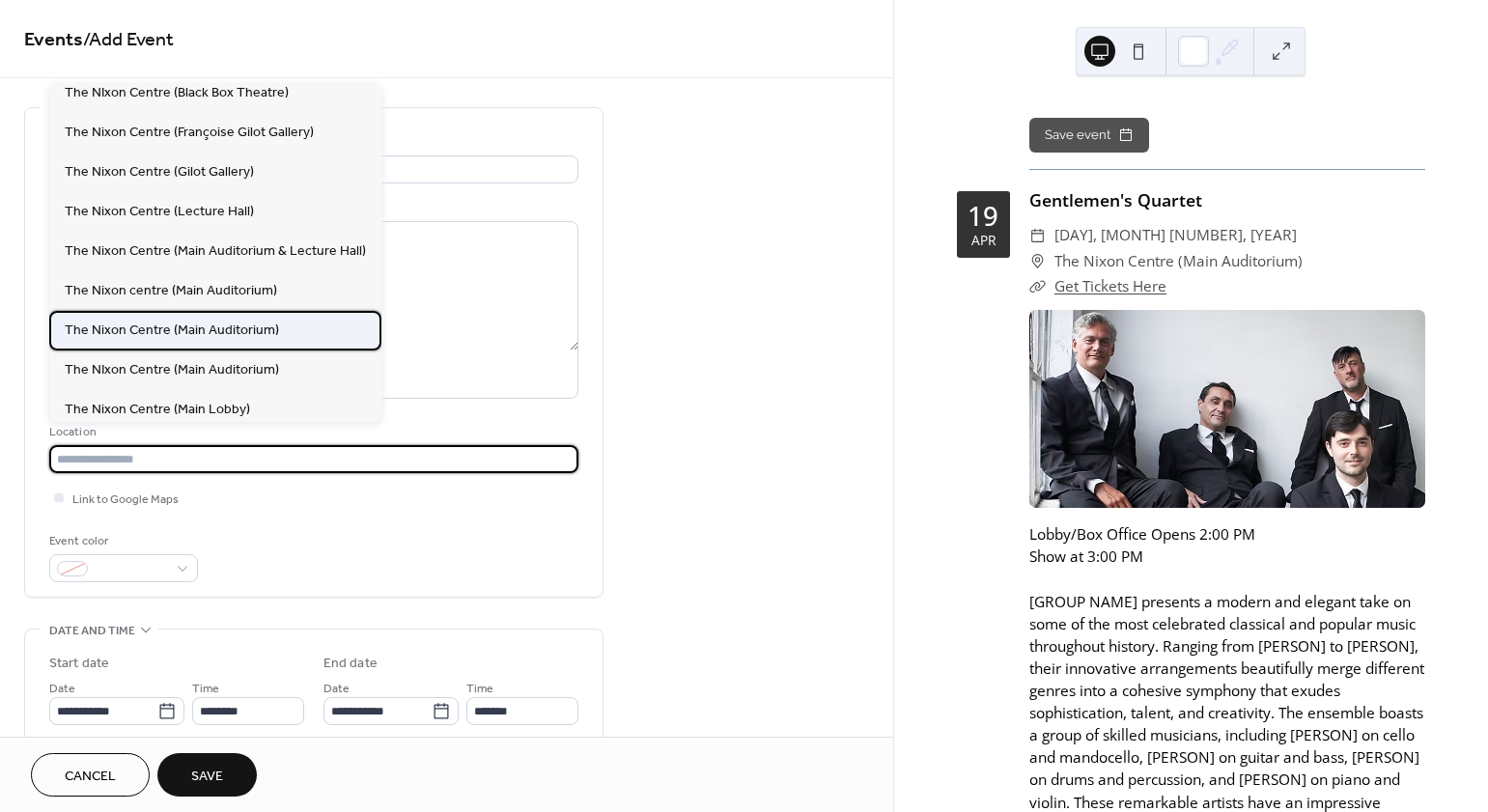 click on "The Nixon Centre (Main Auditorium)" at bounding box center [215, 330] 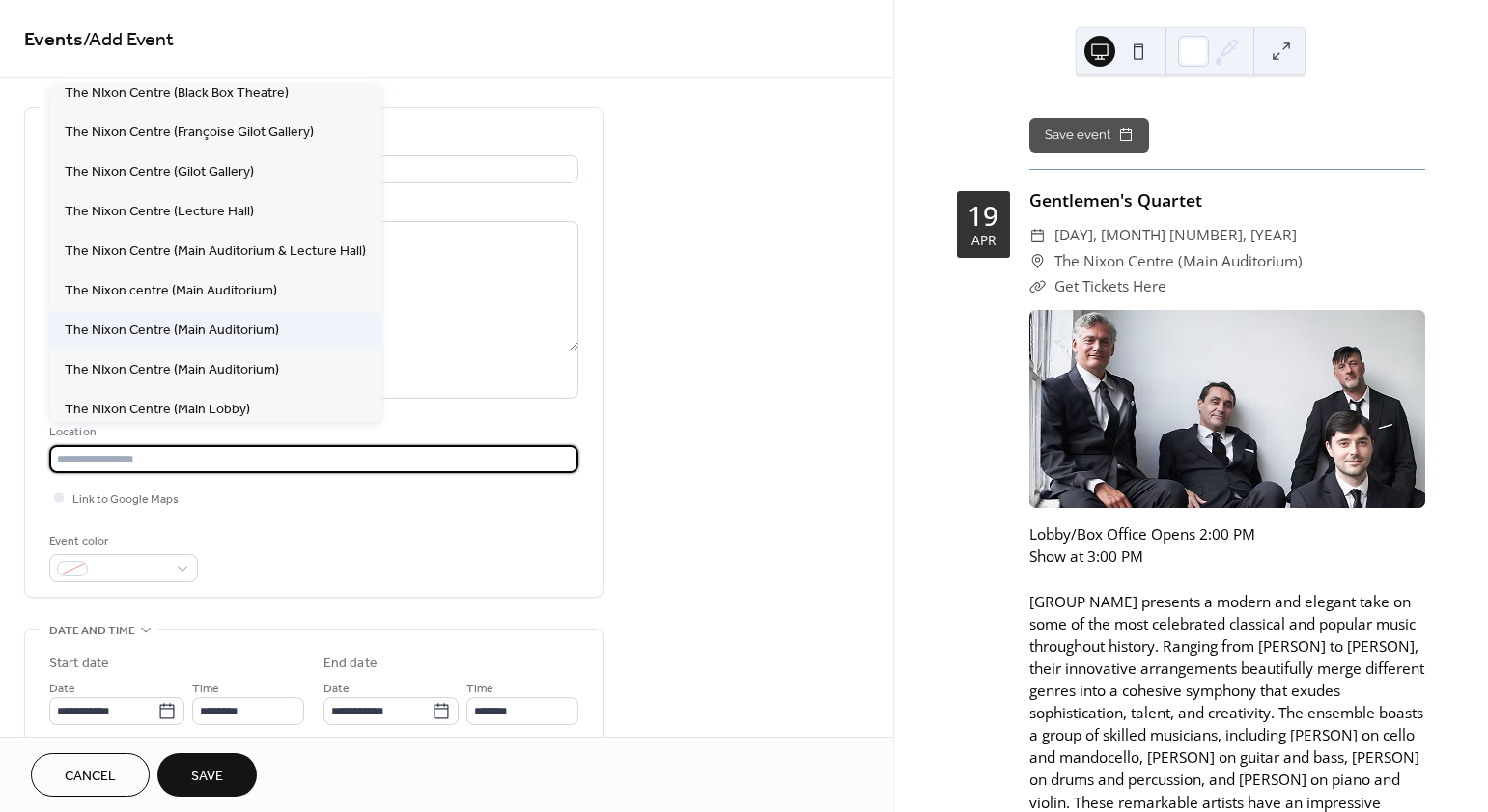 type on "**********" 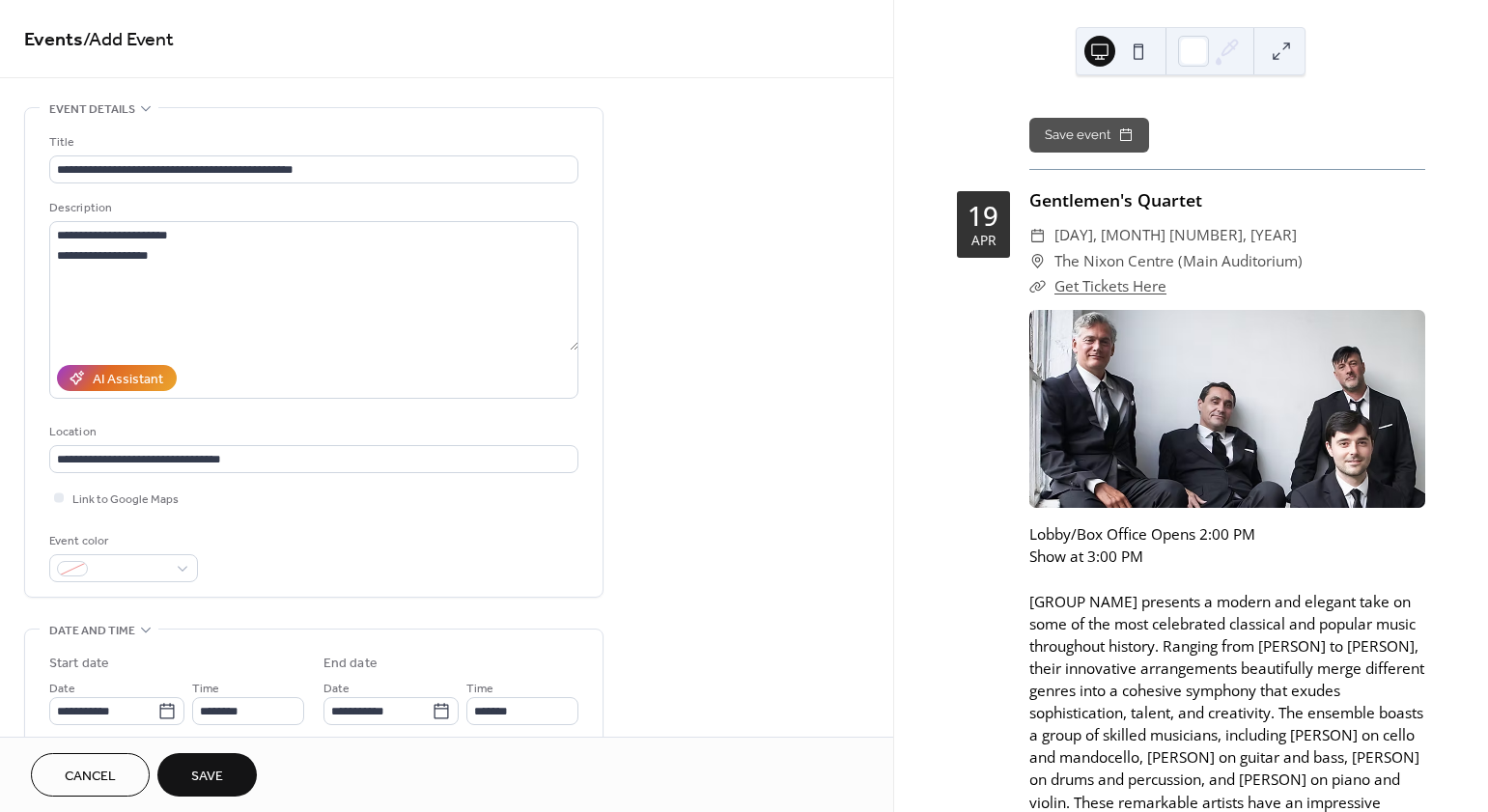 click on "**********" at bounding box center [314, 726] 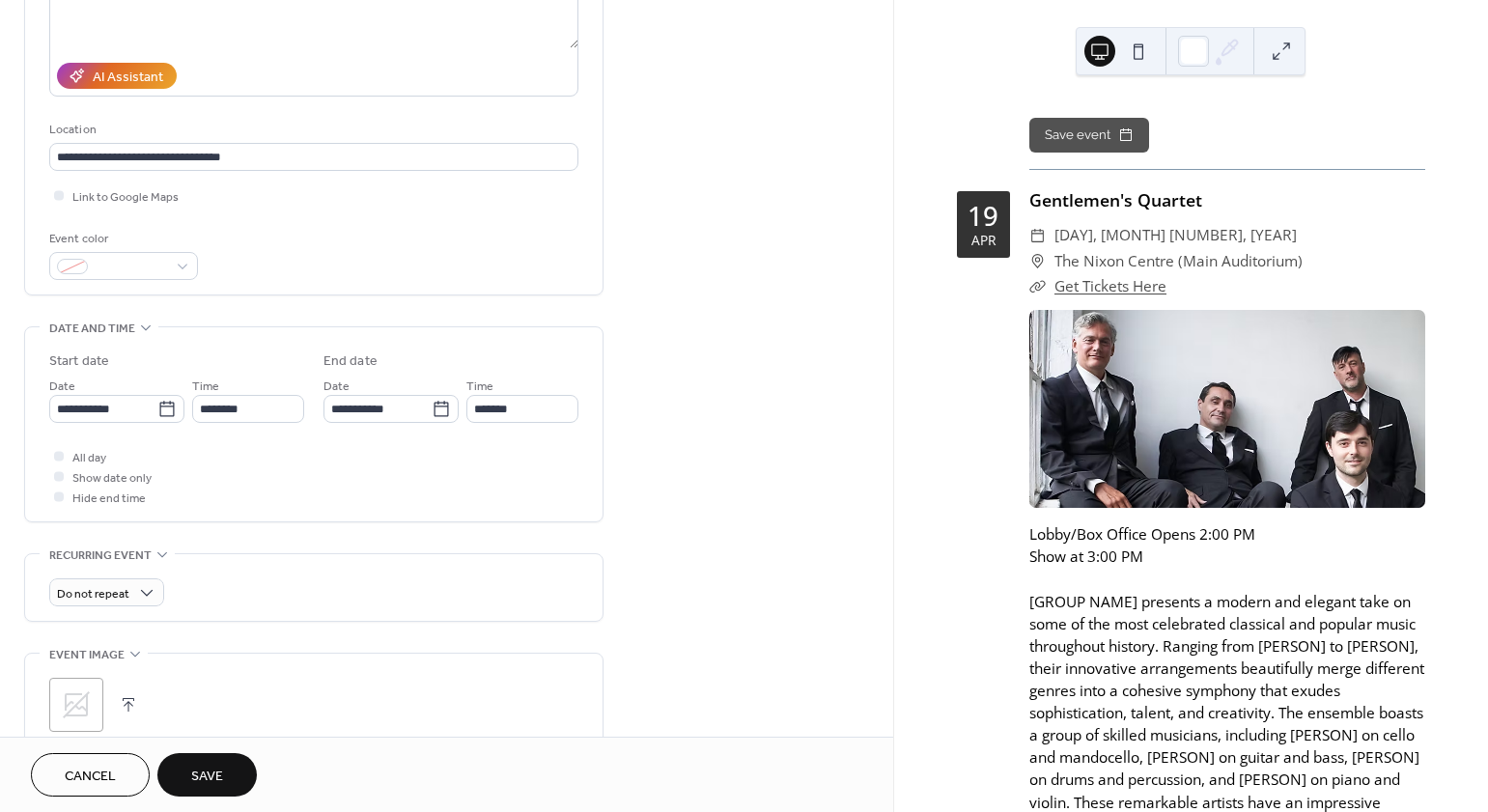 scroll, scrollTop: 321, scrollLeft: 0, axis: vertical 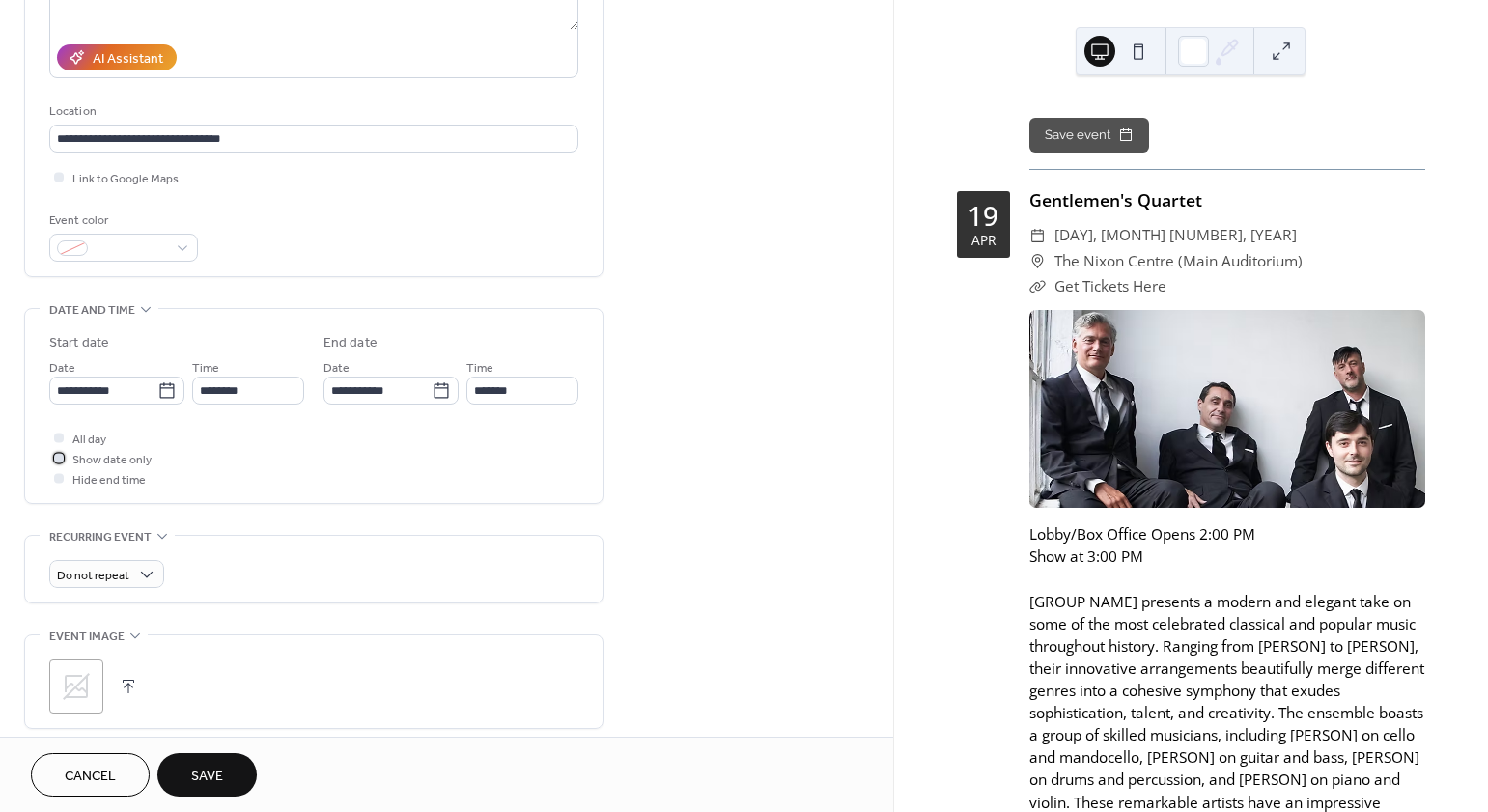 click on "Show date only" at bounding box center [112, 460] 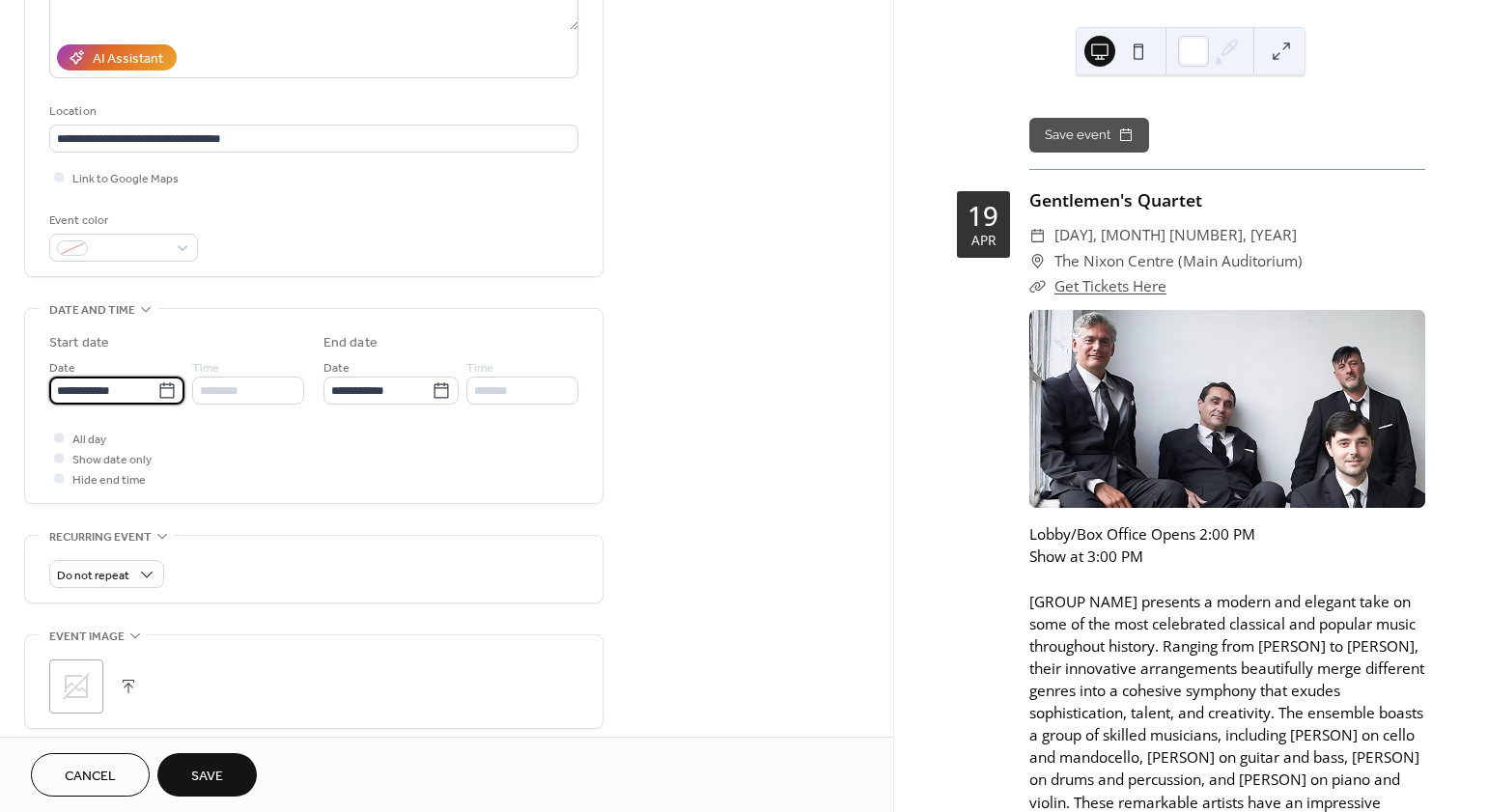 click on "**********" at bounding box center [103, 390] 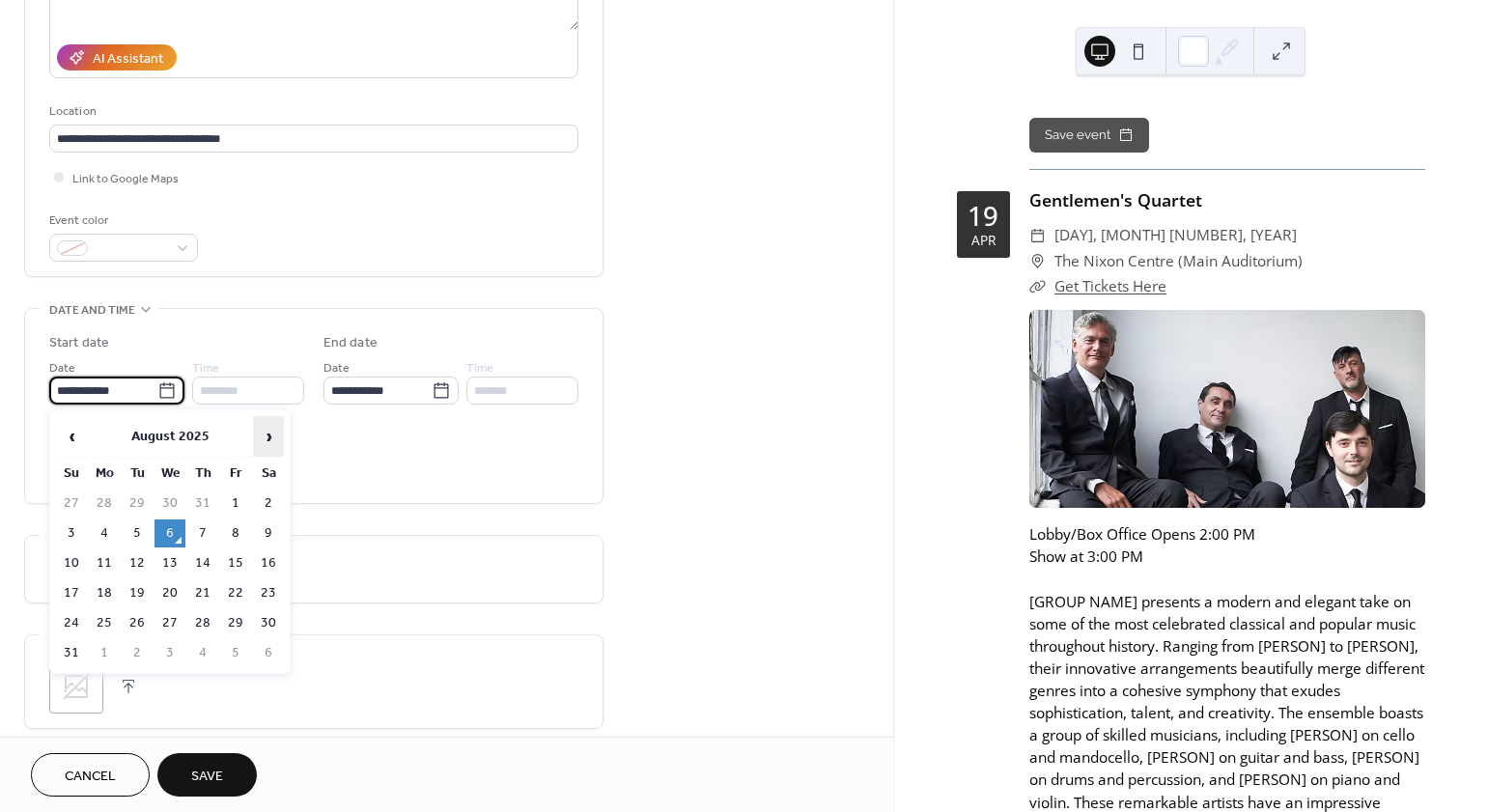 click on "›" at bounding box center [268, 436] 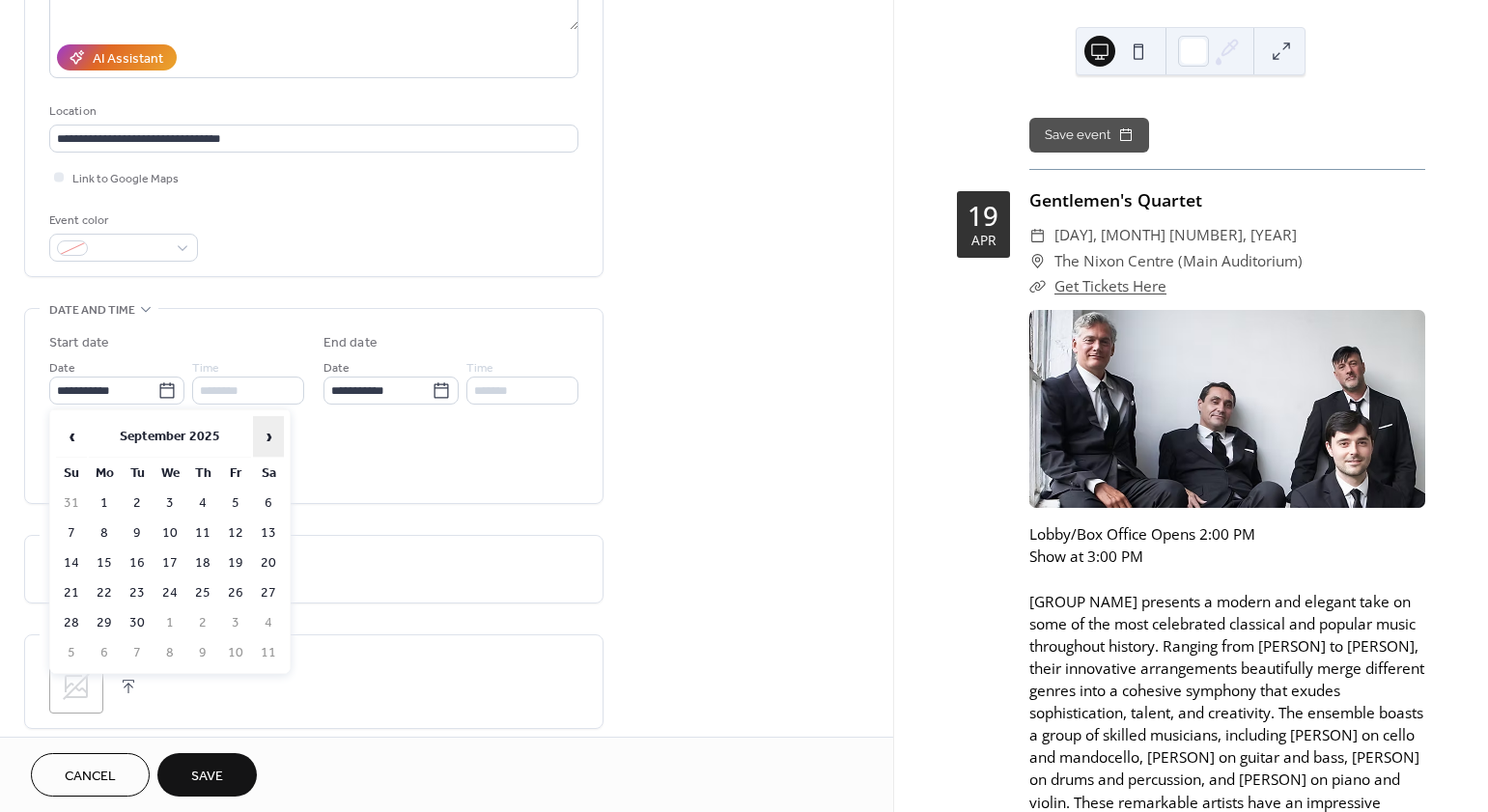 click on "›" at bounding box center [268, 436] 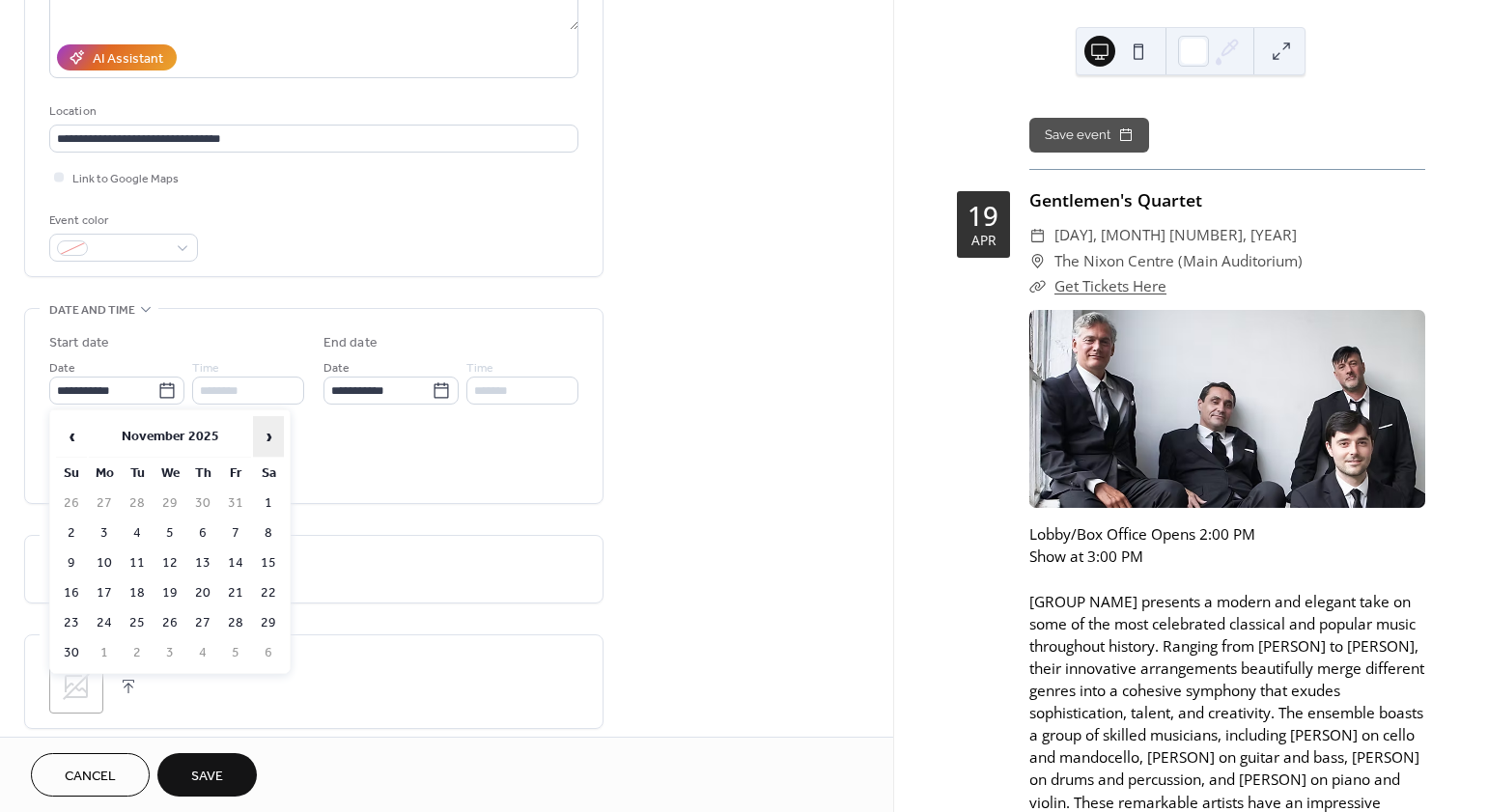 click on "›" at bounding box center (268, 436) 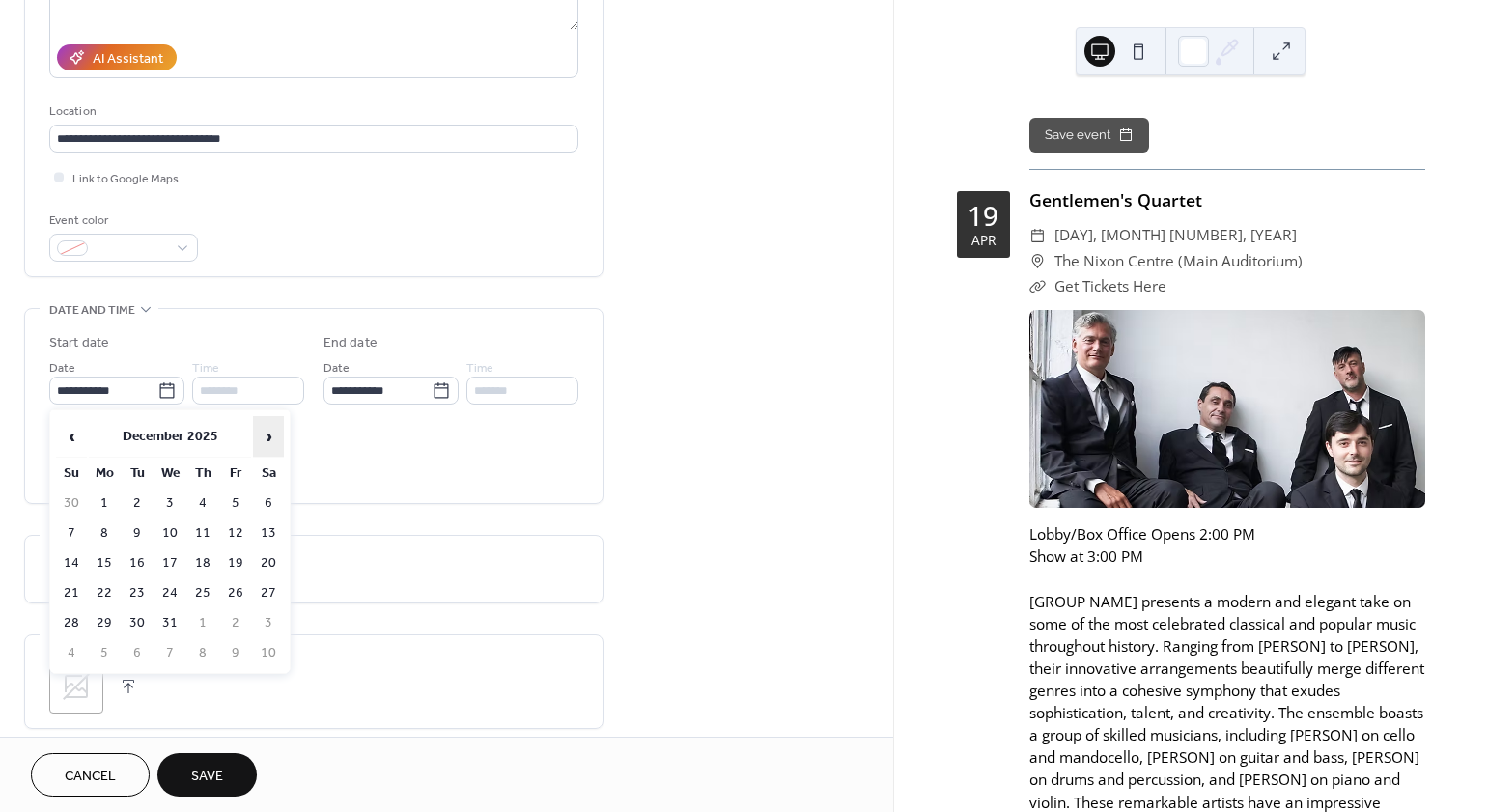 click on "›" at bounding box center (268, 436) 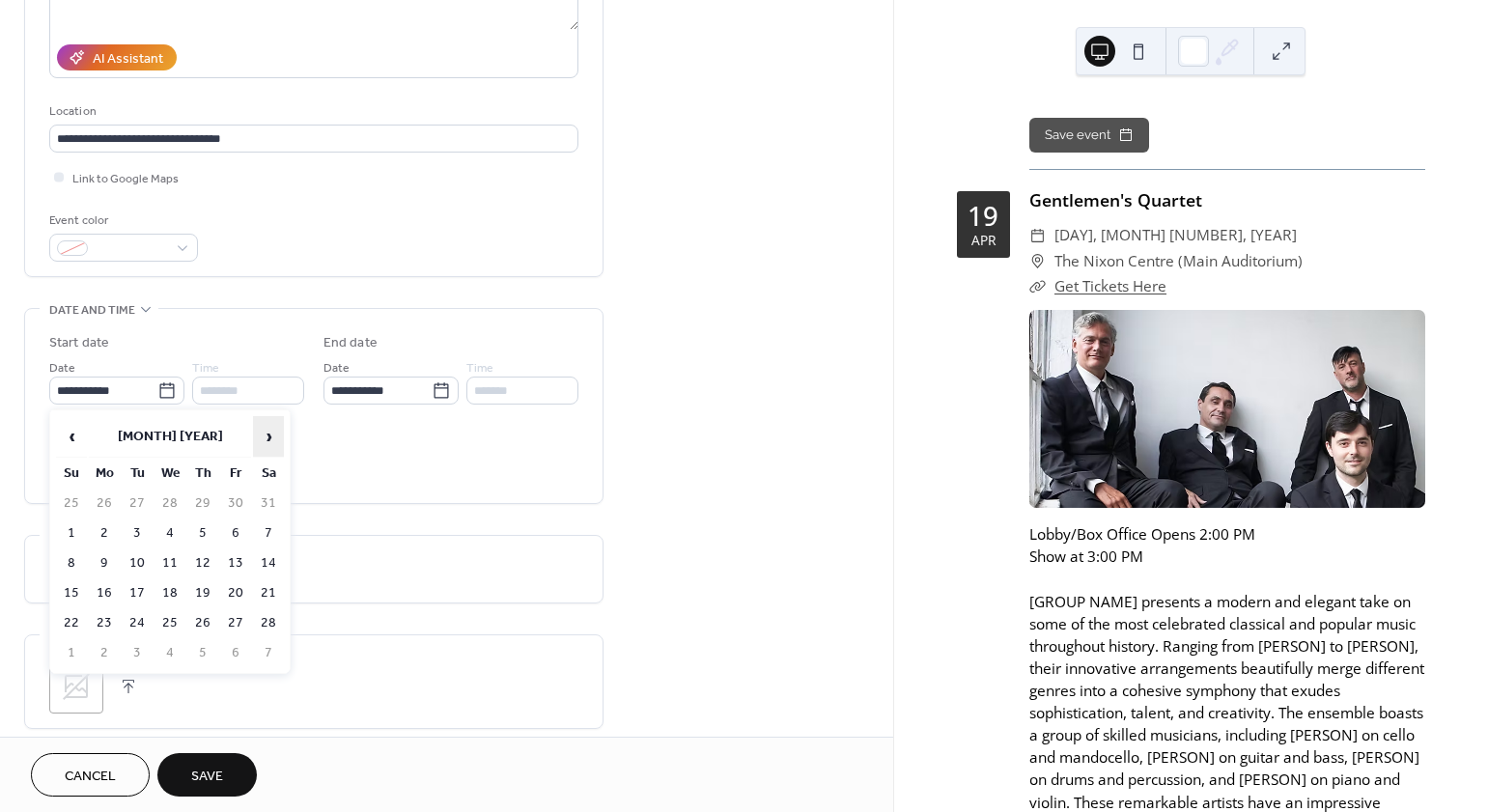 click on "›" at bounding box center [268, 436] 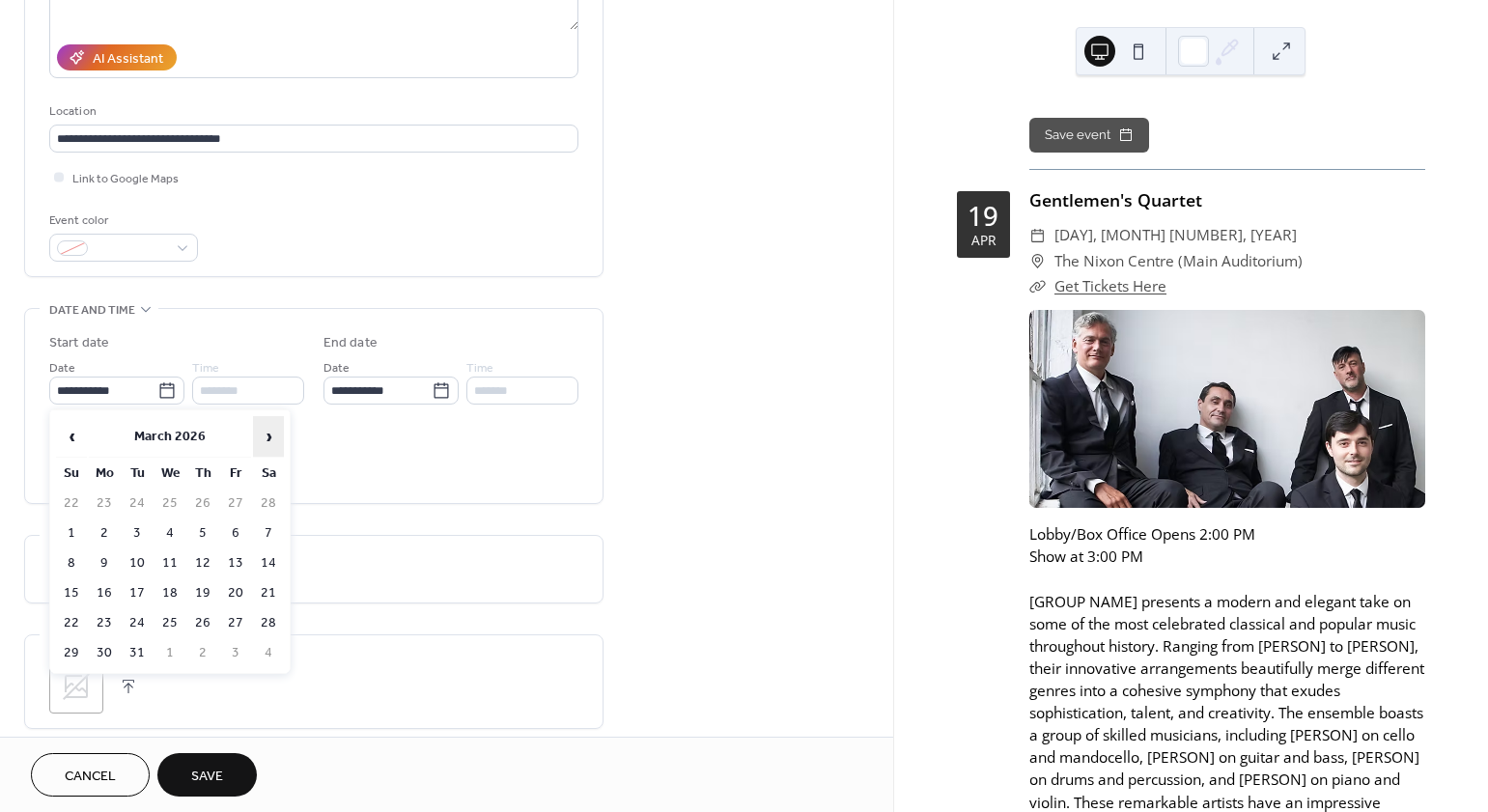 click on "›" at bounding box center [268, 436] 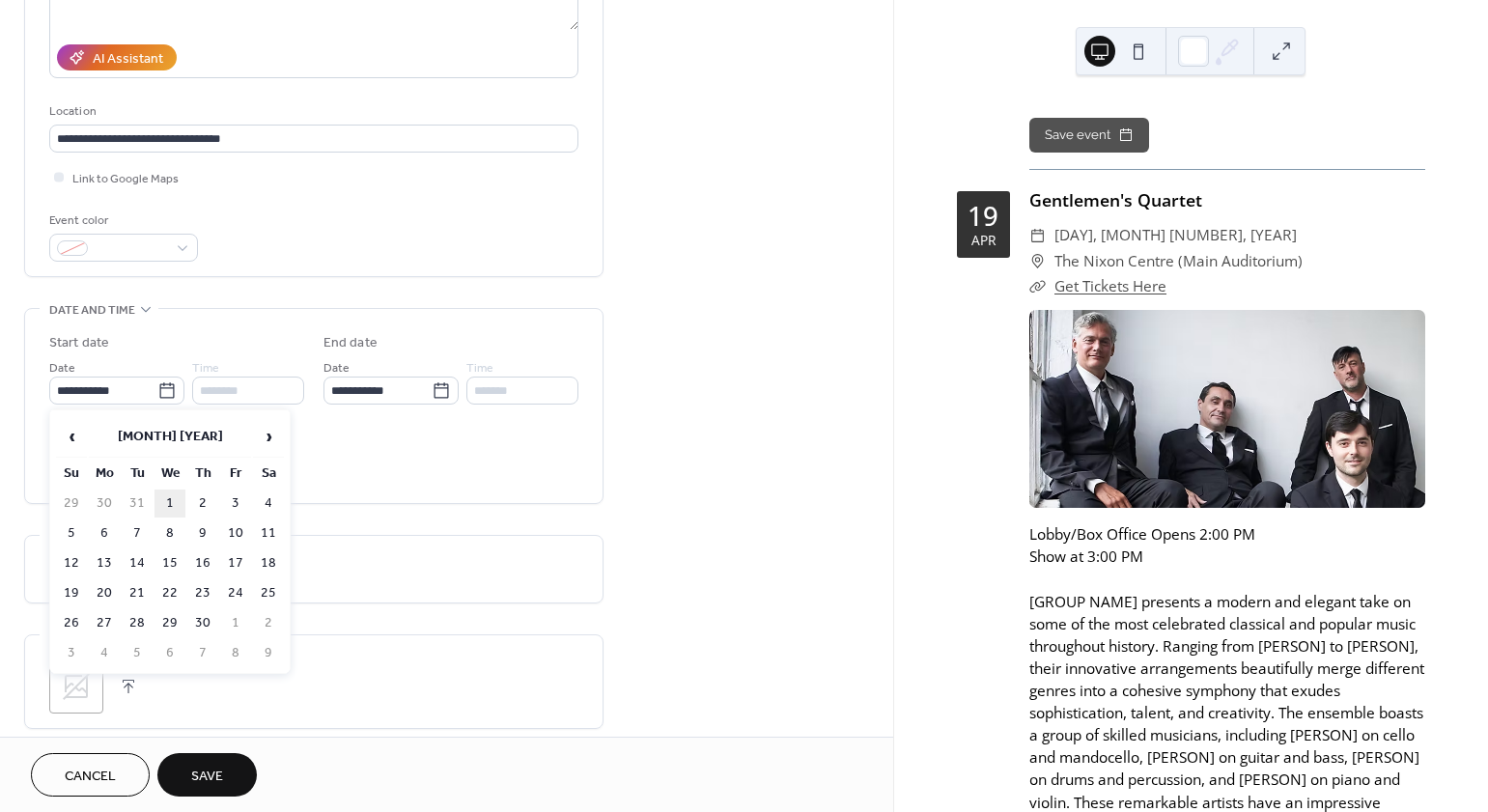 click on "1" at bounding box center (170, 503) 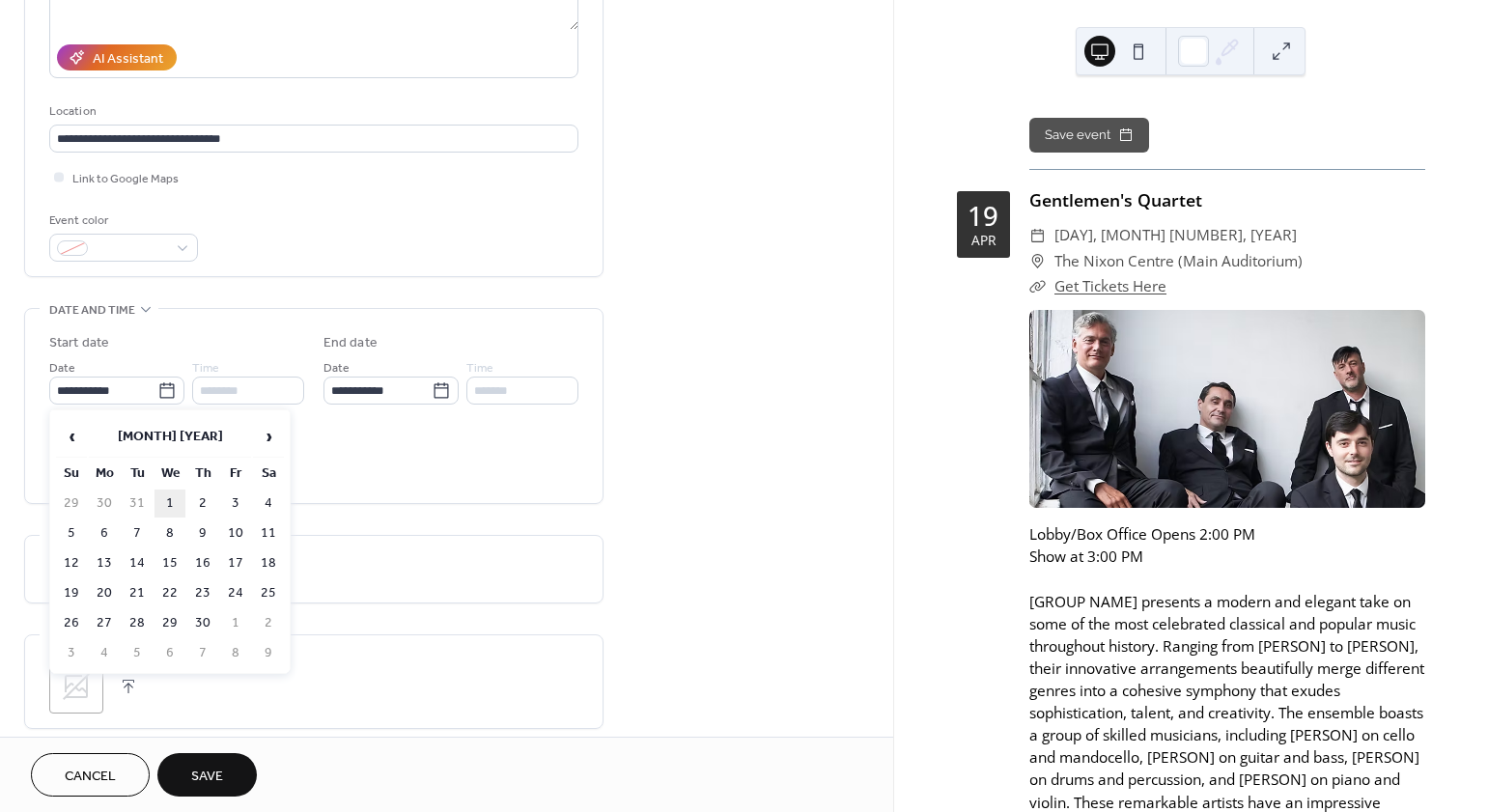 type on "**********" 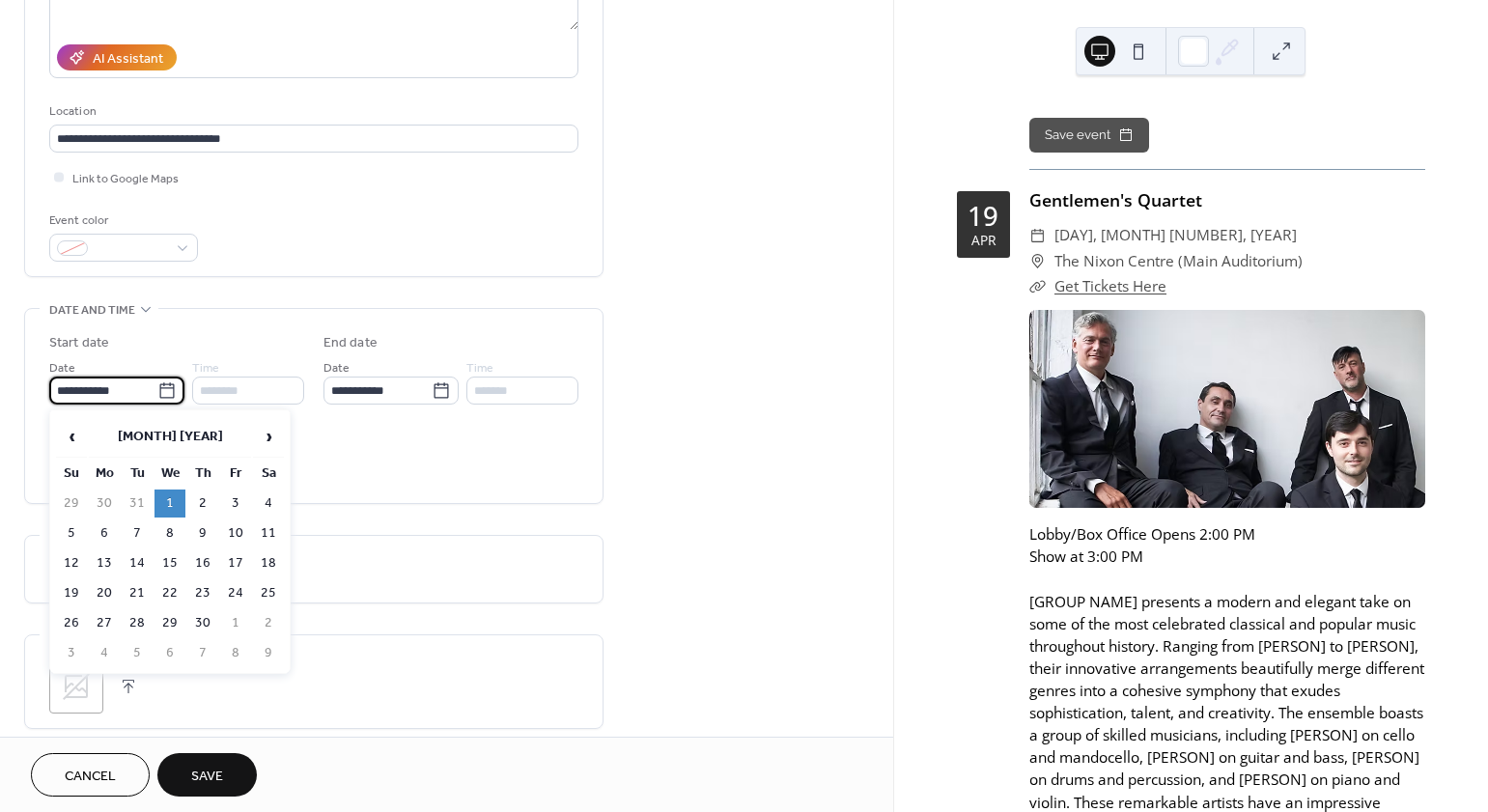 click on "**********" at bounding box center [103, 390] 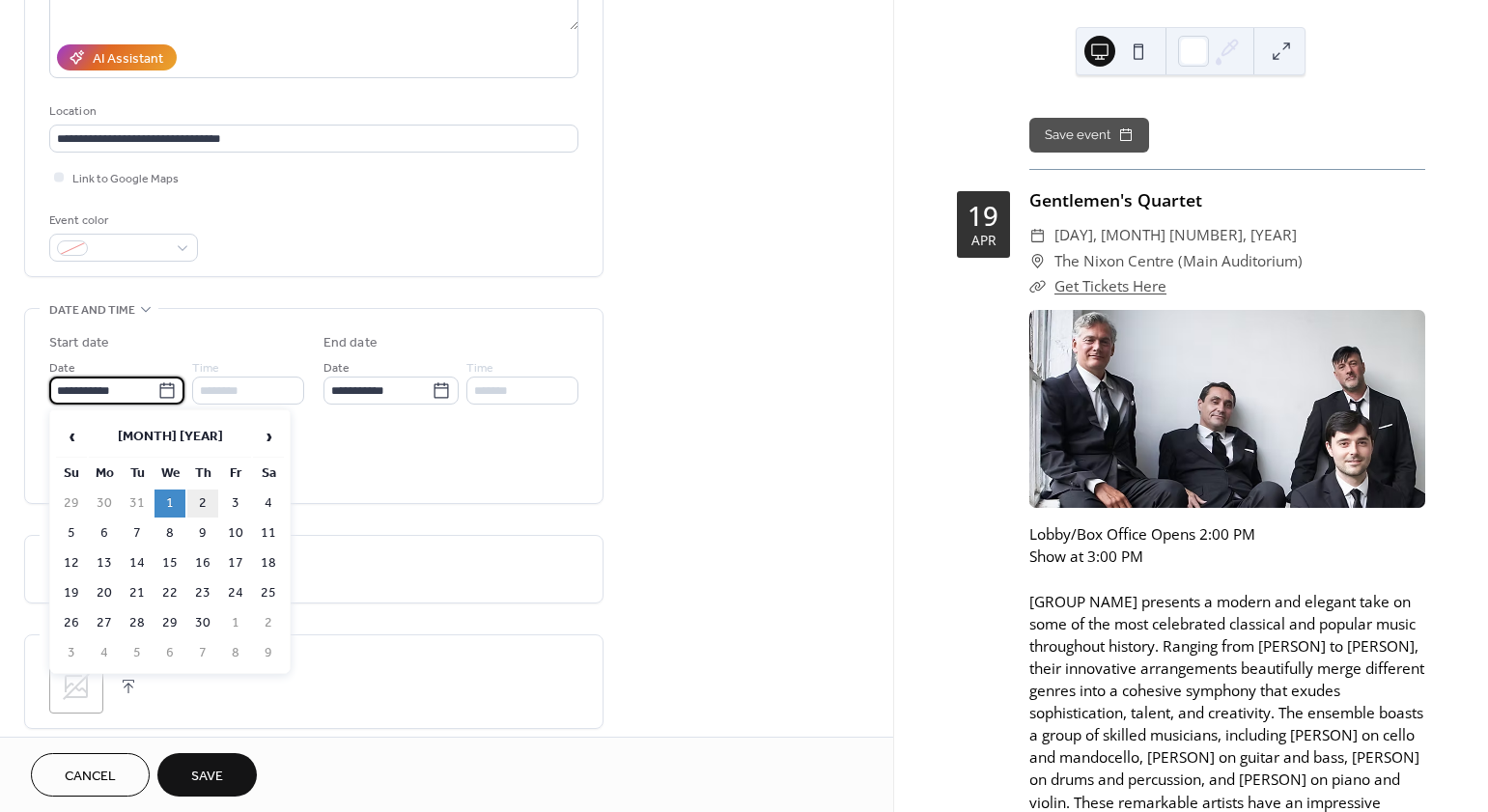 click on "2" at bounding box center (203, 503) 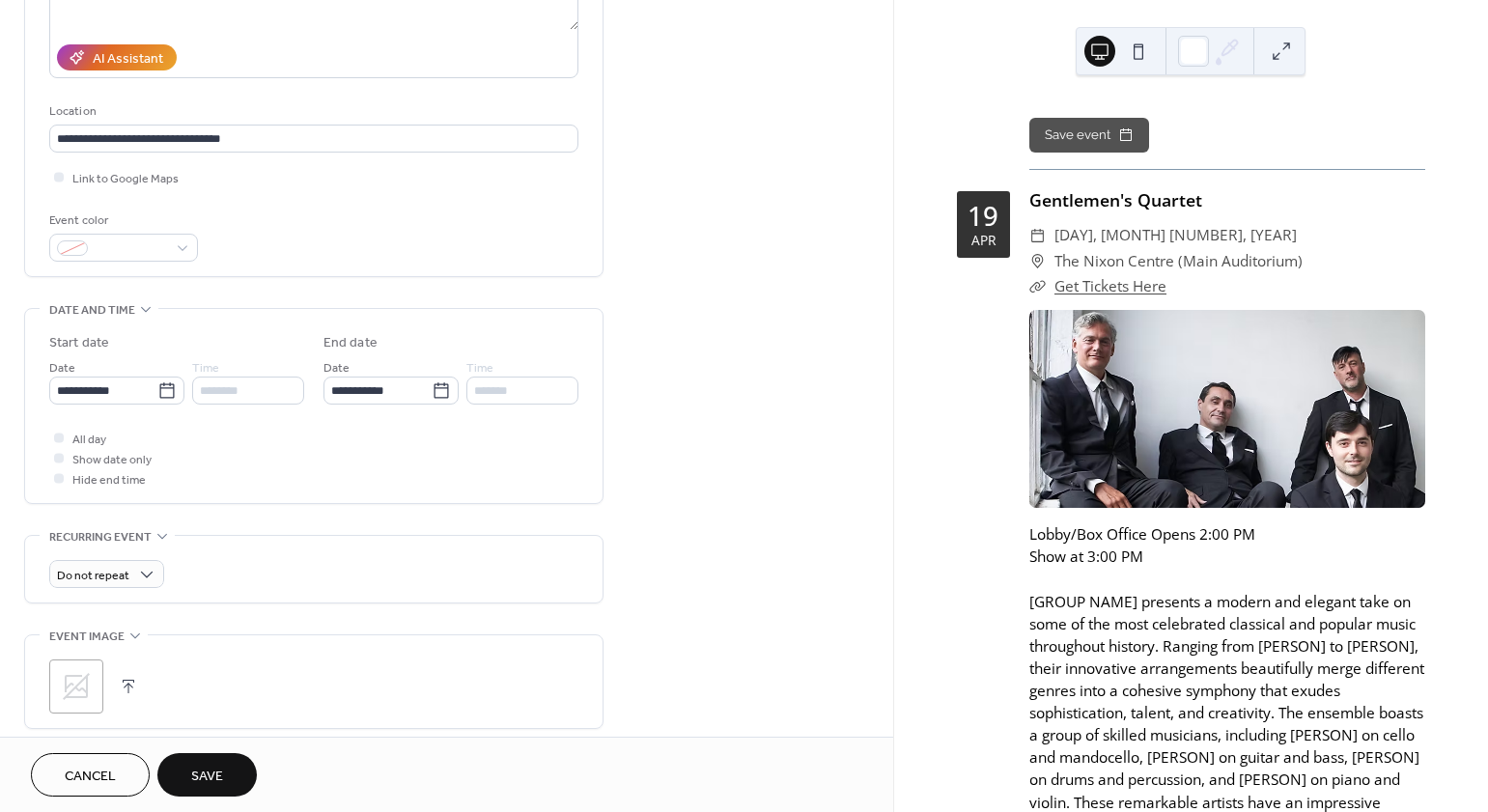 scroll, scrollTop: 325, scrollLeft: 0, axis: vertical 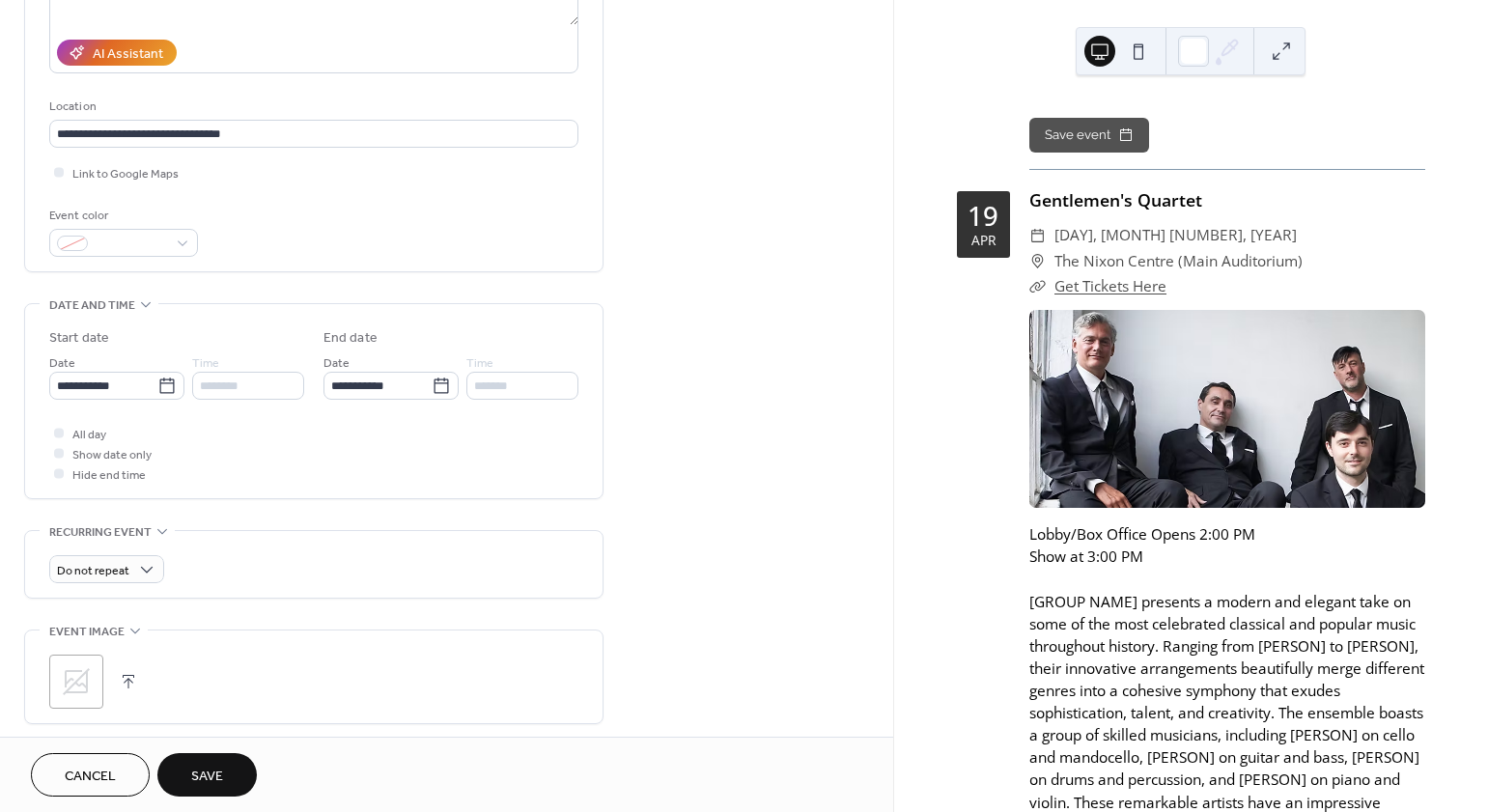 click on "Save" at bounding box center [207, 774] 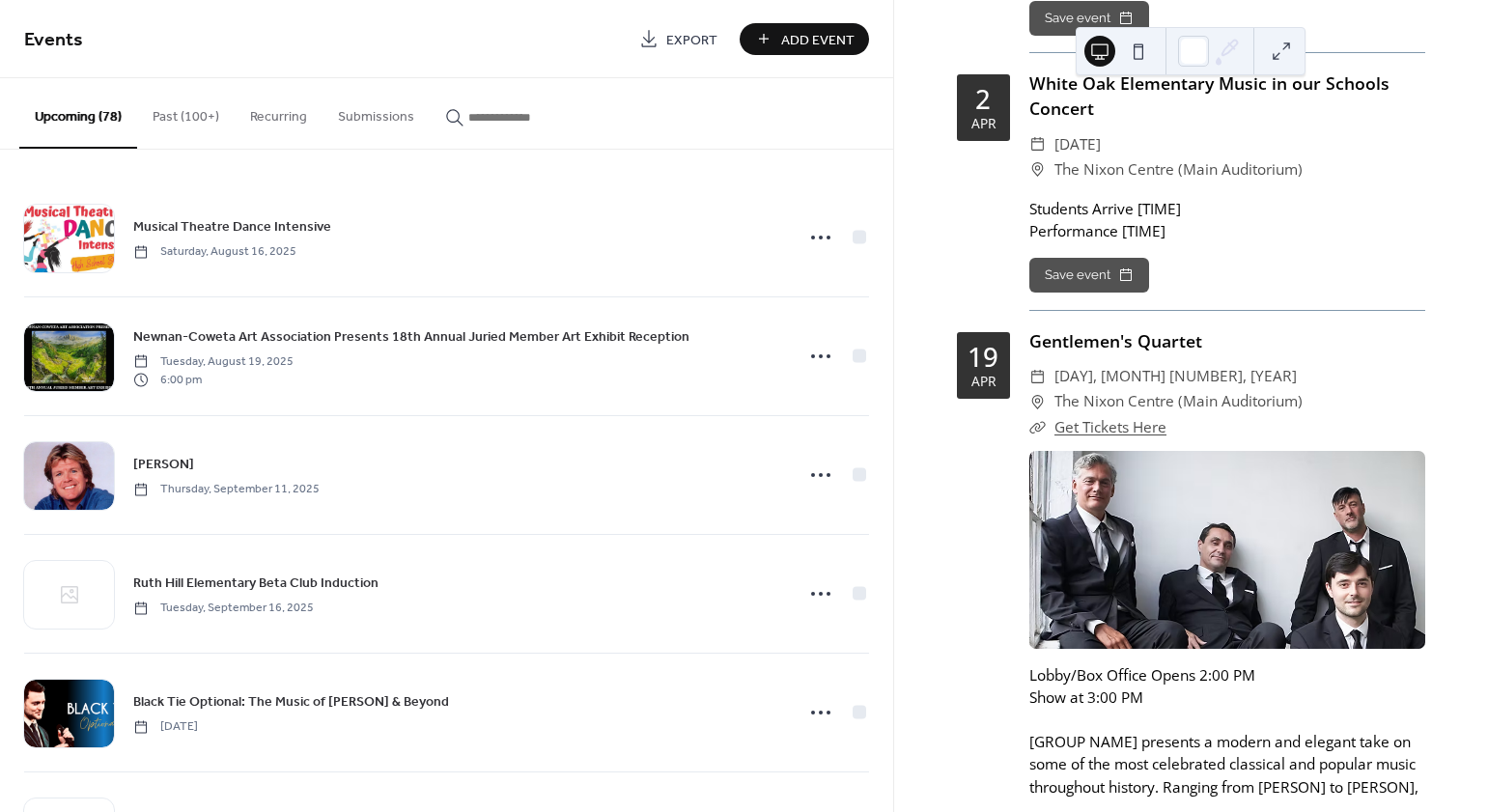 scroll, scrollTop: 133, scrollLeft: 0, axis: vertical 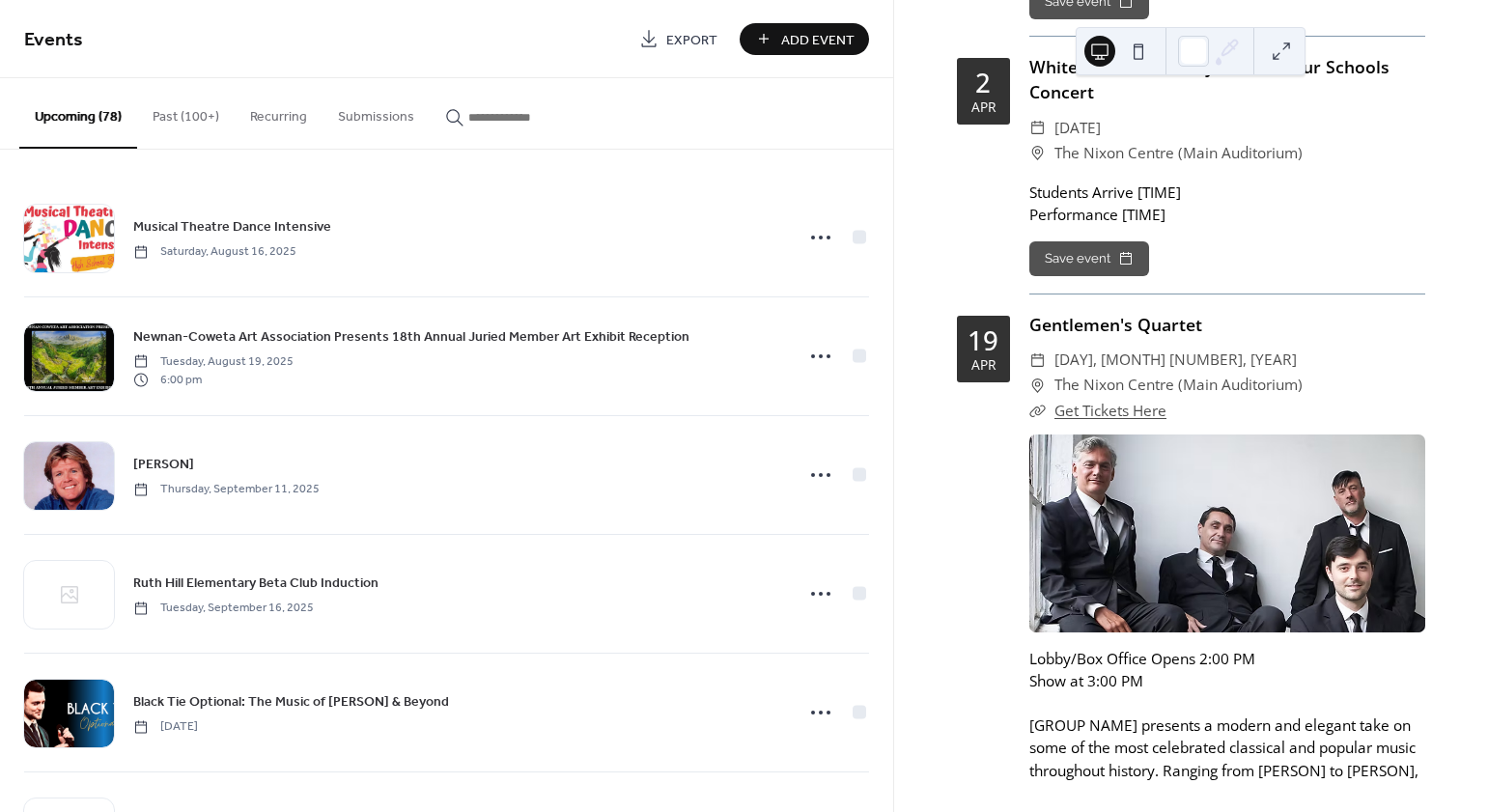 click on "Add Event" at bounding box center [818, 40] 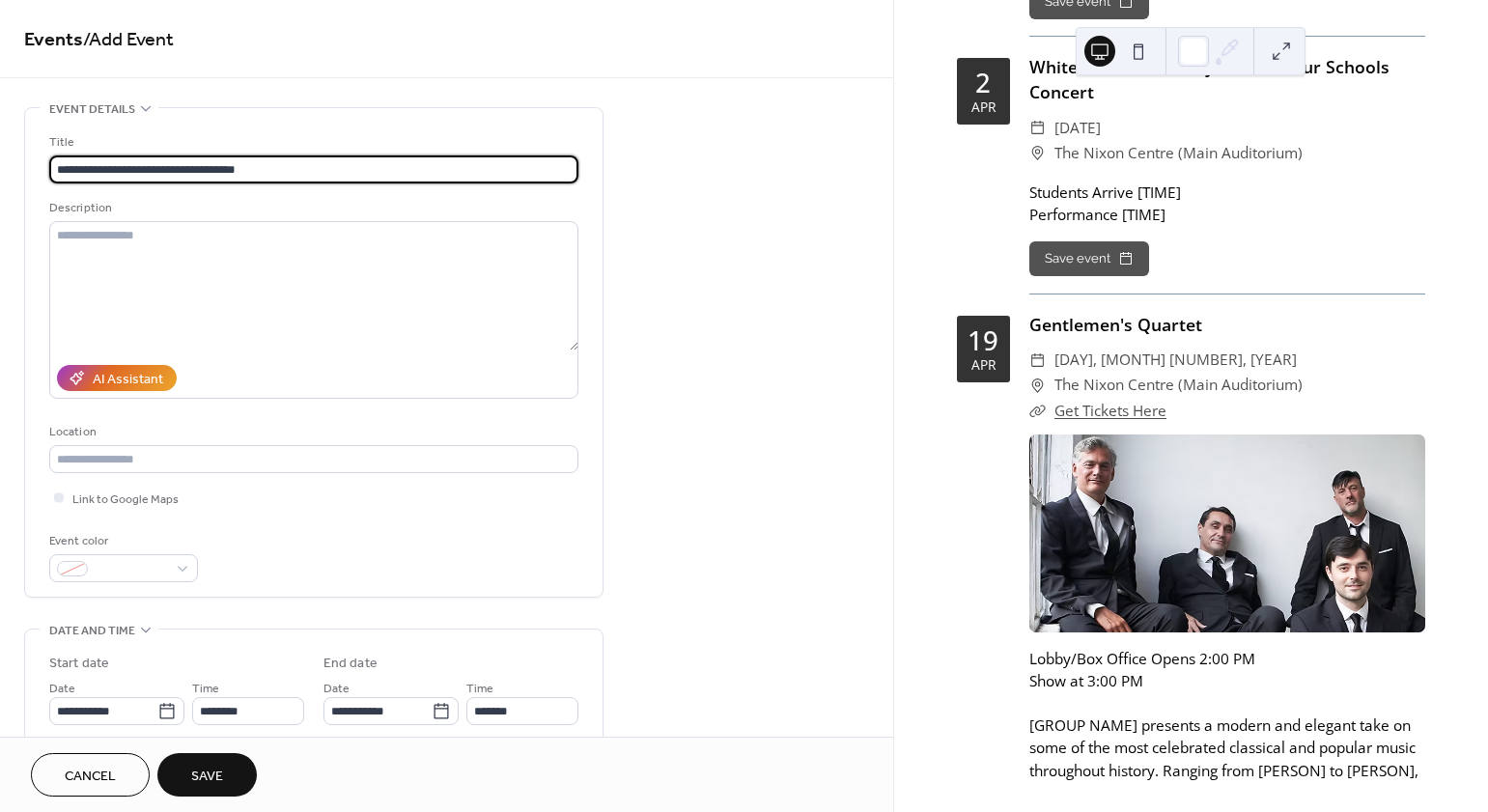 type on "**********" 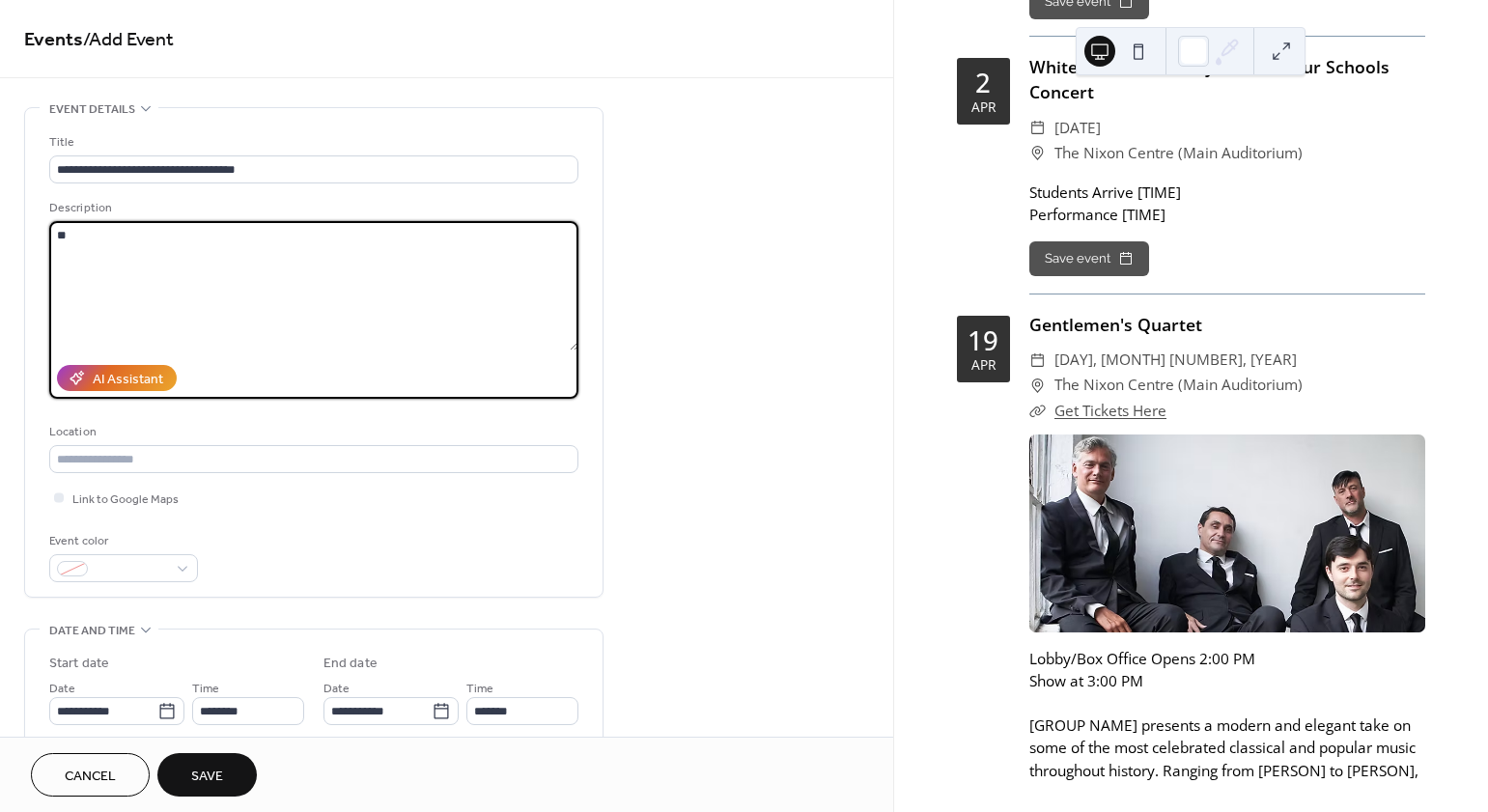 type on "*" 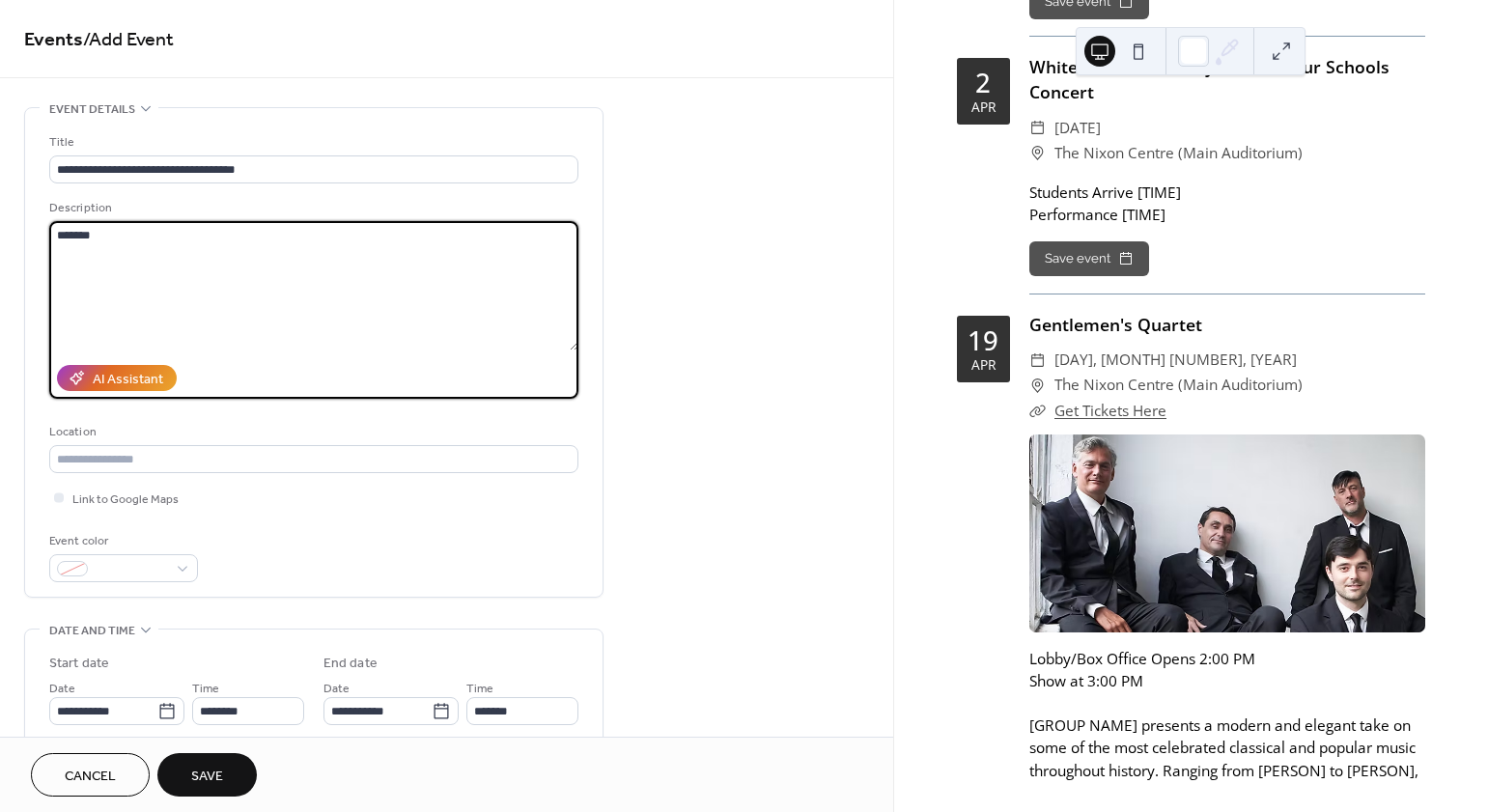 type on "*******" 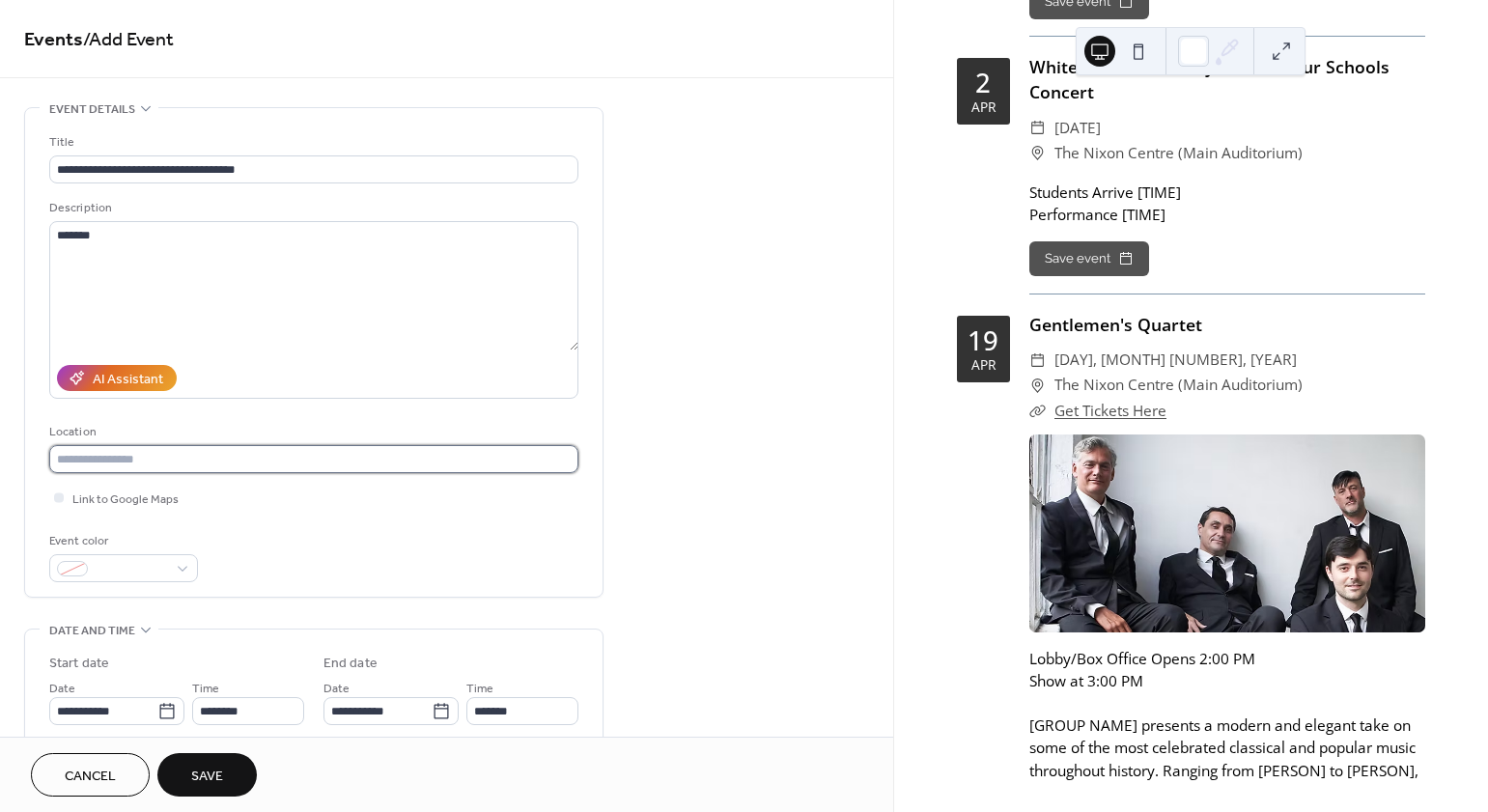 click at bounding box center [314, 459] 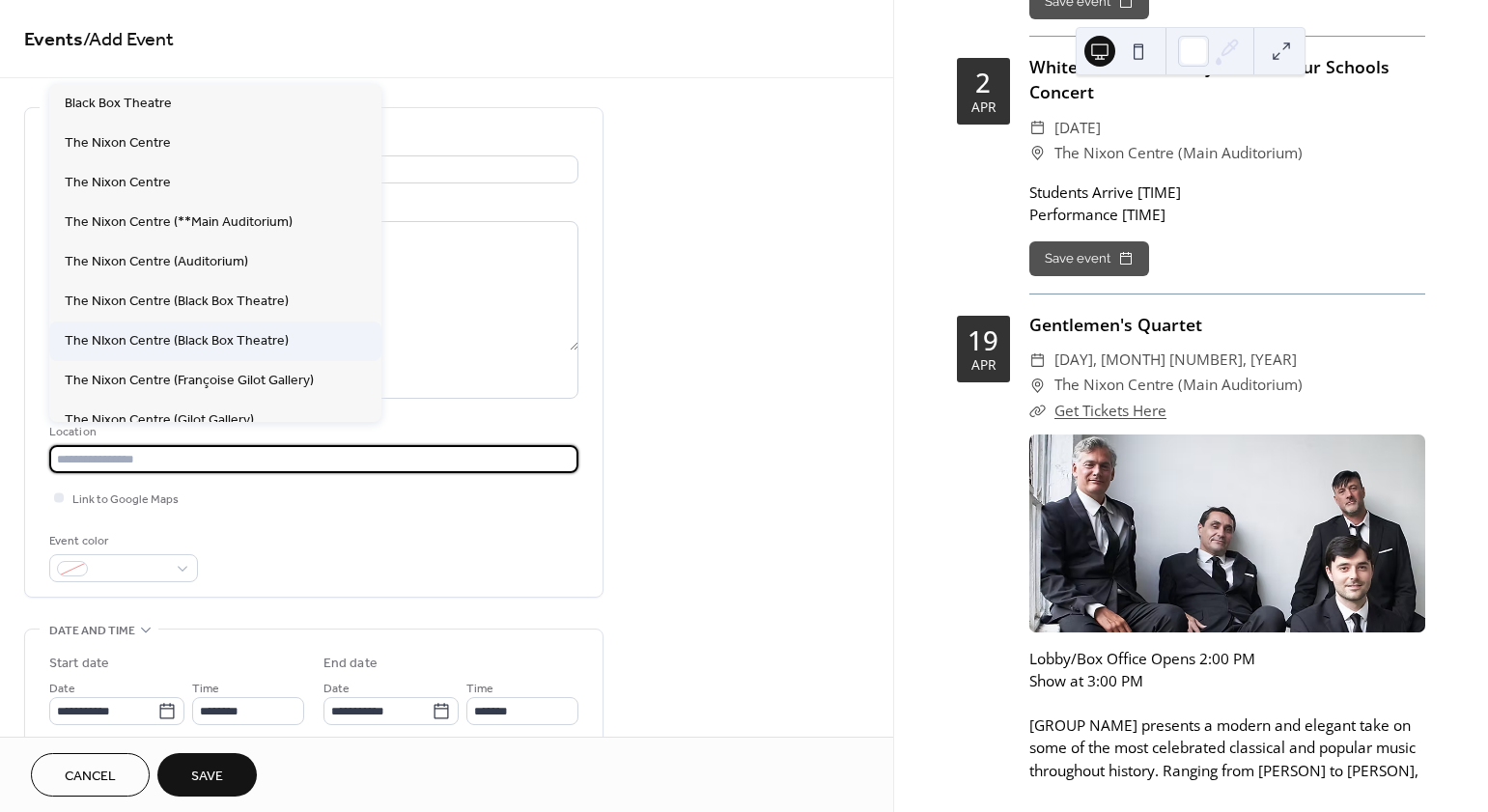 scroll, scrollTop: 248, scrollLeft: 0, axis: vertical 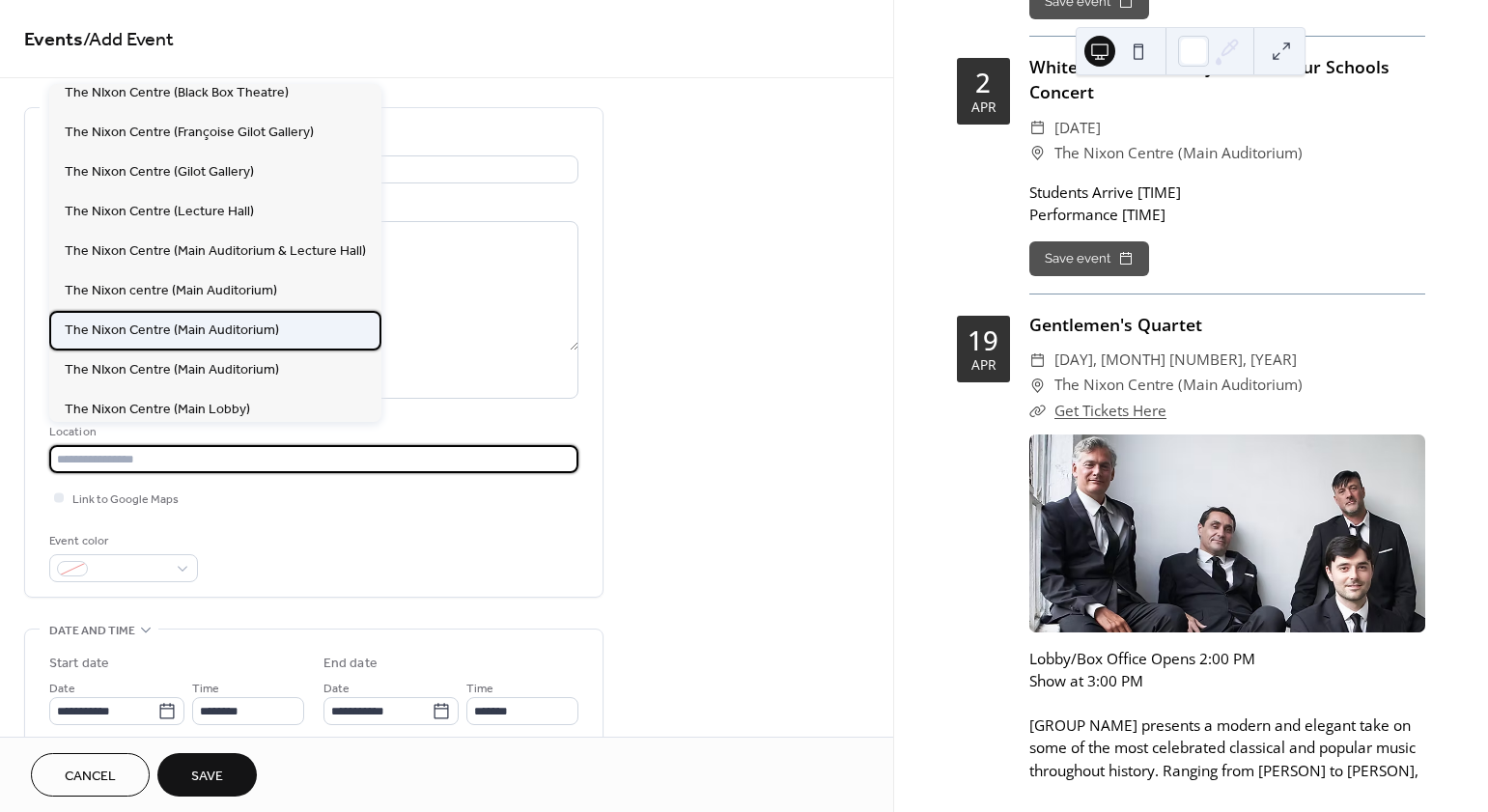 click on "The Nixon Centre (Main Auditorium)" at bounding box center [172, 330] 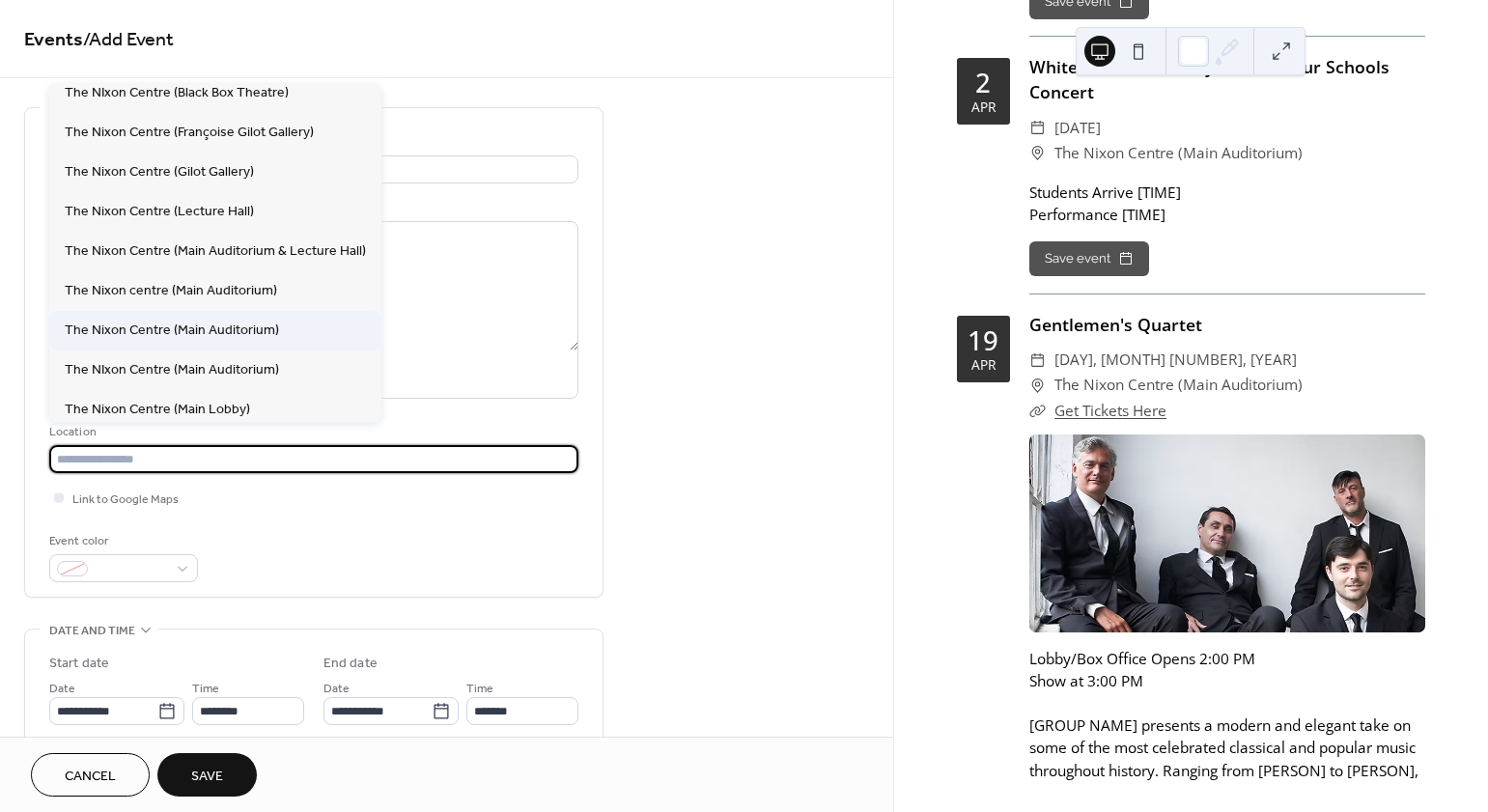 type on "**********" 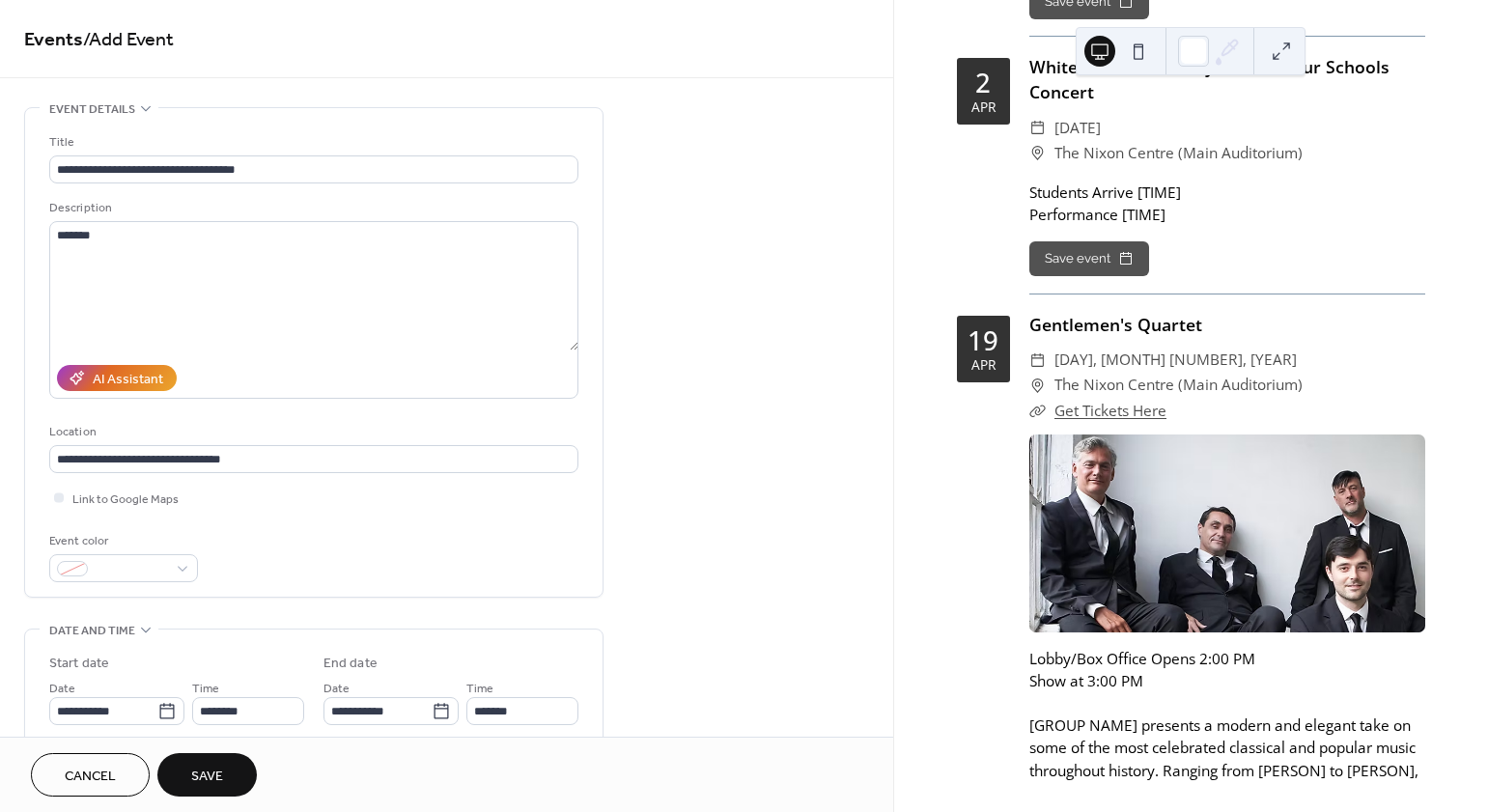 click on "**********" at bounding box center (446, 695) 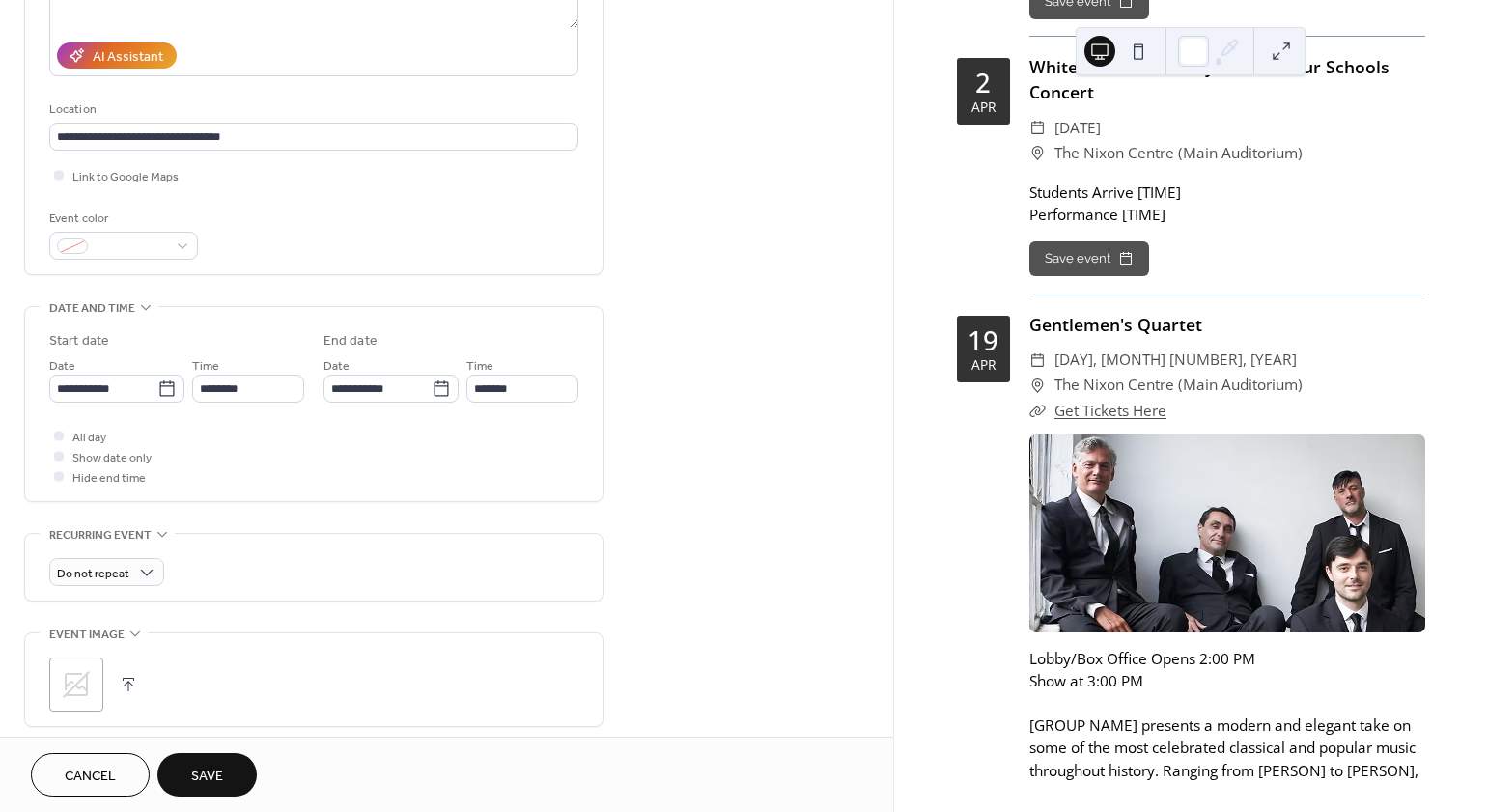scroll, scrollTop: 342, scrollLeft: 0, axis: vertical 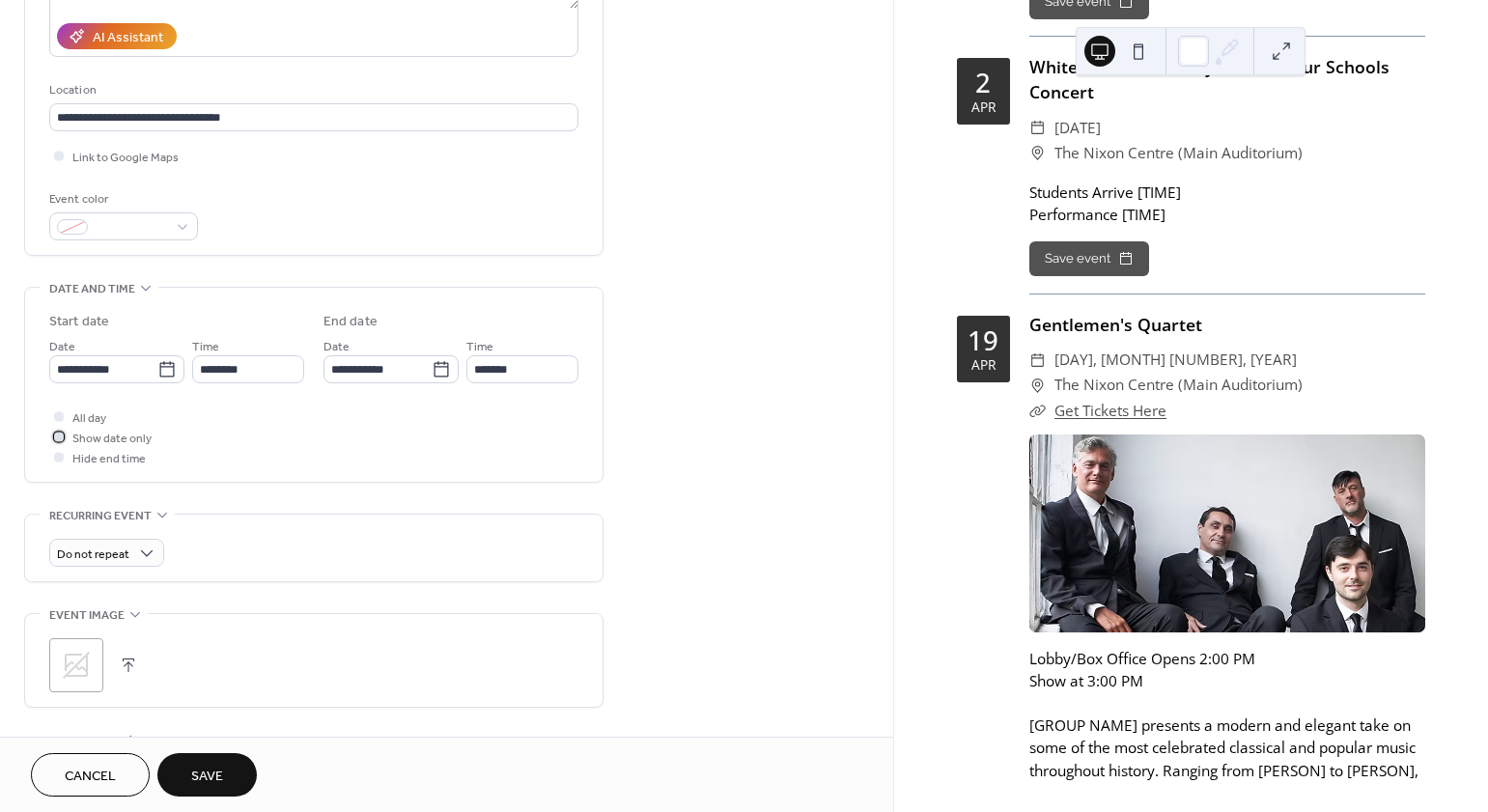 click on "Show date only" at bounding box center [112, 438] 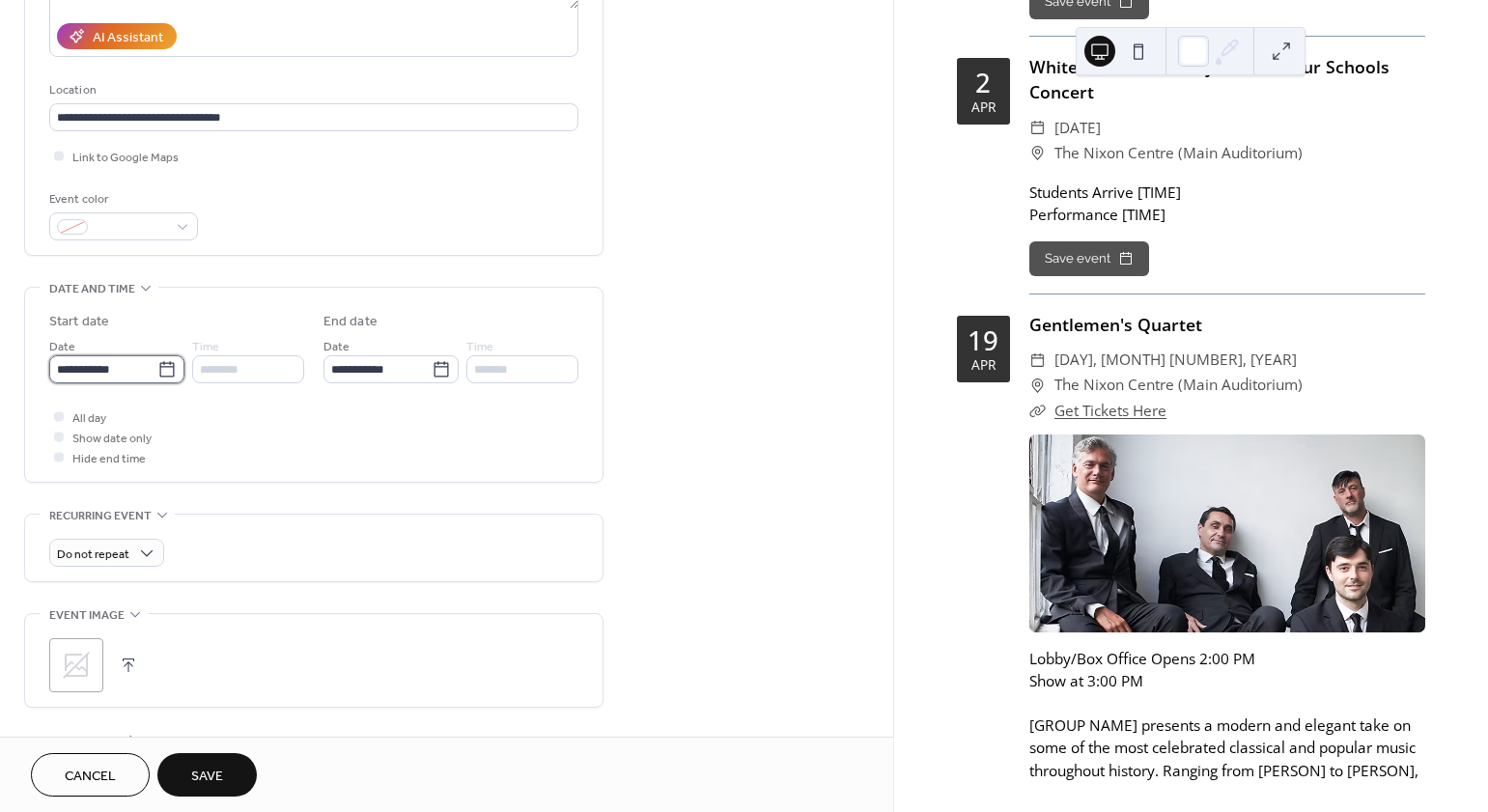 click on "**********" at bounding box center (103, 369) 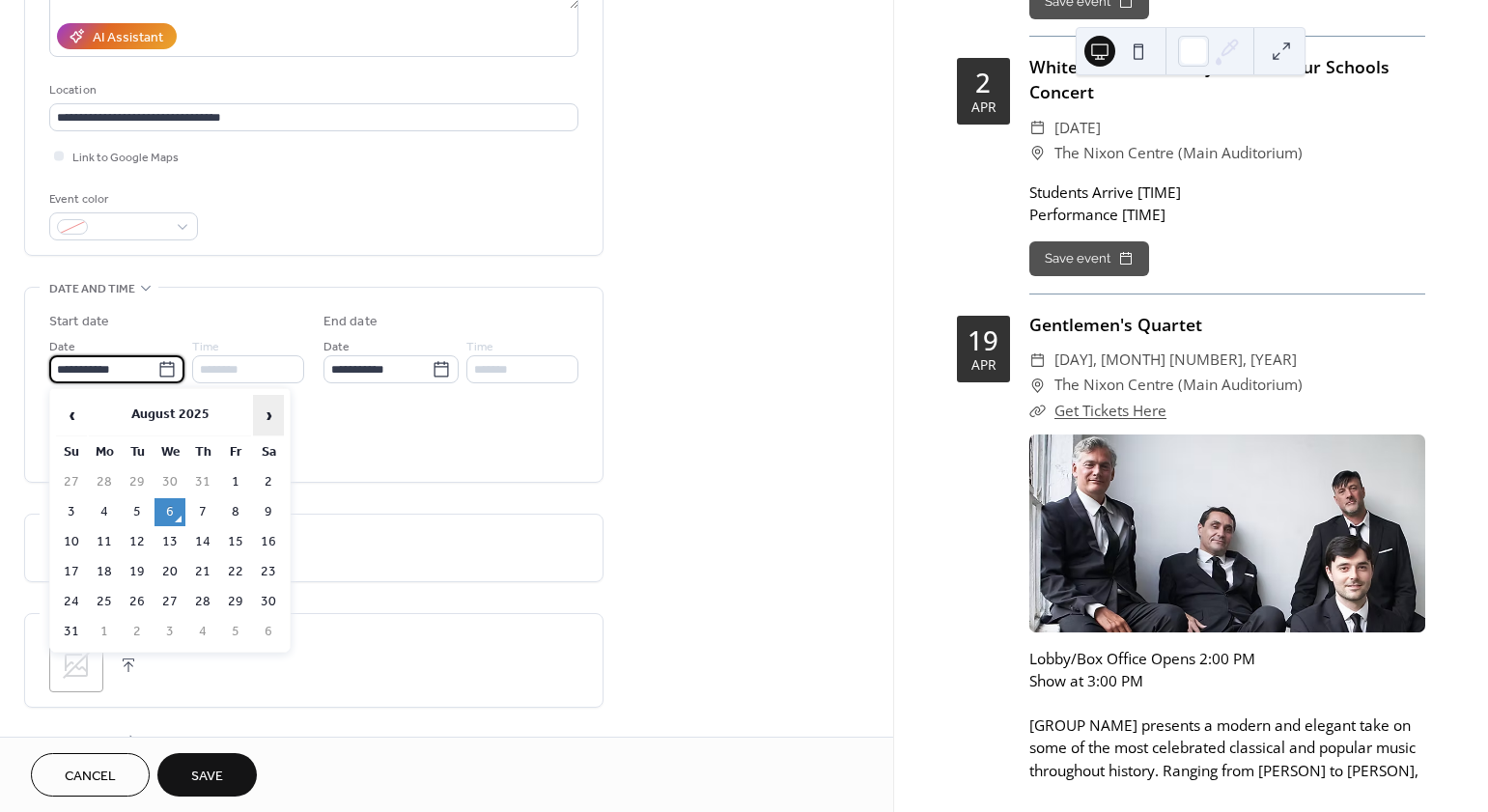 click on "›" at bounding box center (268, 415) 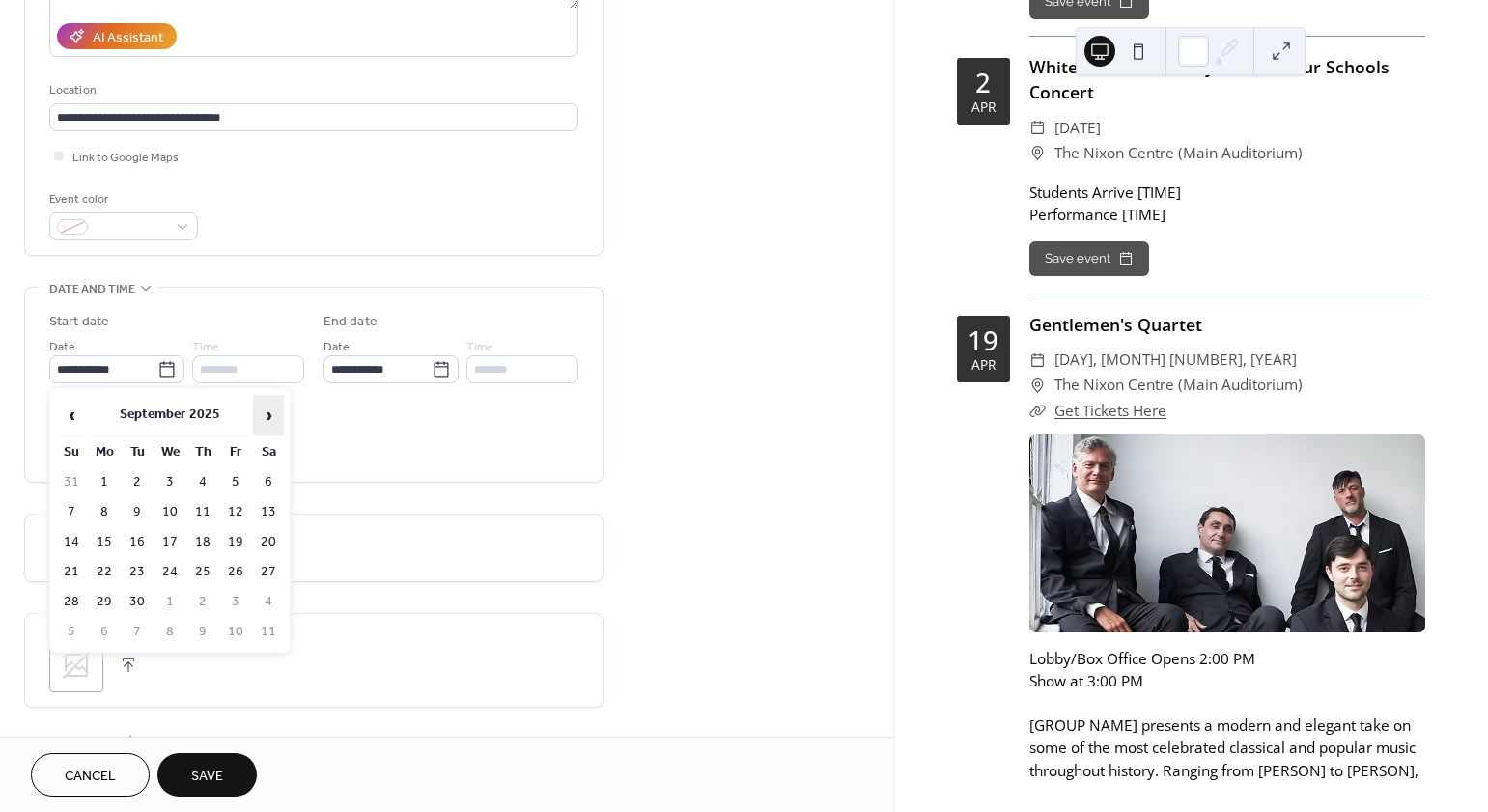 click on "›" at bounding box center (268, 415) 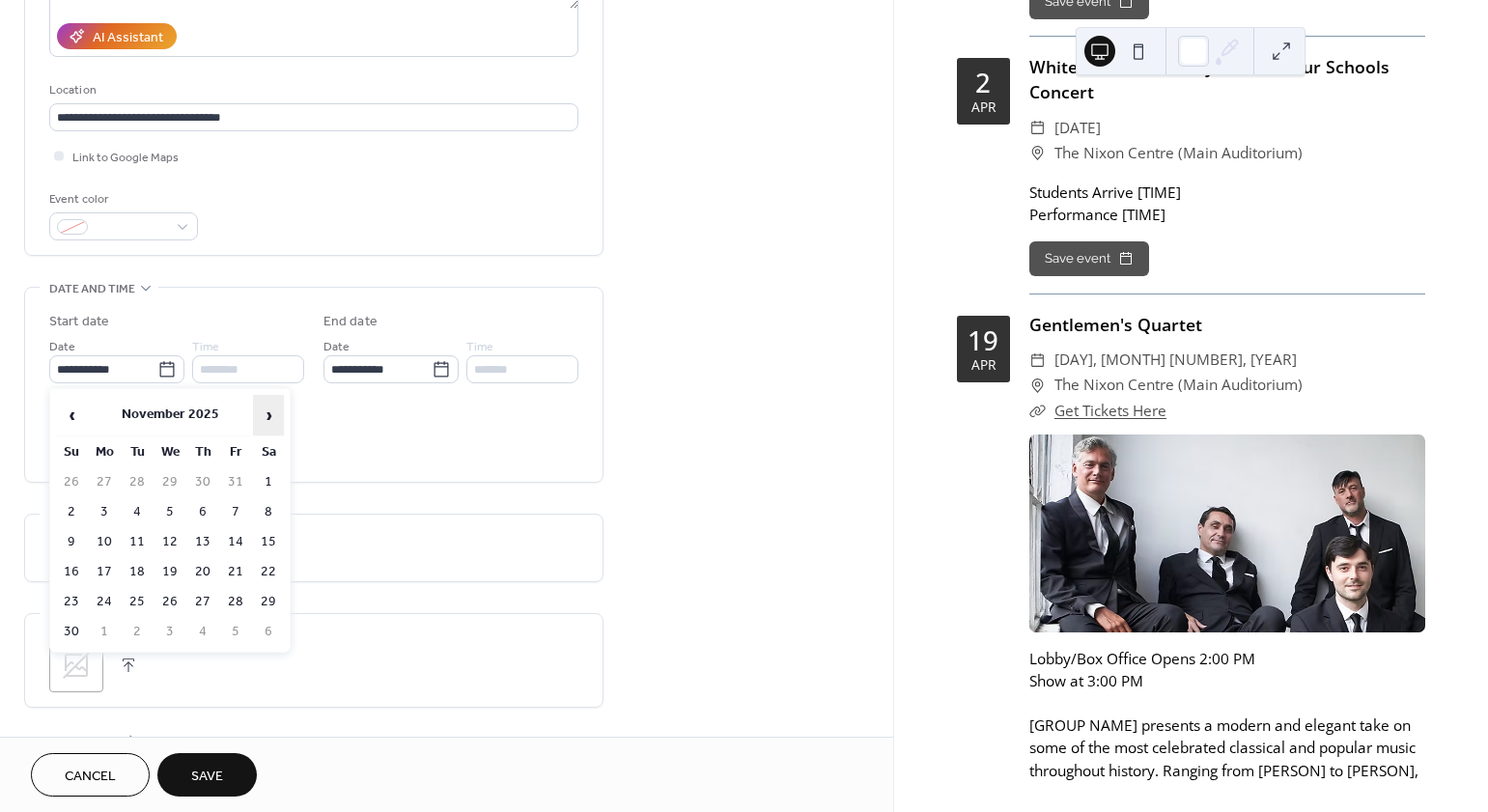 click on "›" at bounding box center [268, 415] 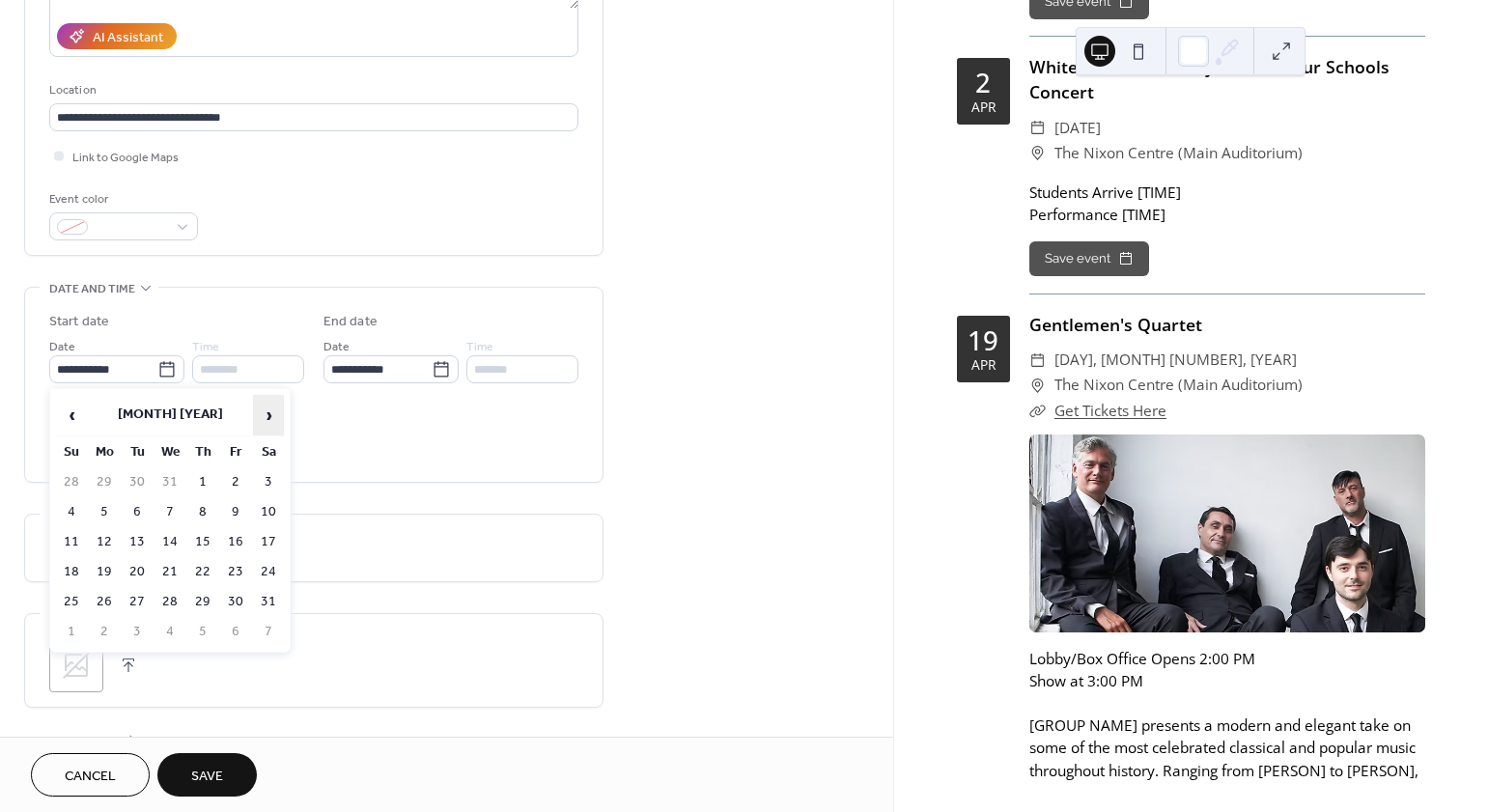 click on "›" at bounding box center (268, 415) 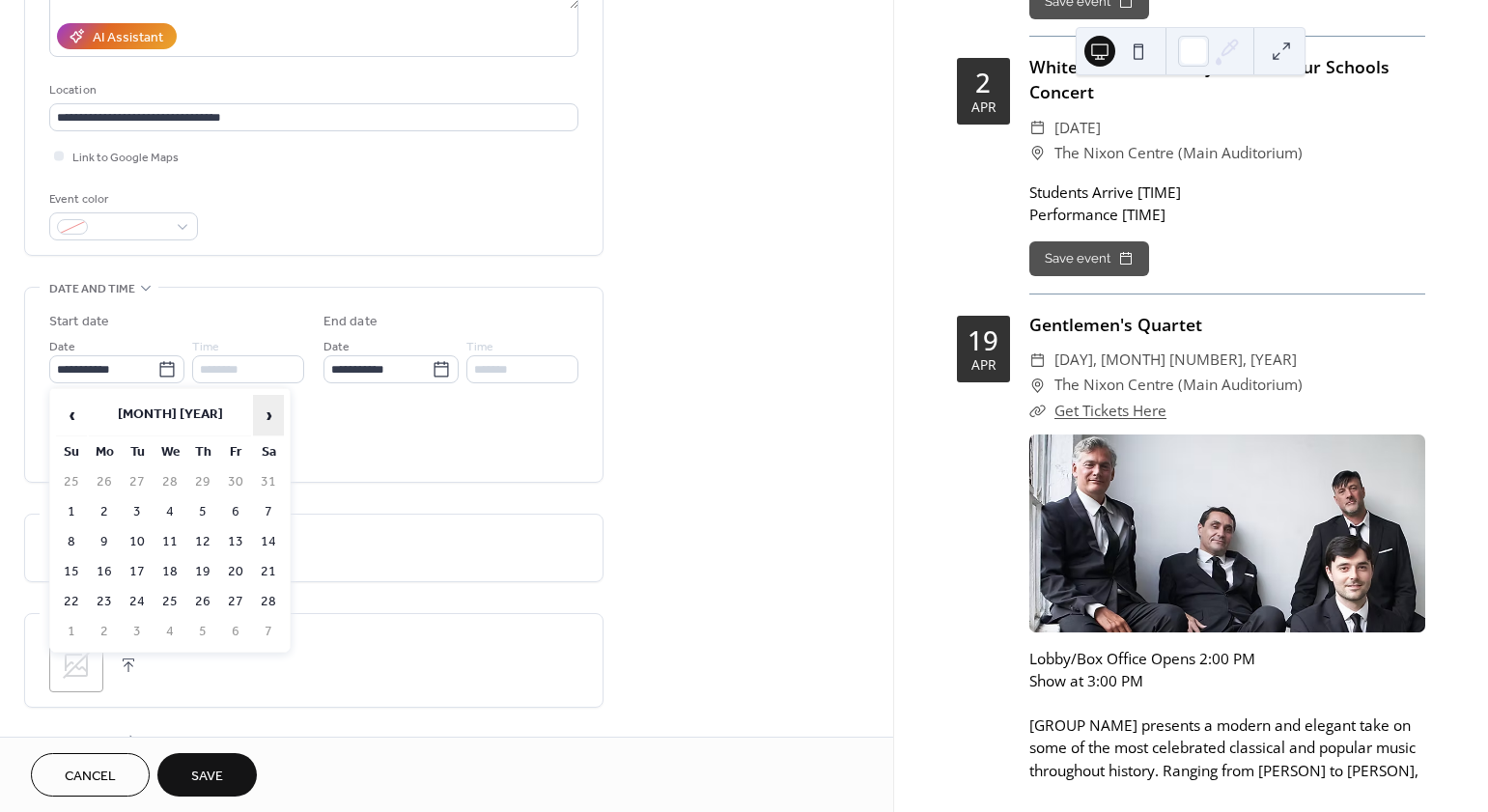 click on "›" at bounding box center [268, 415] 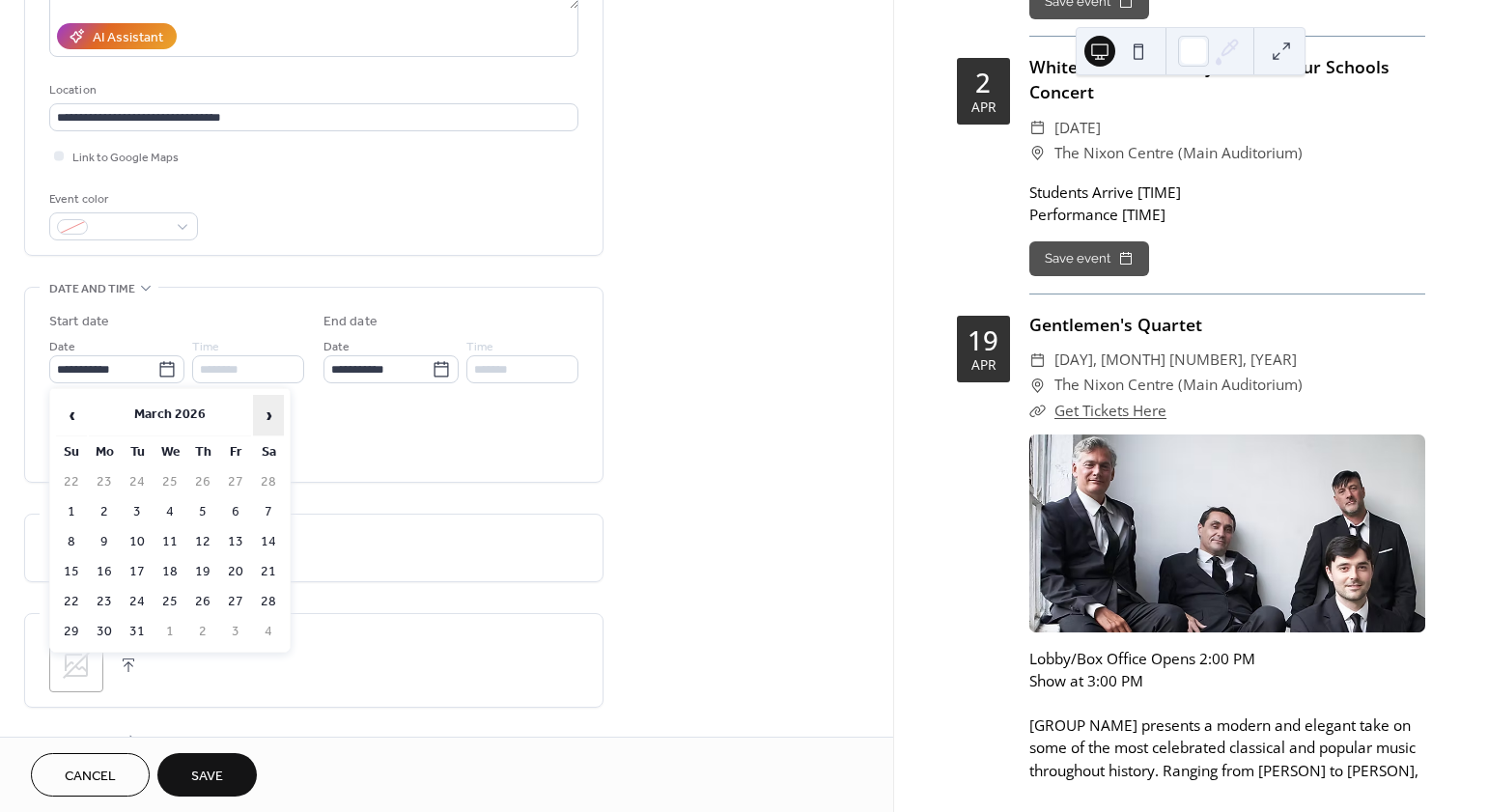 click on "›" at bounding box center (268, 415) 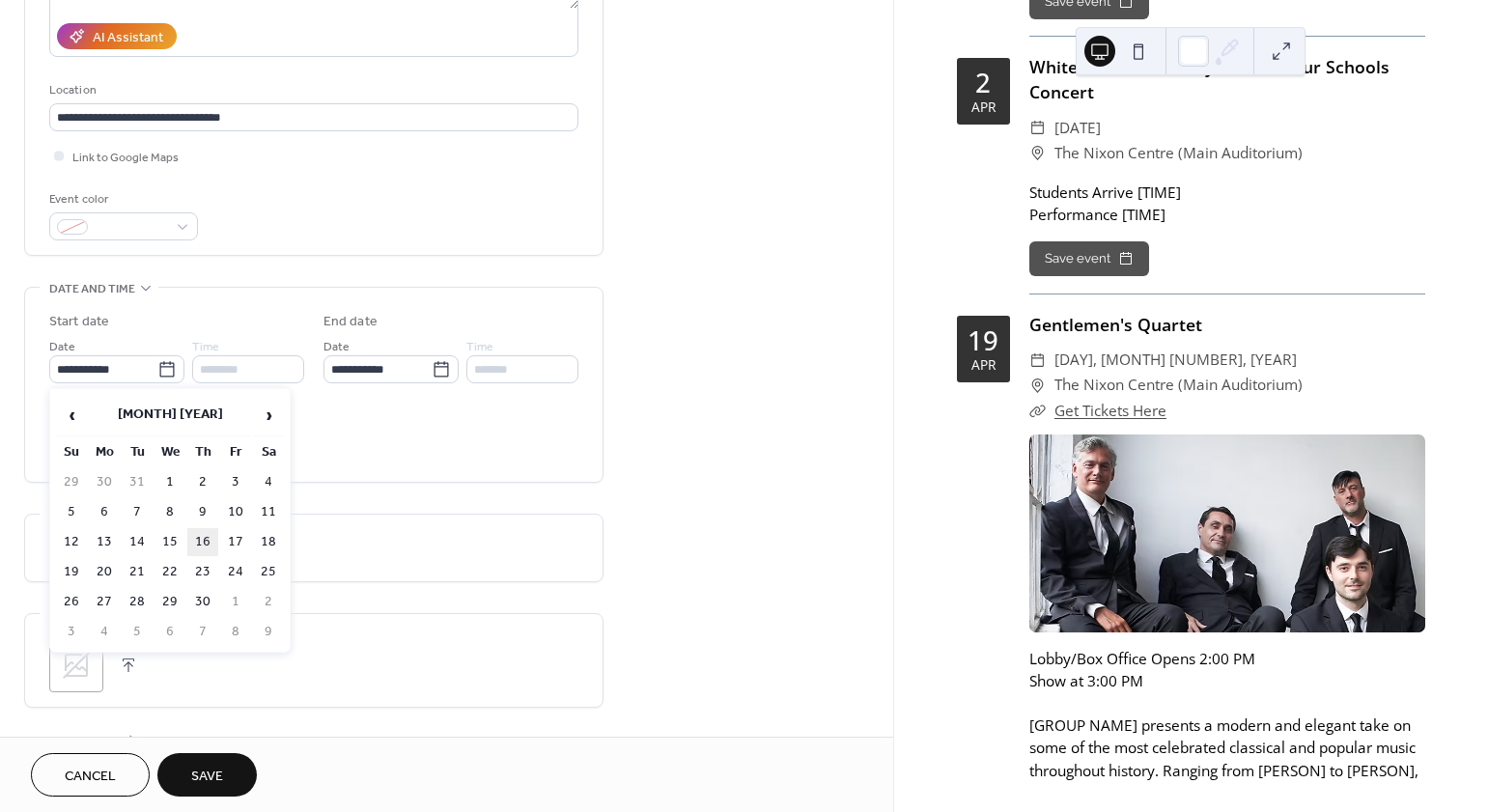 click on "16" at bounding box center [203, 542] 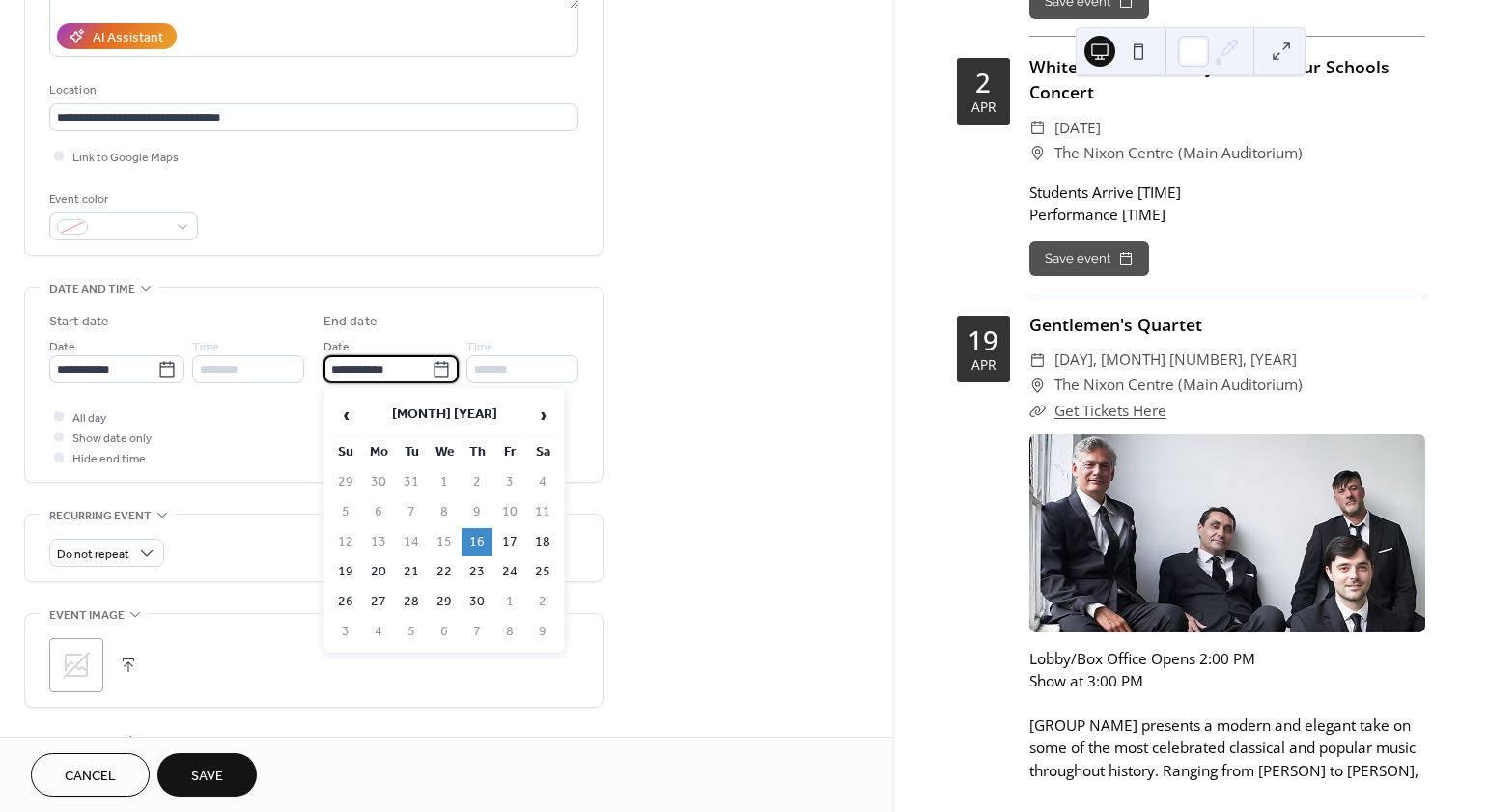 click on "**********" at bounding box center [378, 369] 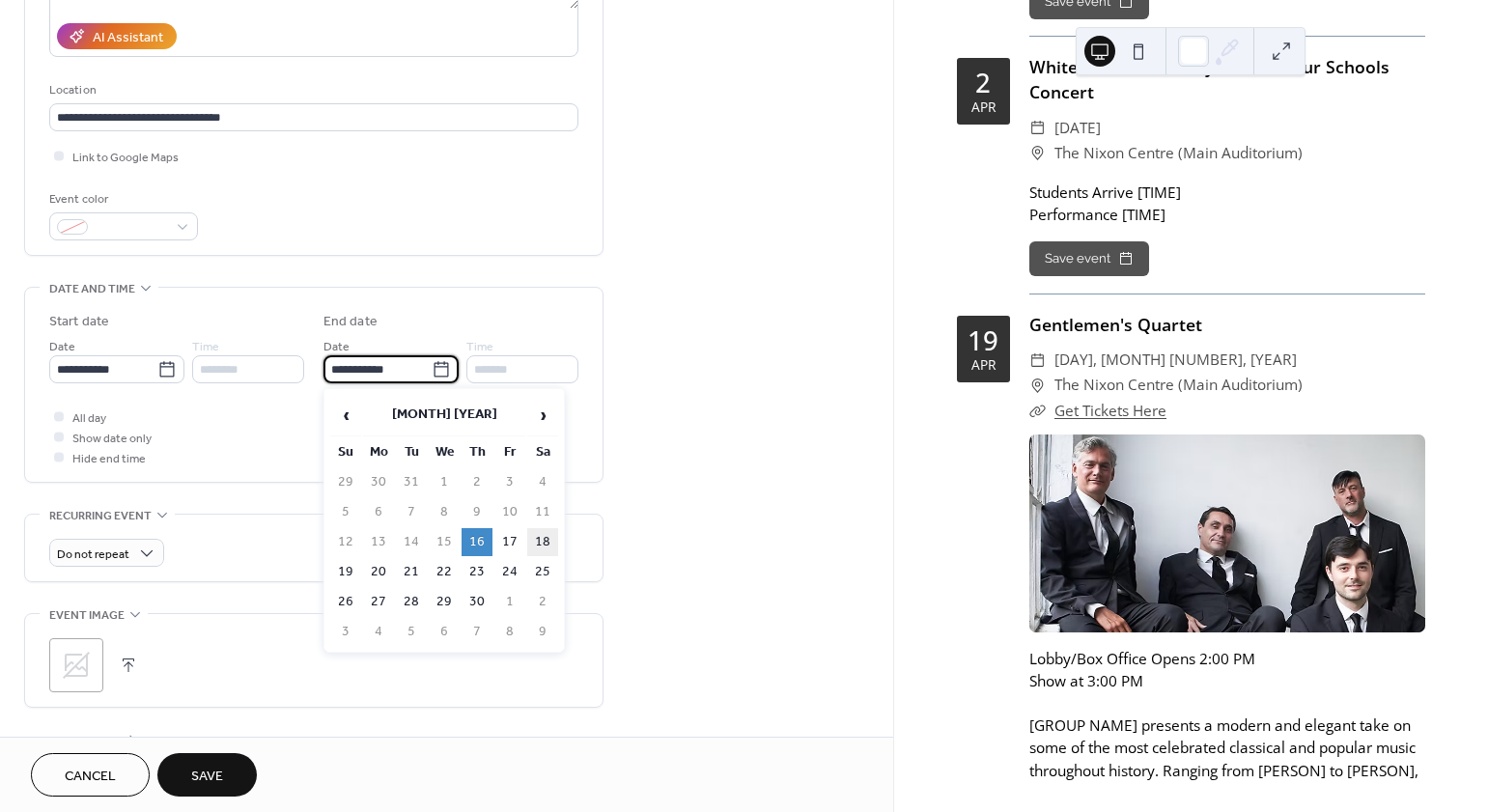 click on "18" at bounding box center [543, 542] 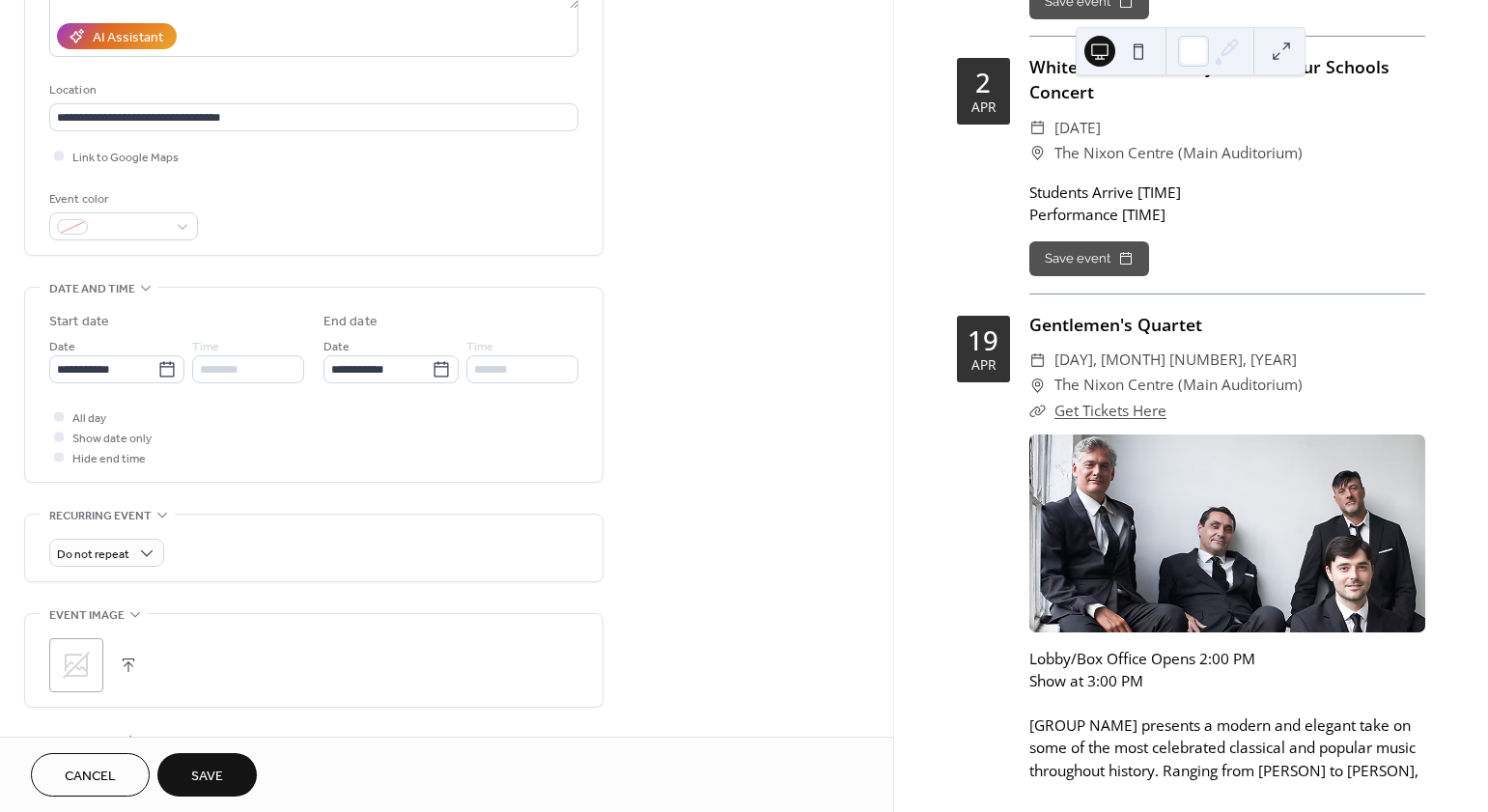 click on "Do not repeat" at bounding box center (314, 552) 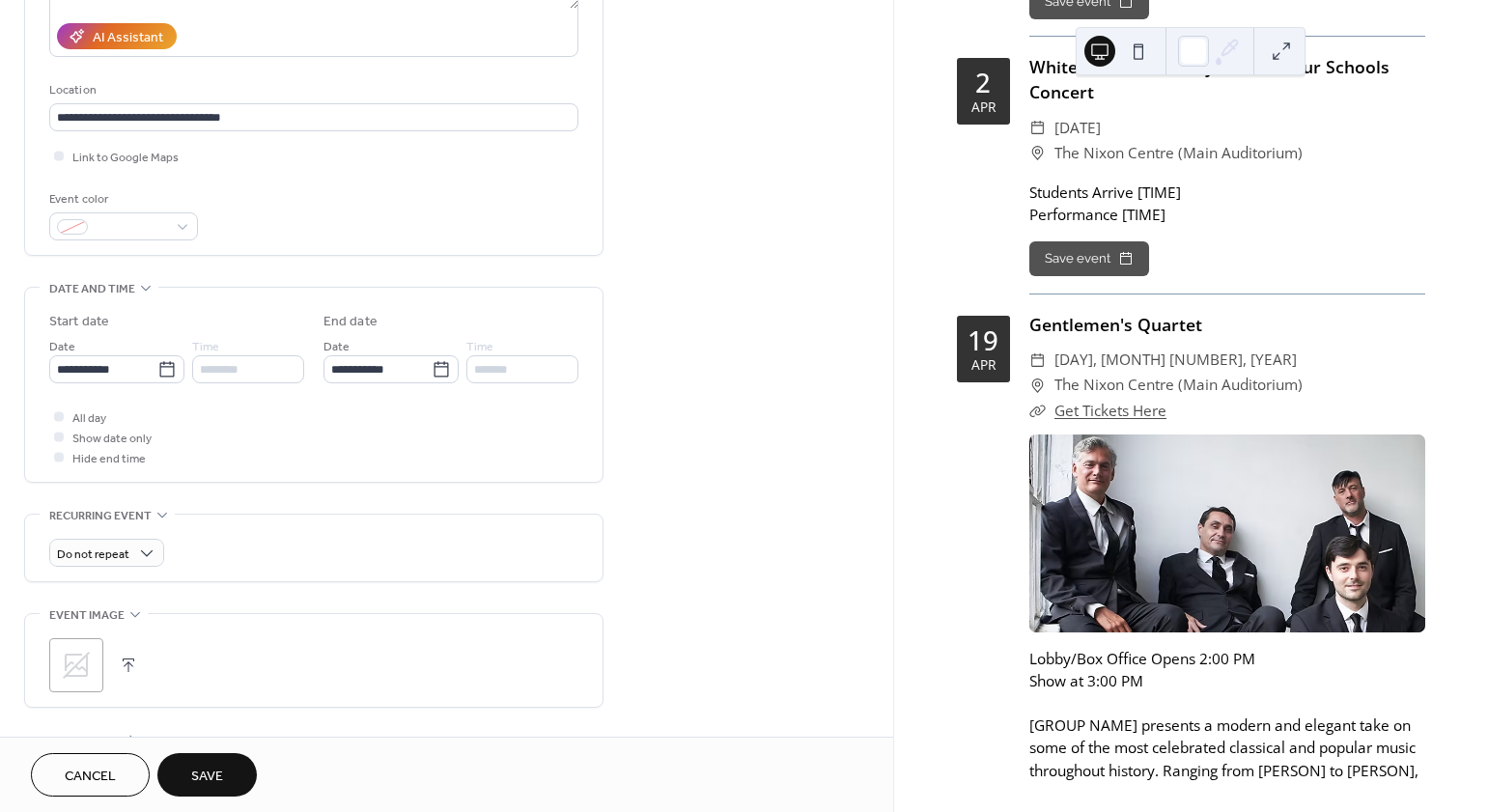 click on "Save" at bounding box center [207, 774] 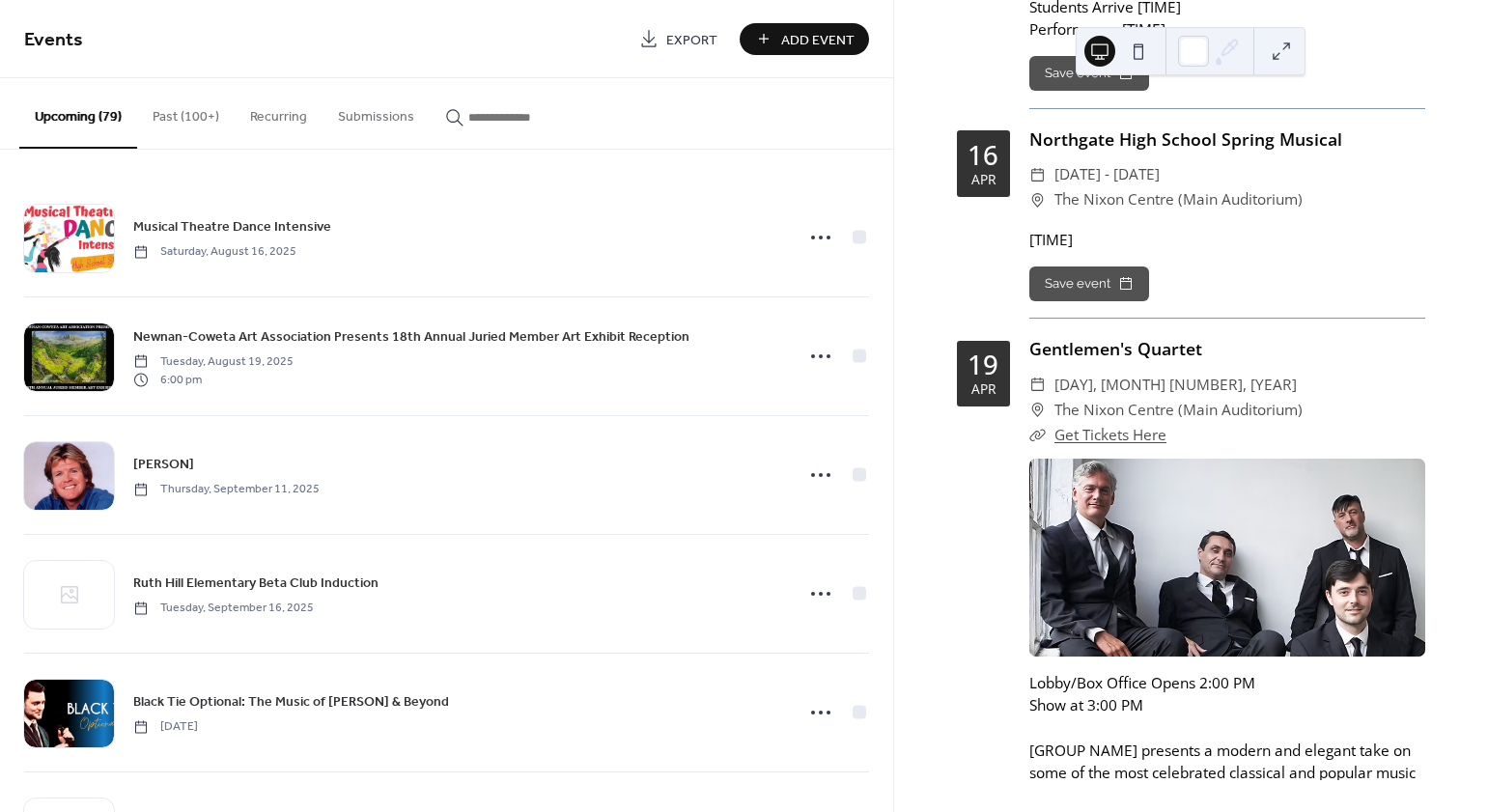 scroll, scrollTop: 29395, scrollLeft: 0, axis: vertical 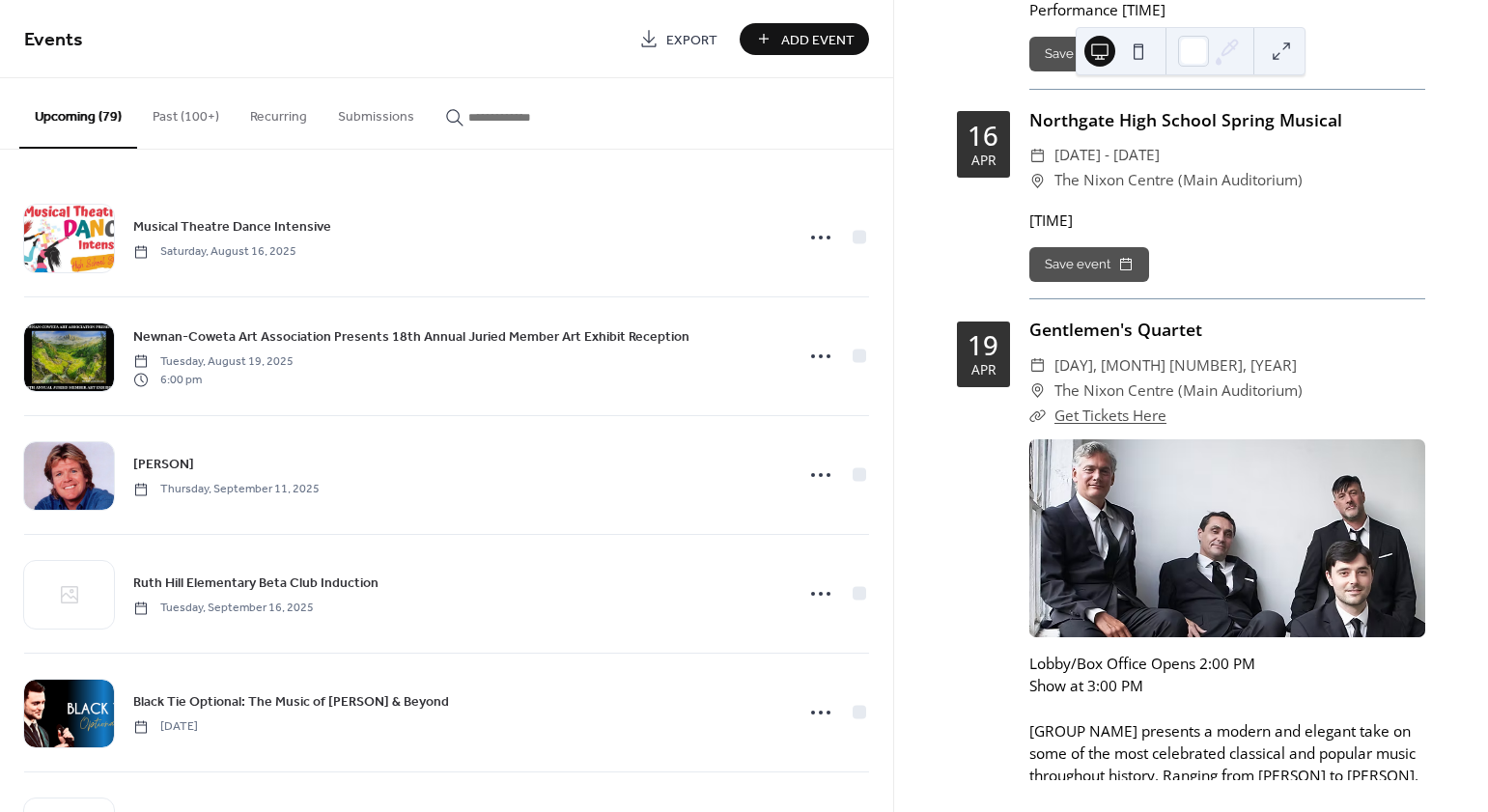 click on "Add Event" at bounding box center (818, 40) 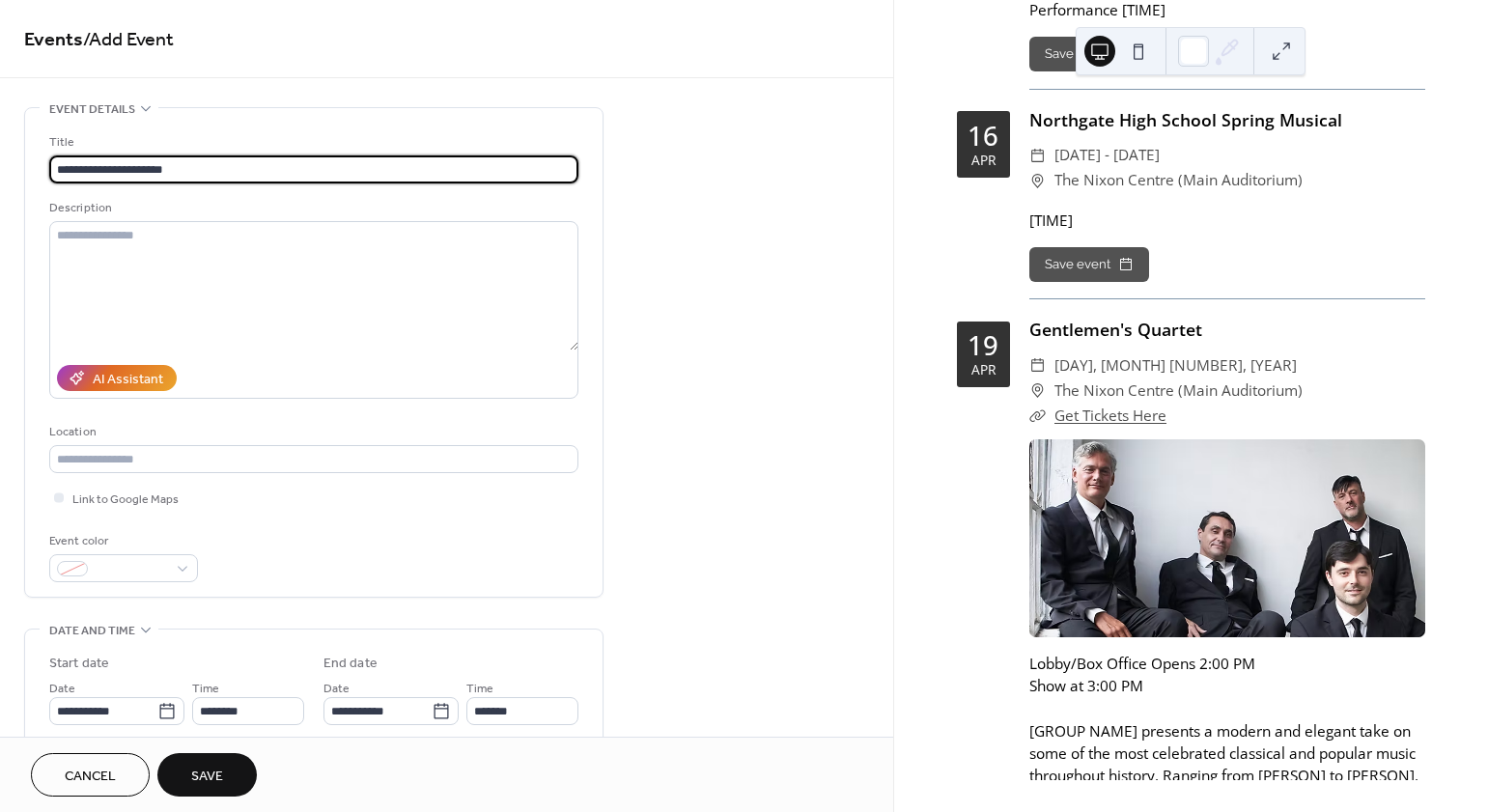 type on "**********" 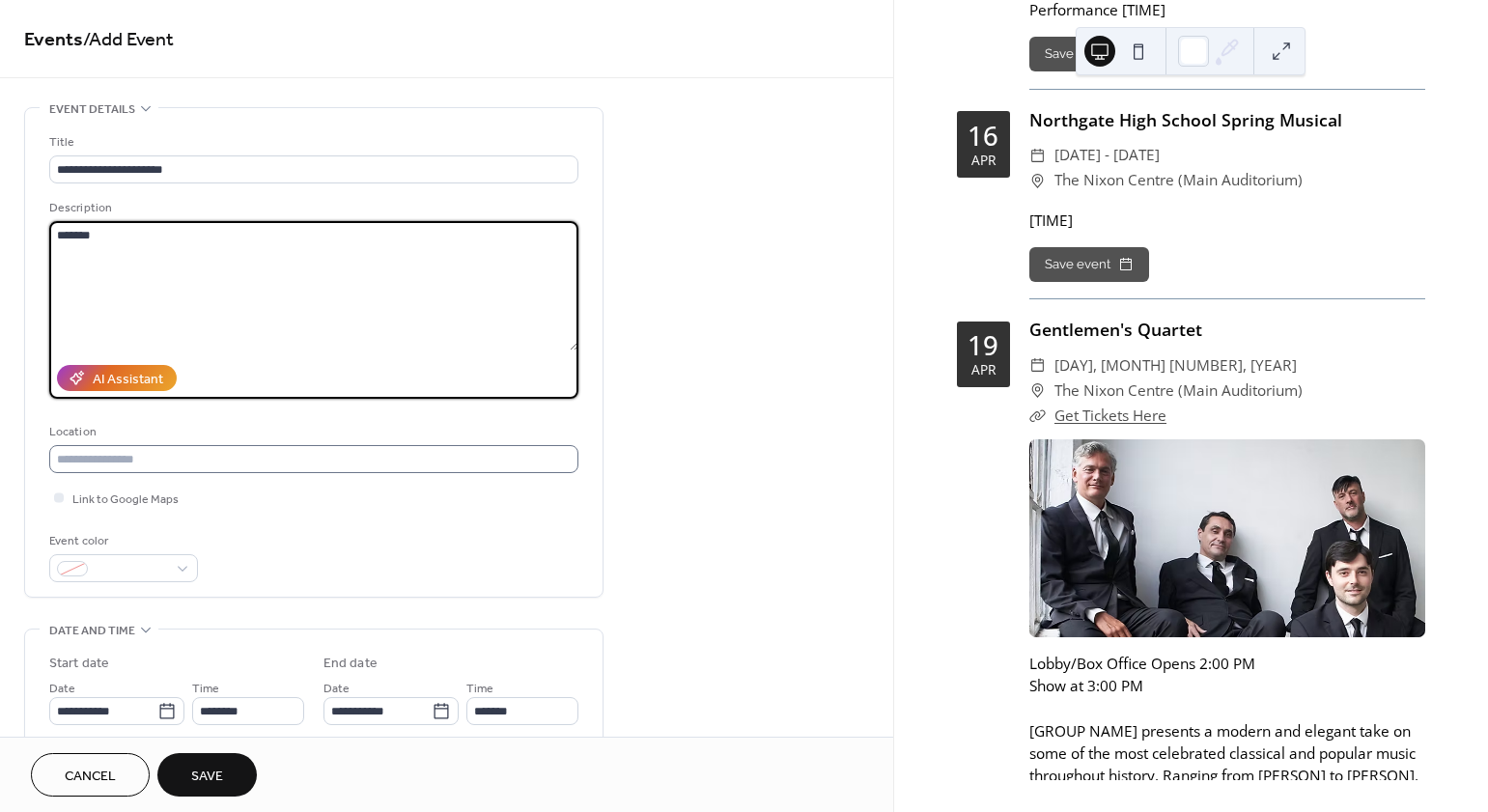type on "*******" 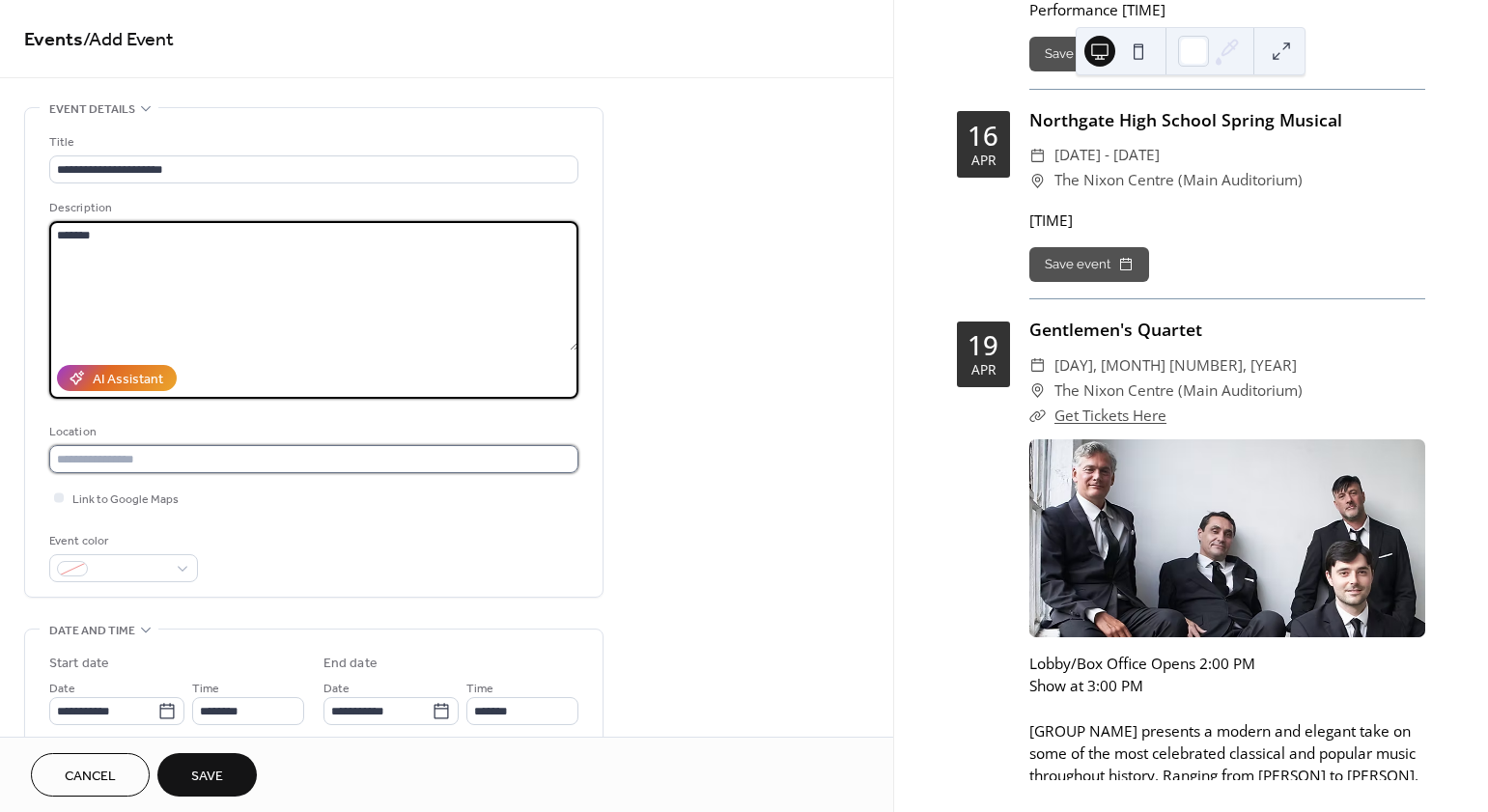 click at bounding box center [314, 459] 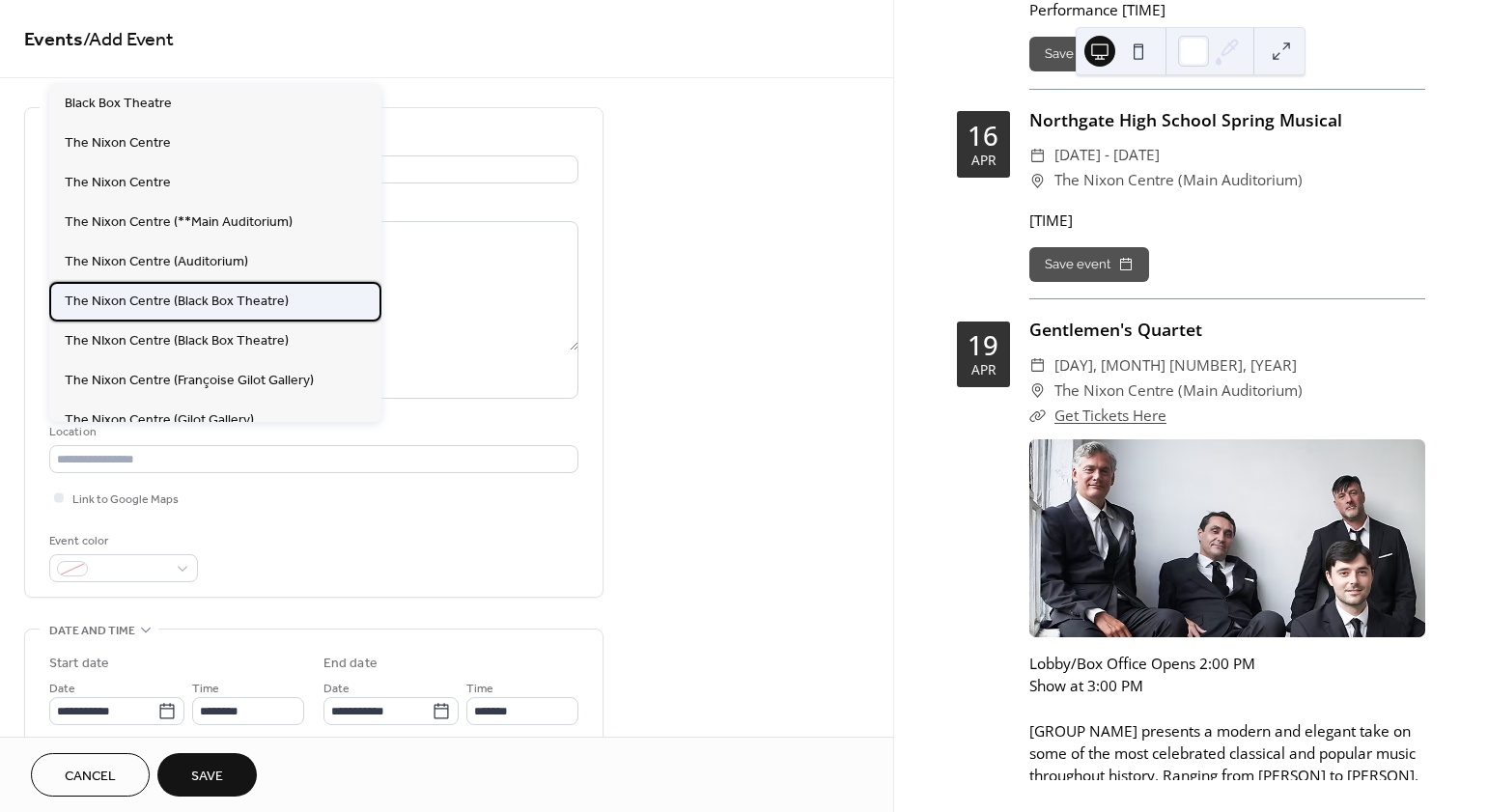 click on "The Nixon Centre (Black Box Theatre)" at bounding box center (215, 301) 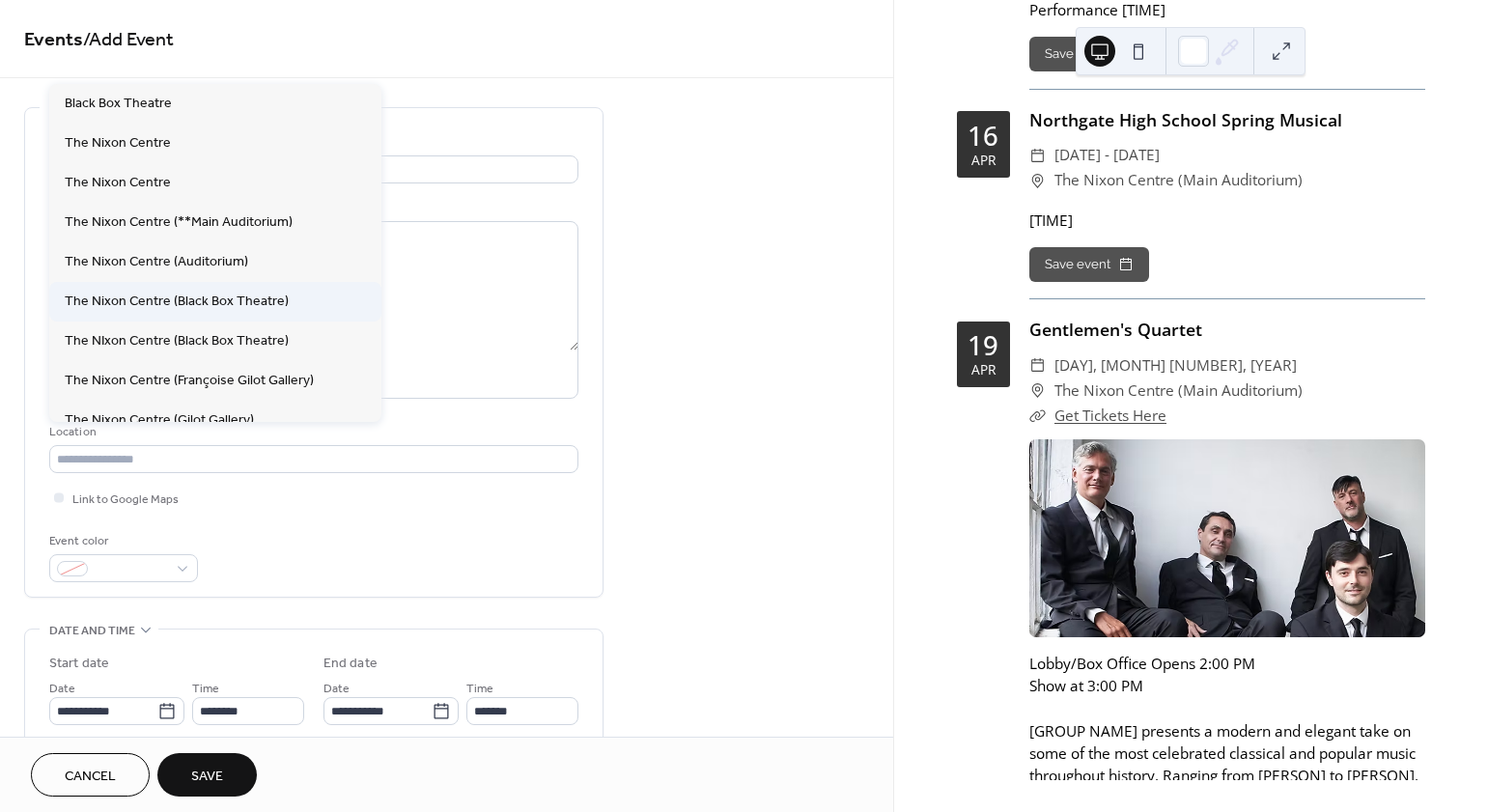 type on "**********" 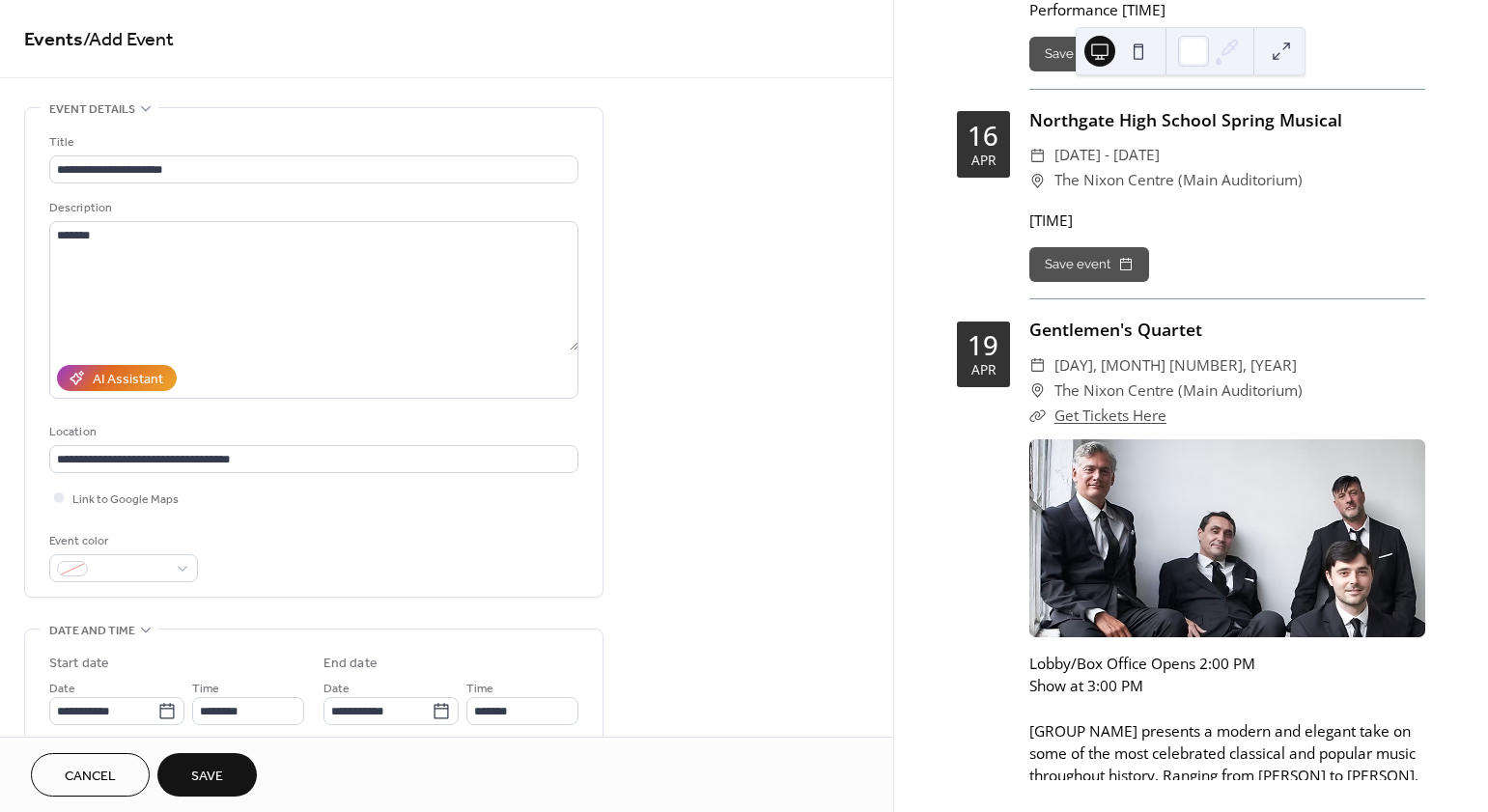 click on "Event color" at bounding box center (314, 556) 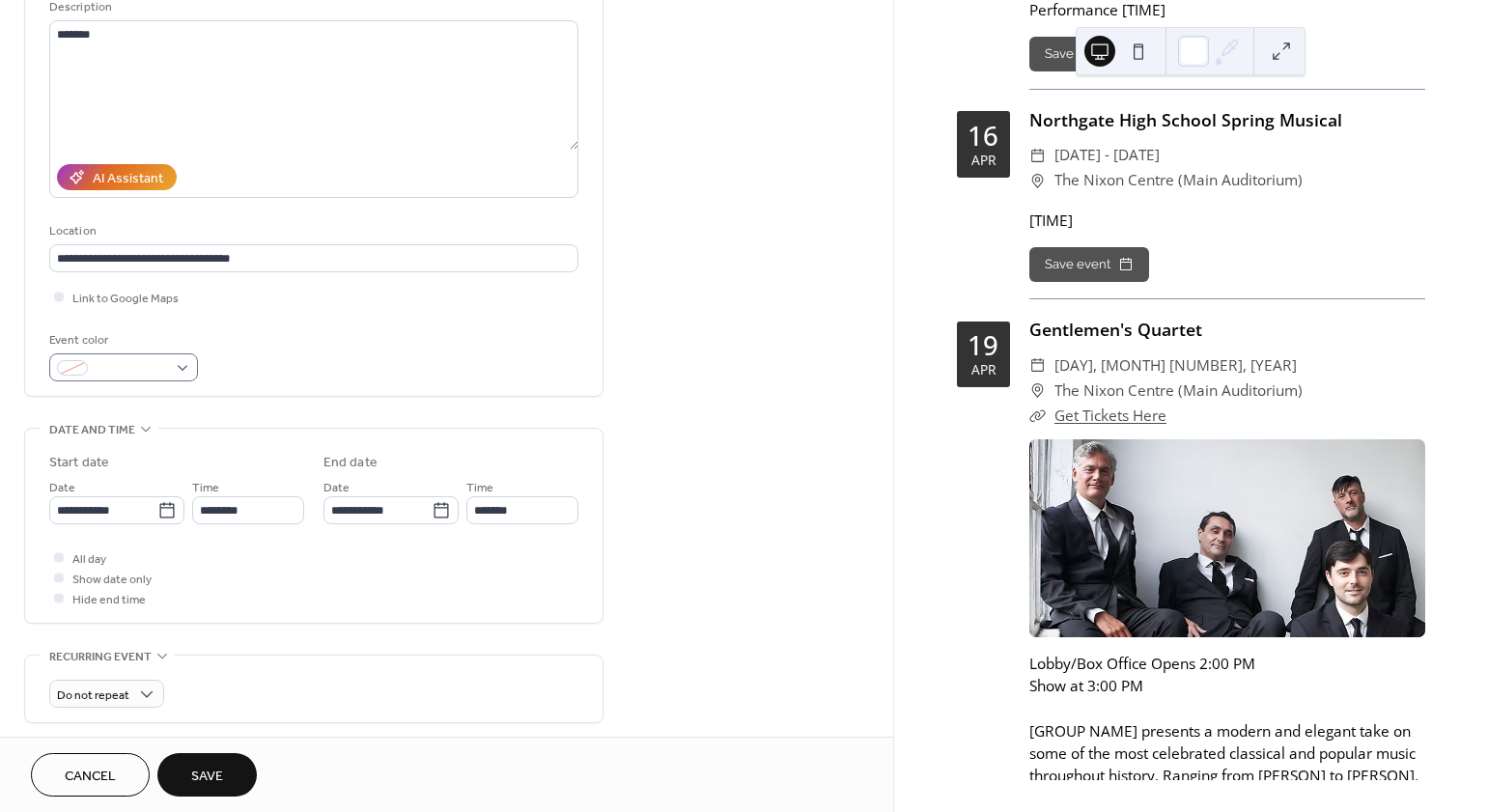 scroll, scrollTop: 276, scrollLeft: 0, axis: vertical 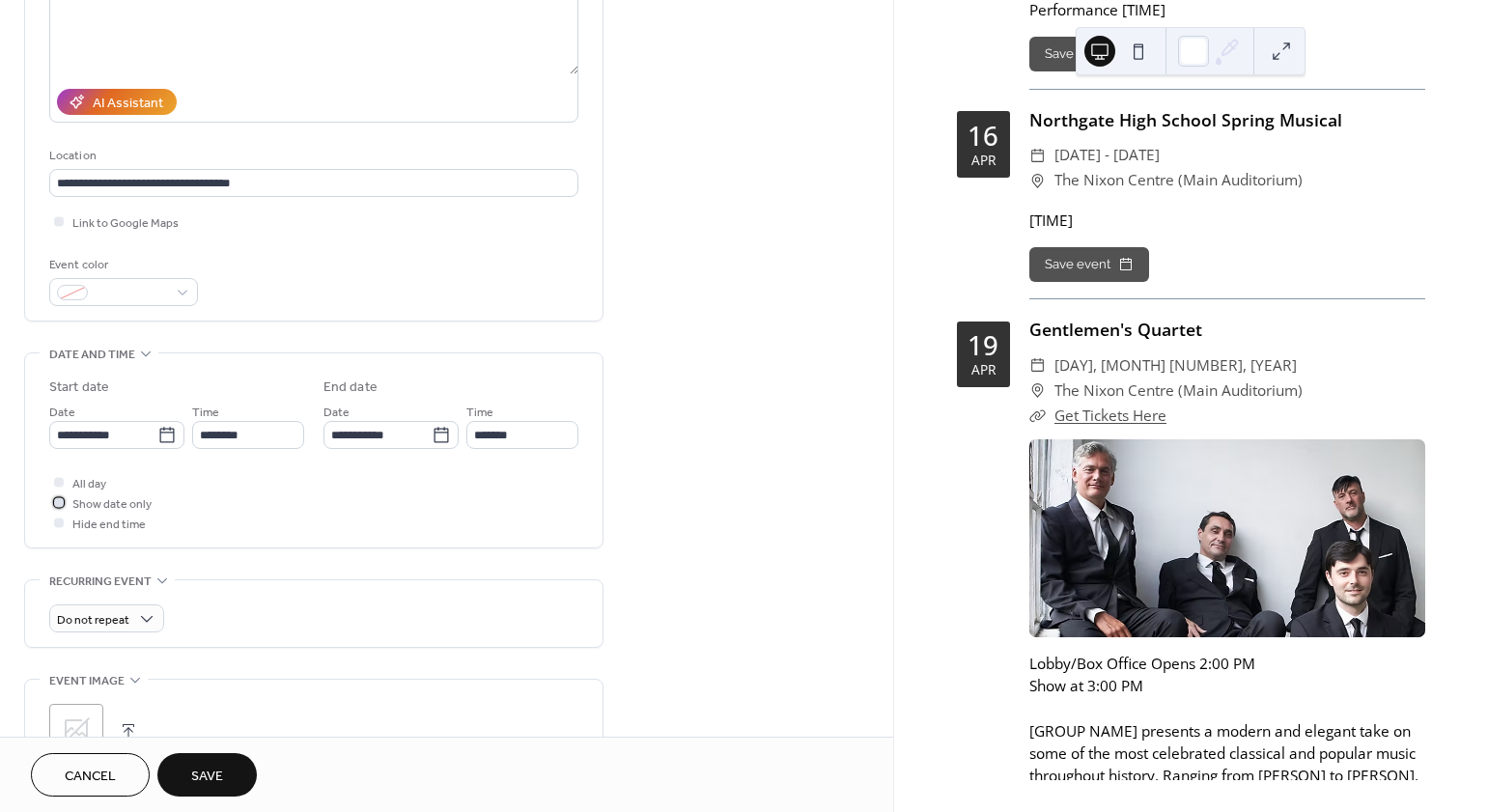 click on "Show date only" at bounding box center (112, 504) 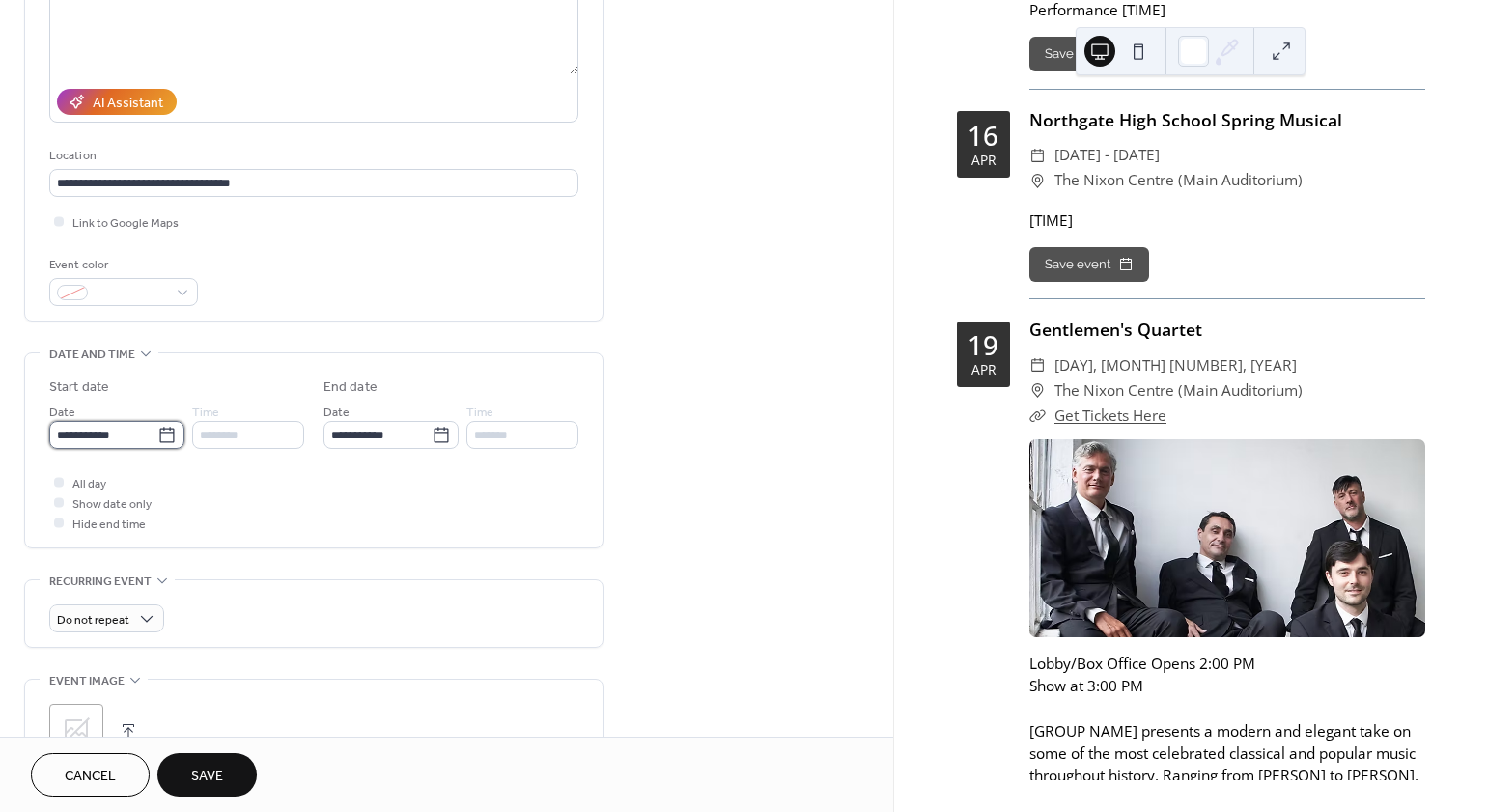 click on "**********" at bounding box center (103, 434) 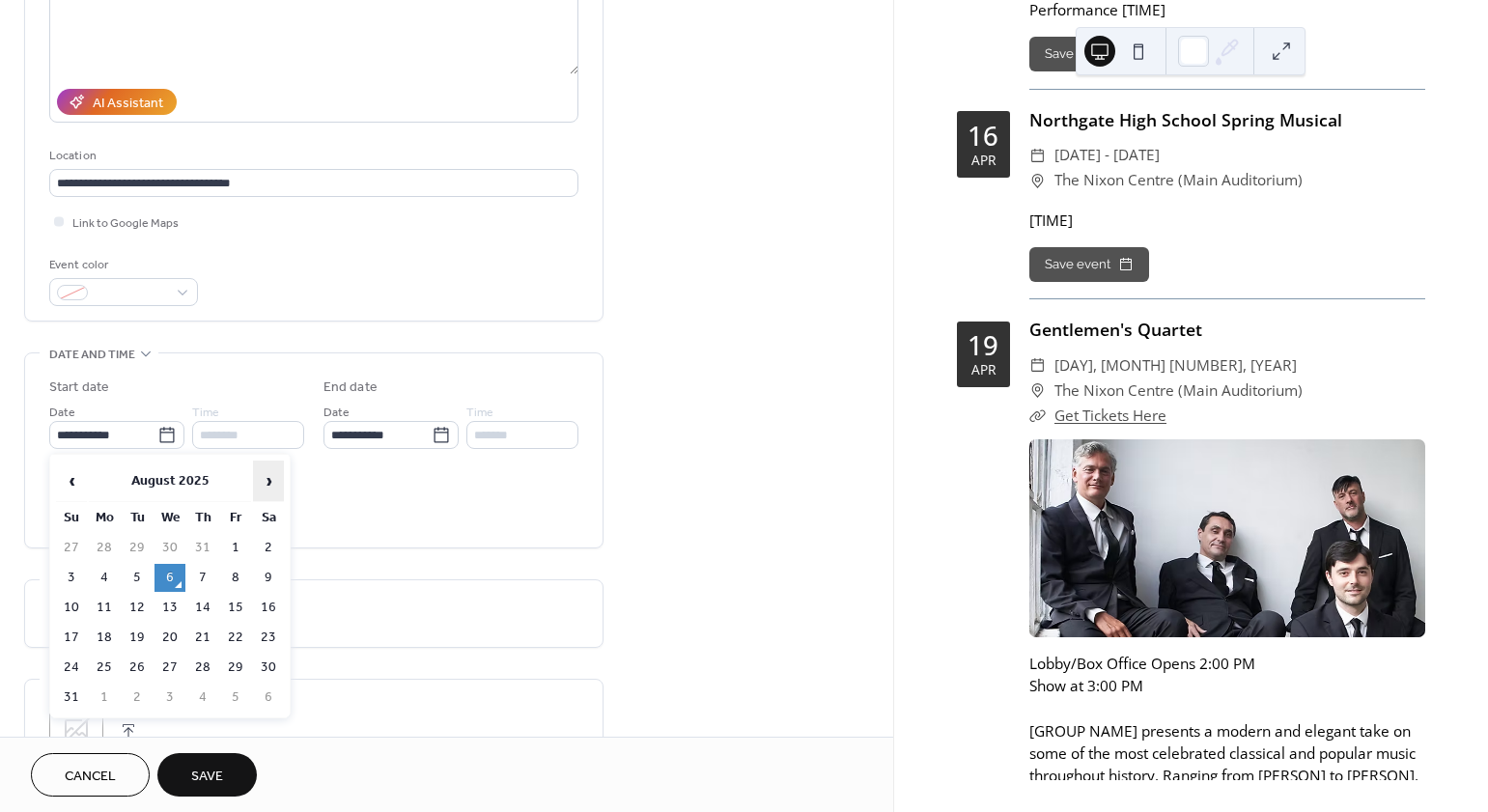 click on "›" at bounding box center [268, 481] 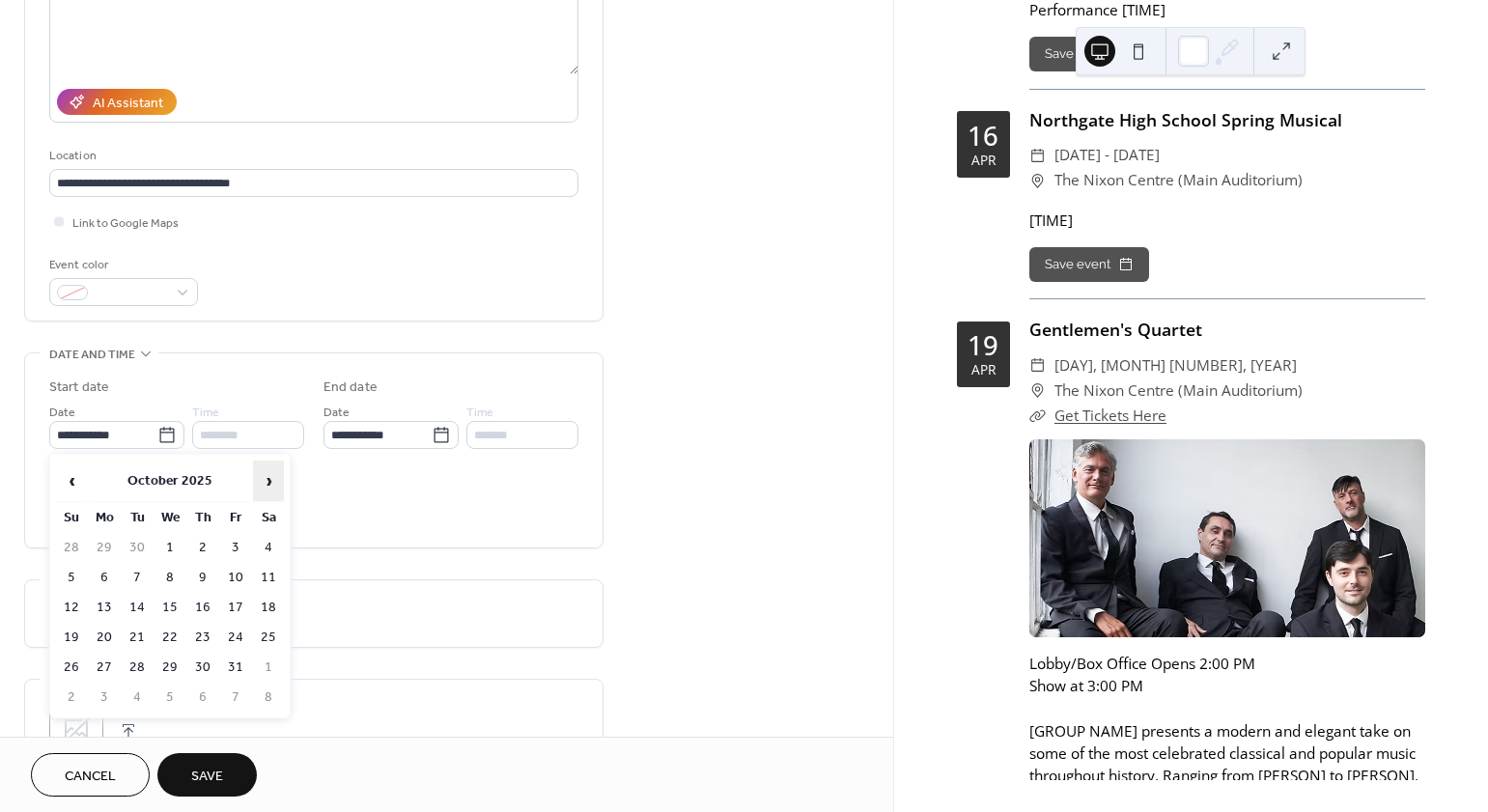 click on "›" at bounding box center [268, 481] 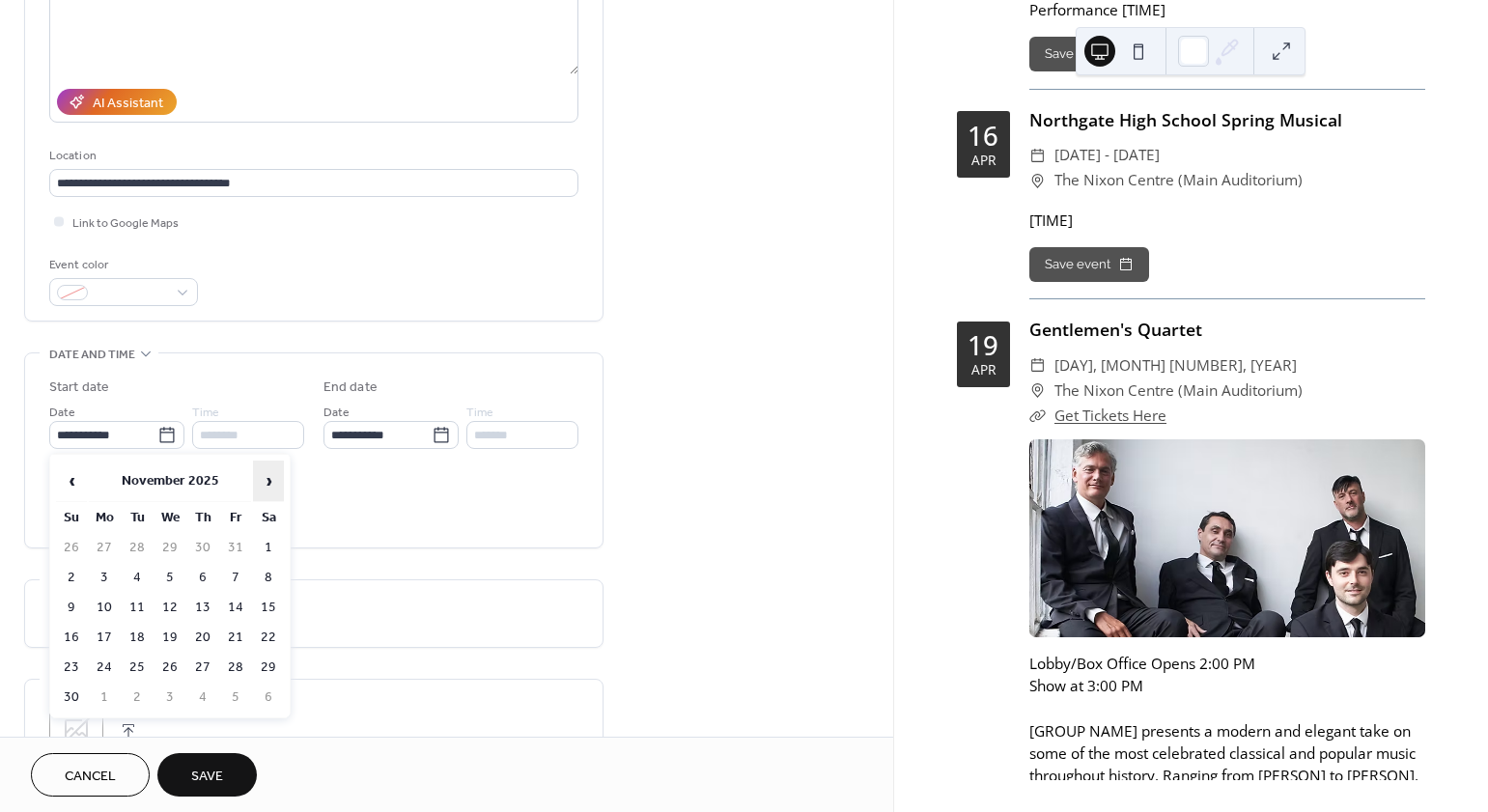 click on "›" at bounding box center [268, 481] 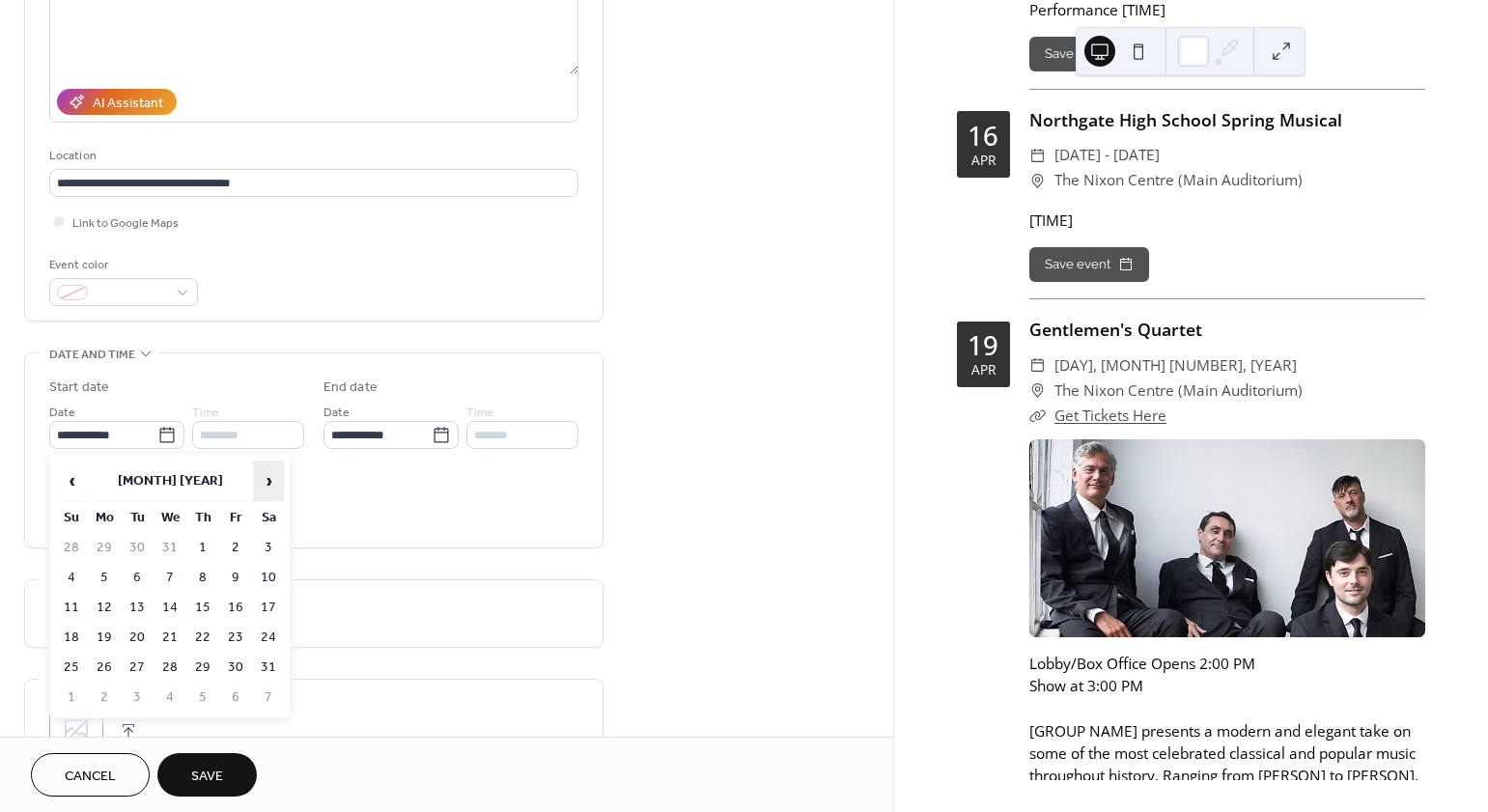 click on "›" at bounding box center (268, 481) 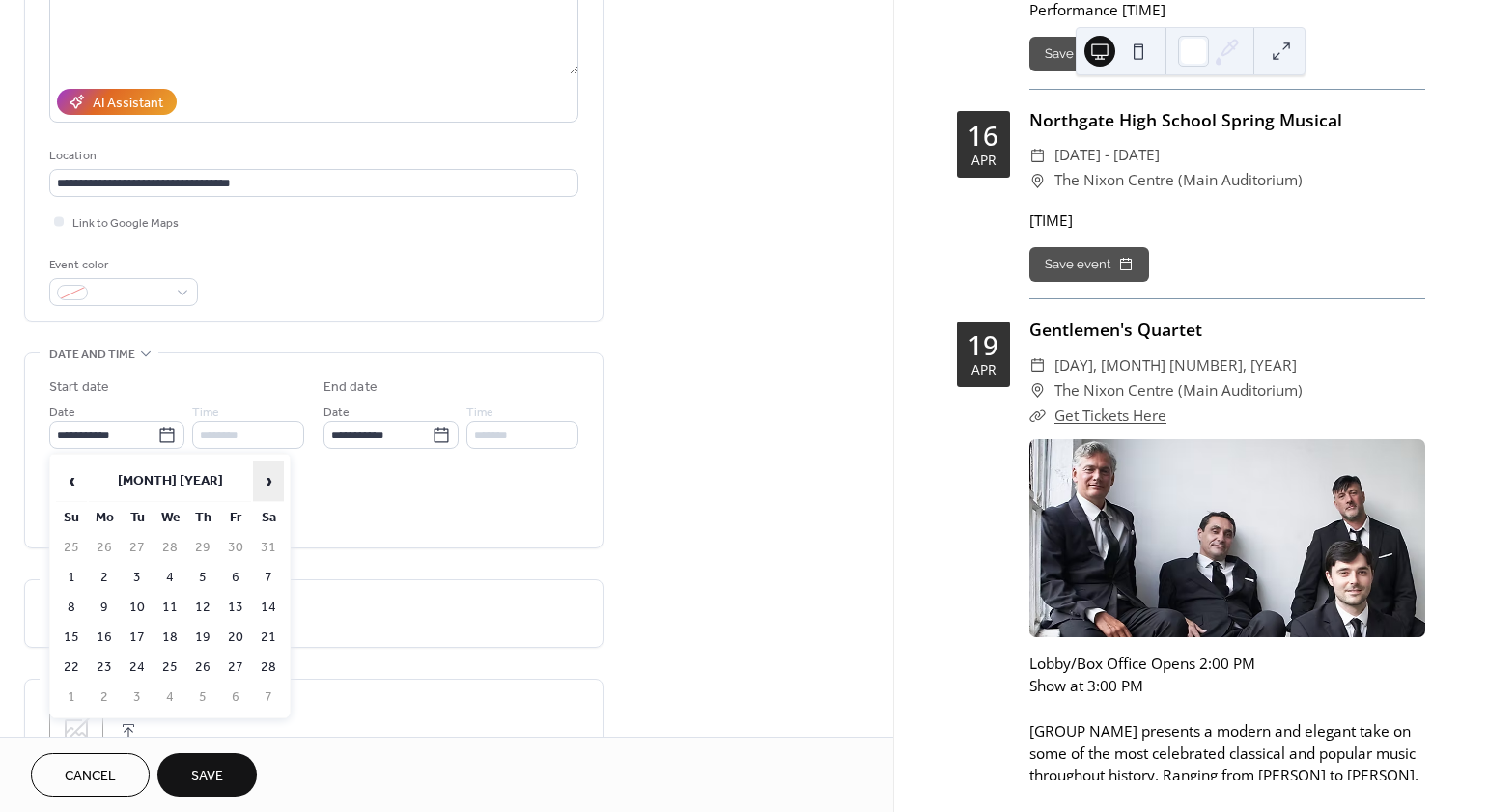 click on "›" at bounding box center [268, 481] 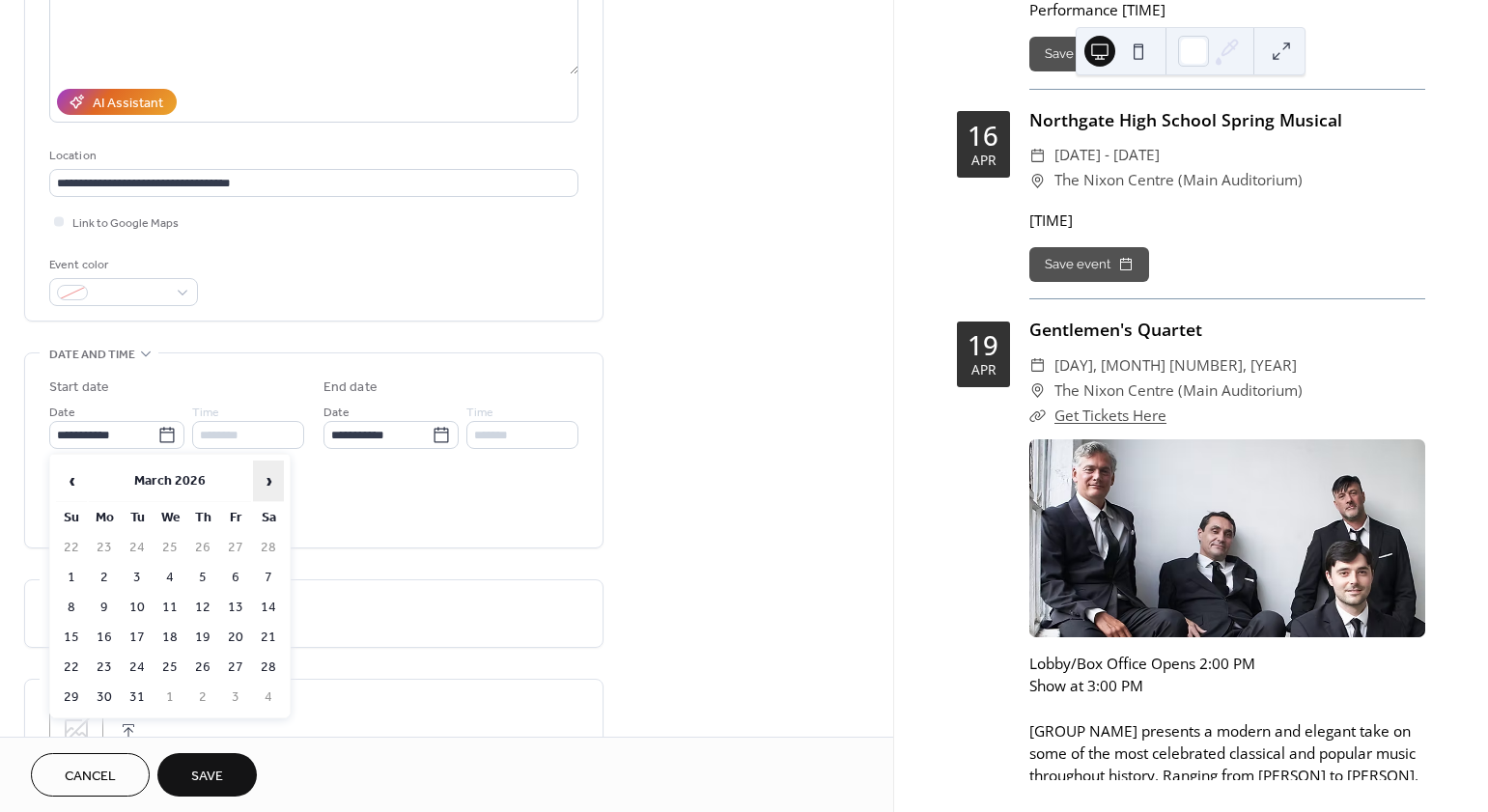 click on "›" at bounding box center (268, 481) 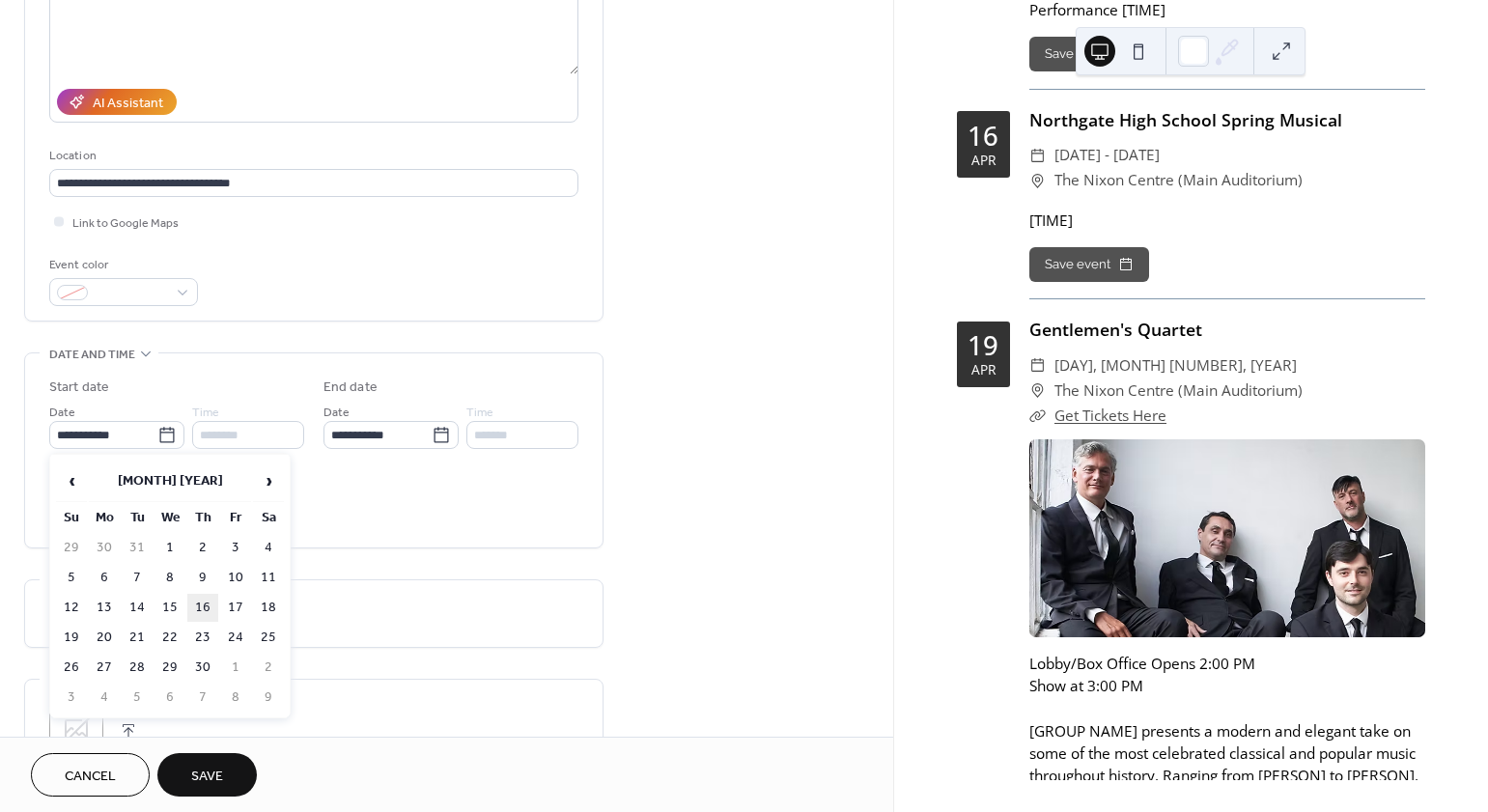 click on "16" at bounding box center [203, 607] 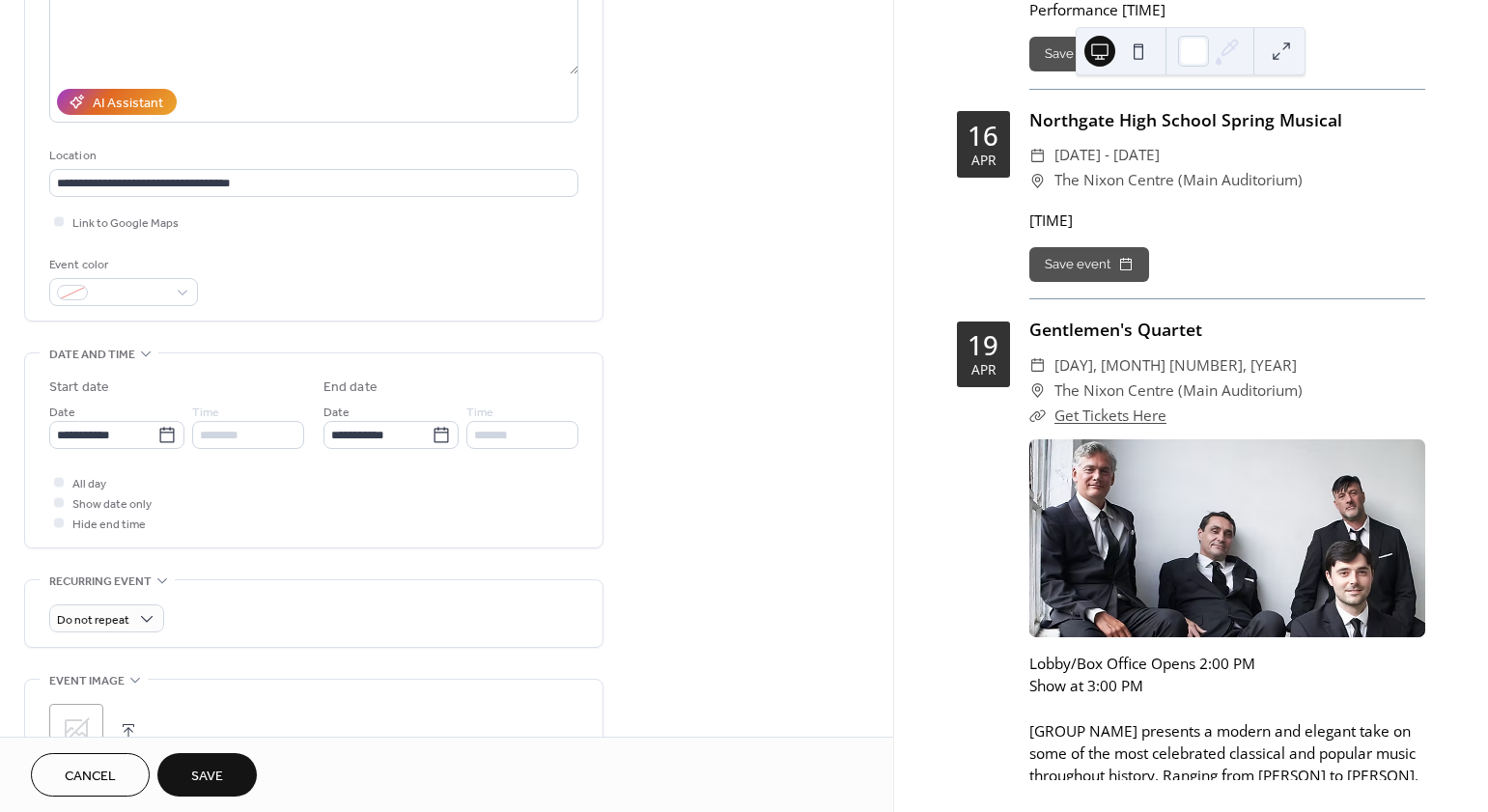 click on "Save" at bounding box center (207, 776) 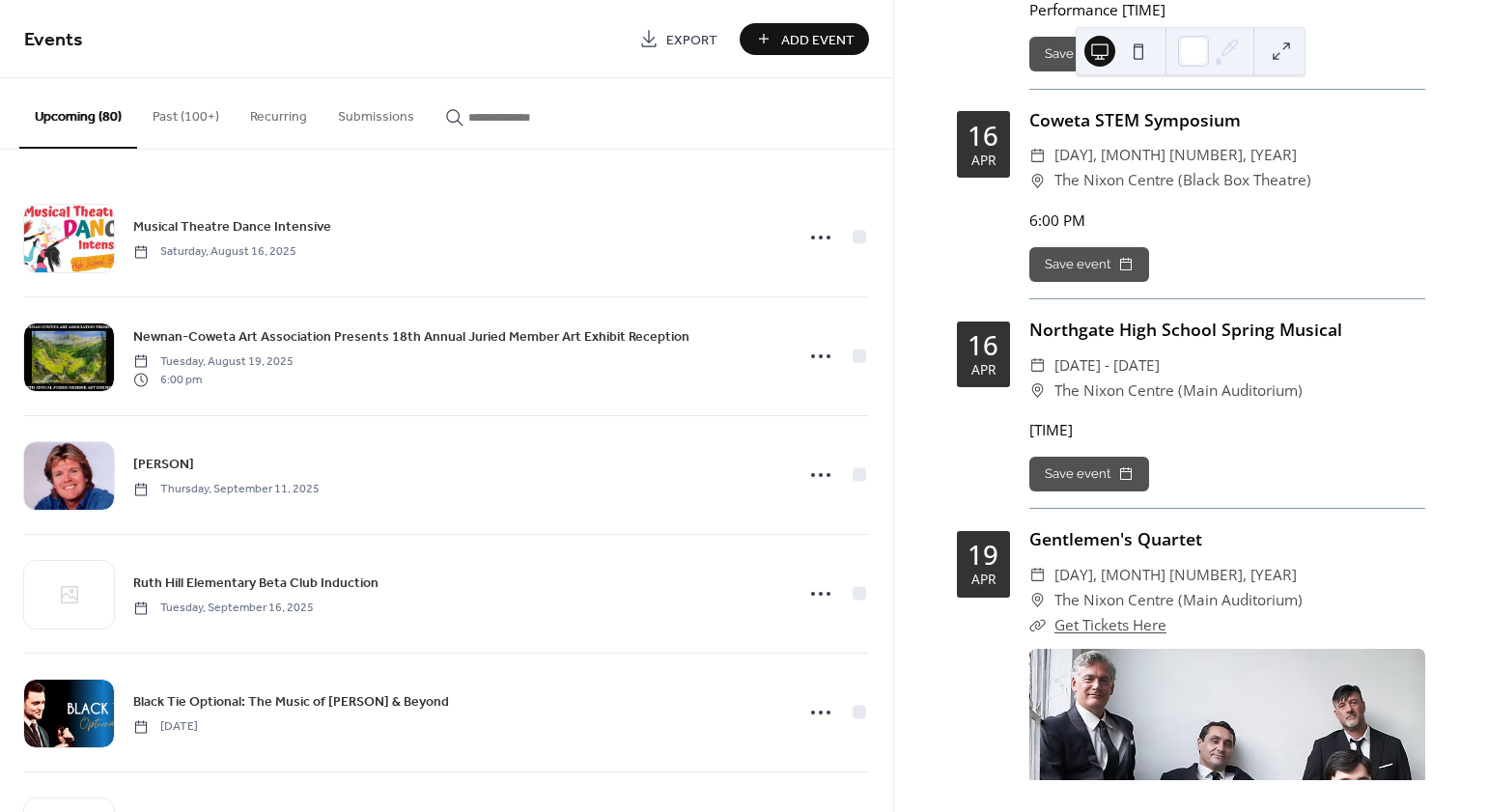 click on "Add Event" at bounding box center (818, 40) 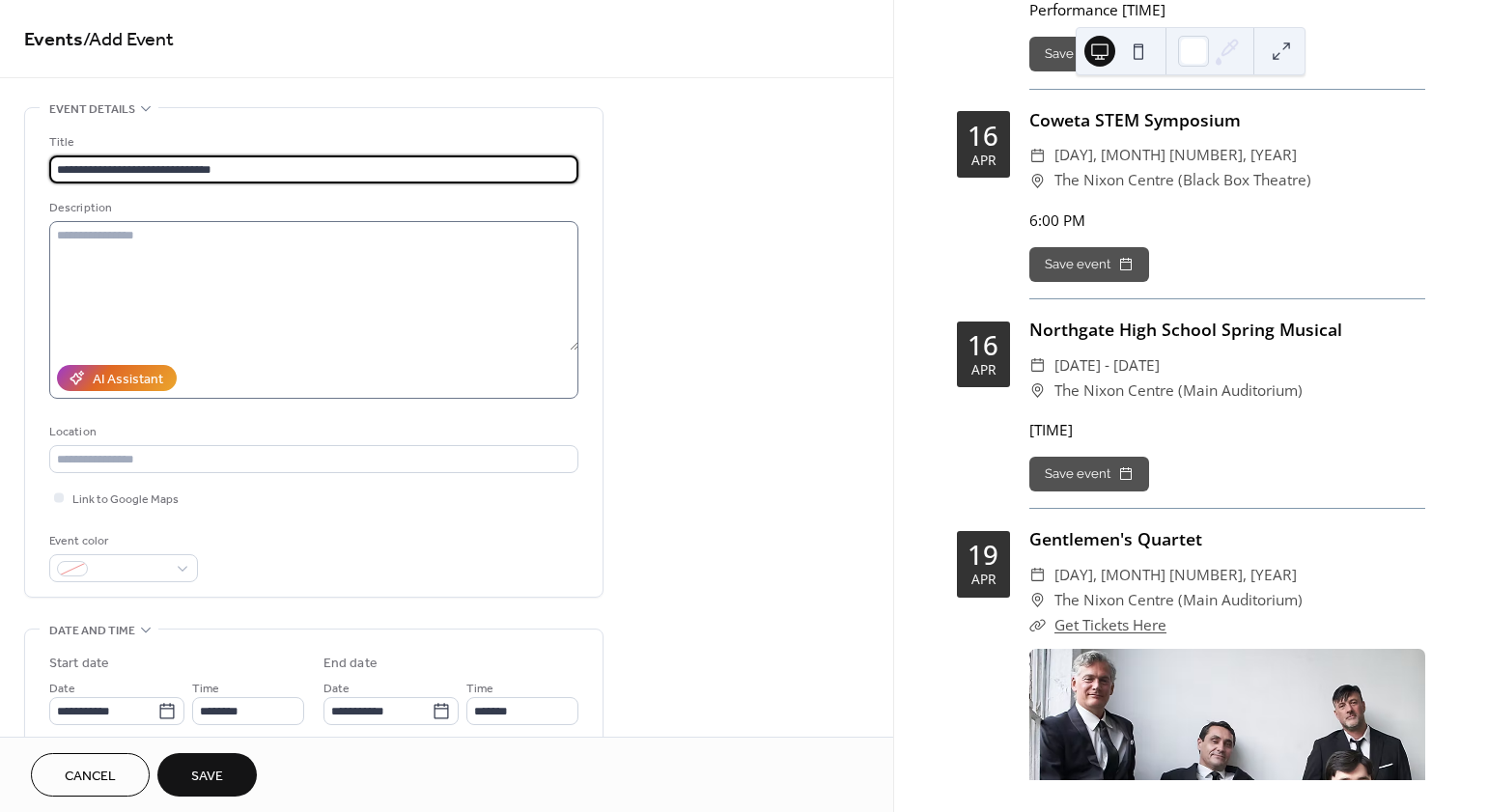type on "**********" 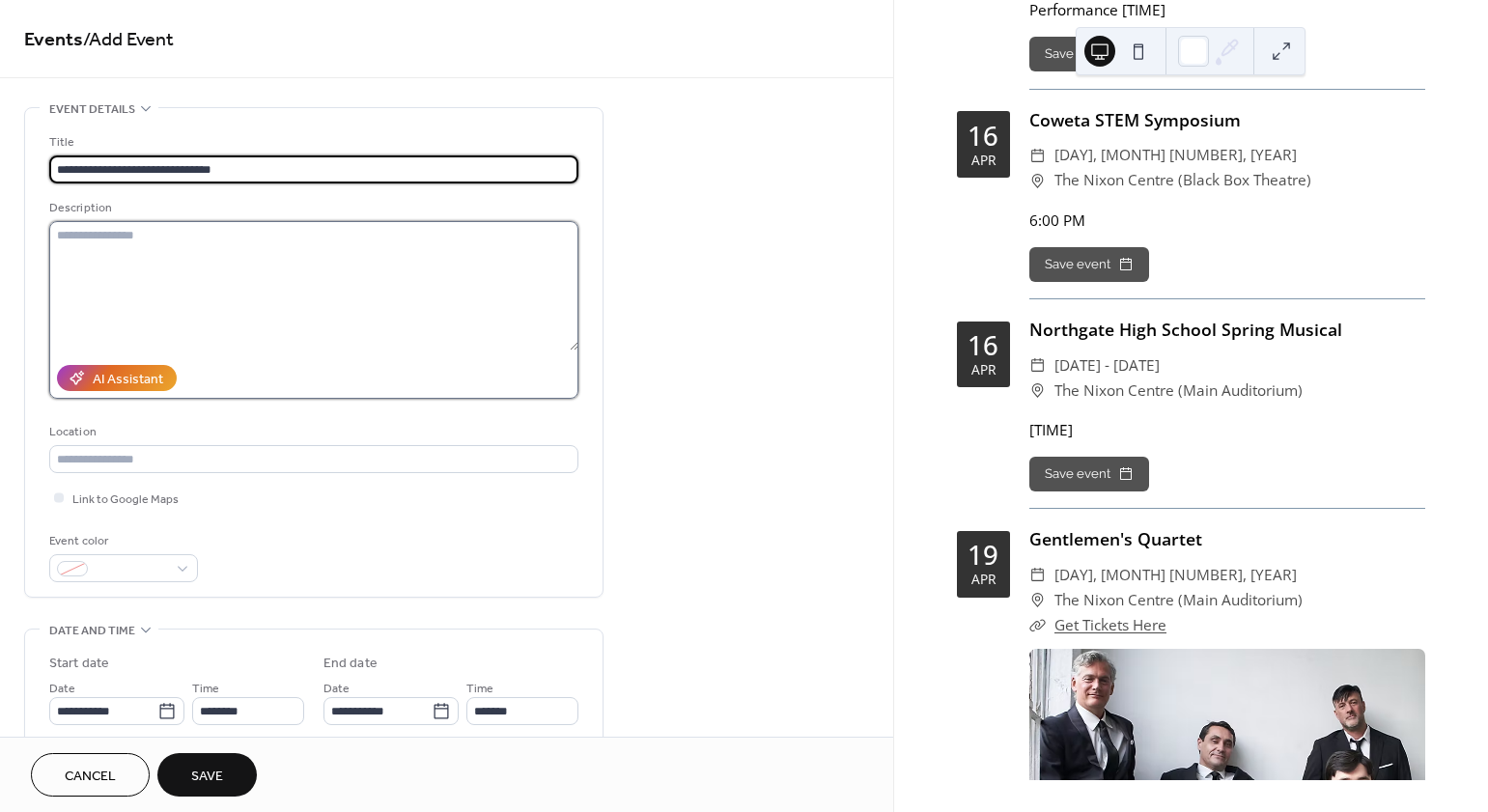 click at bounding box center [314, 286] 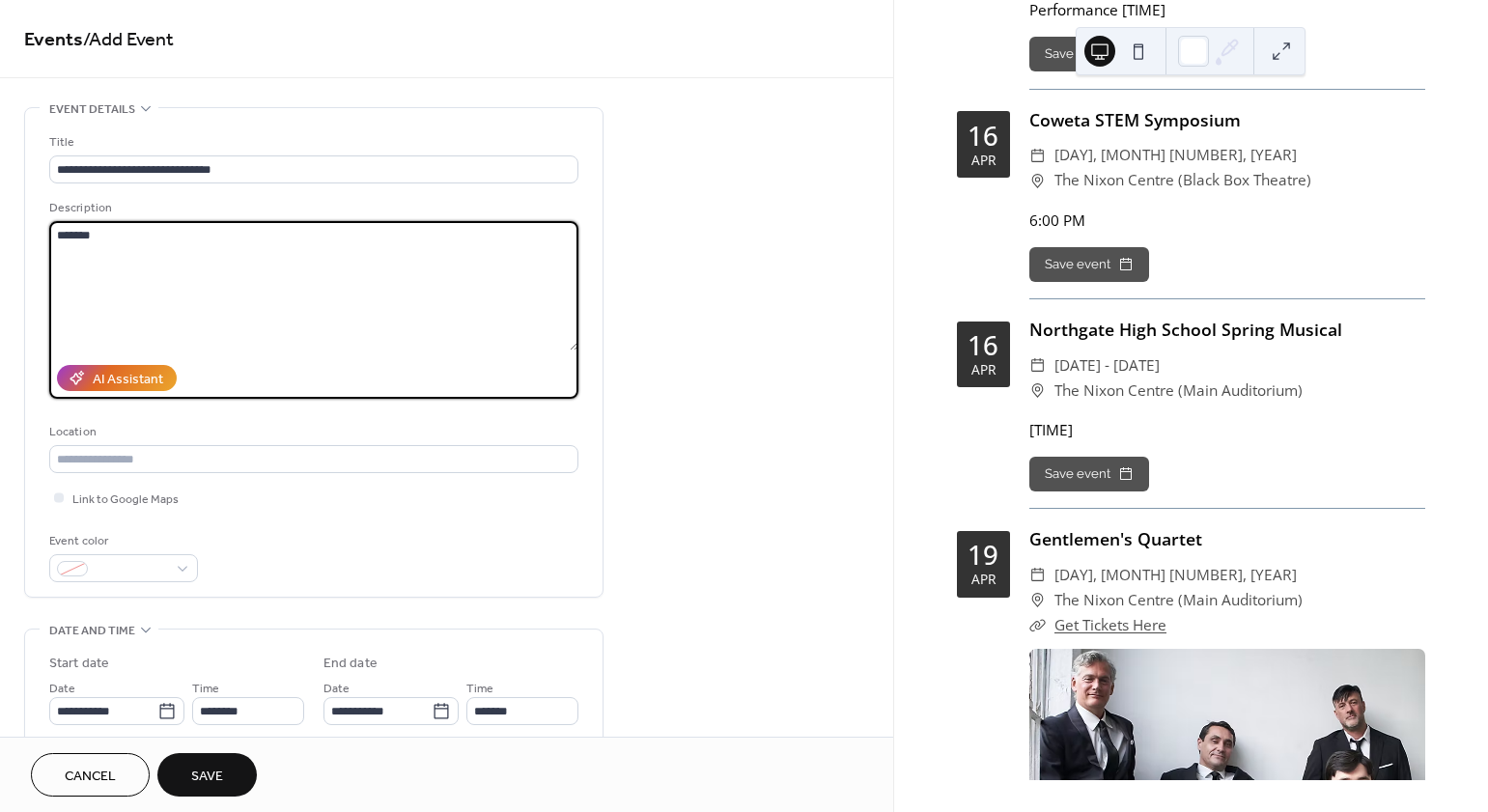 type on "*******" 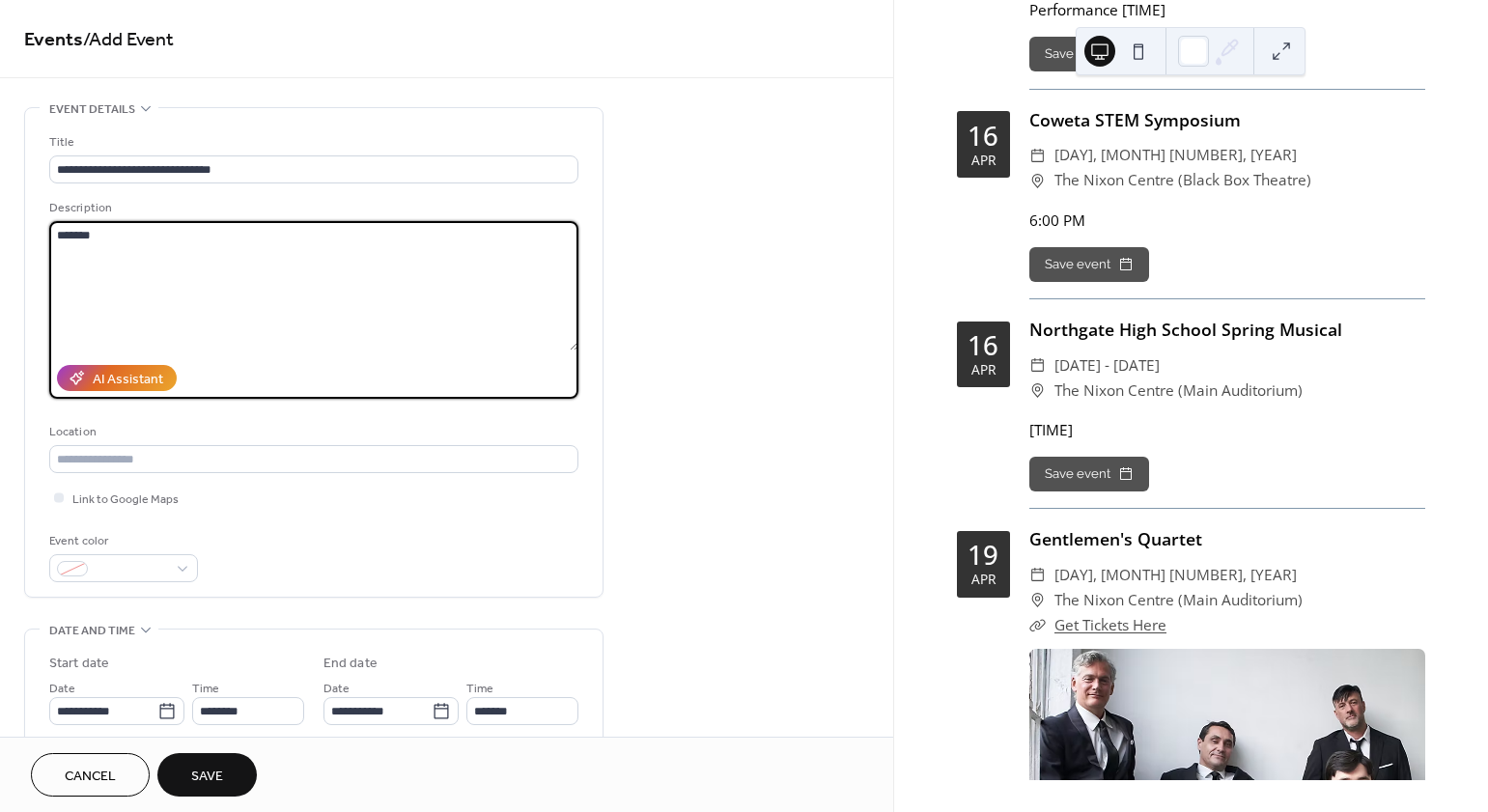 click on "**********" at bounding box center (314, 357) 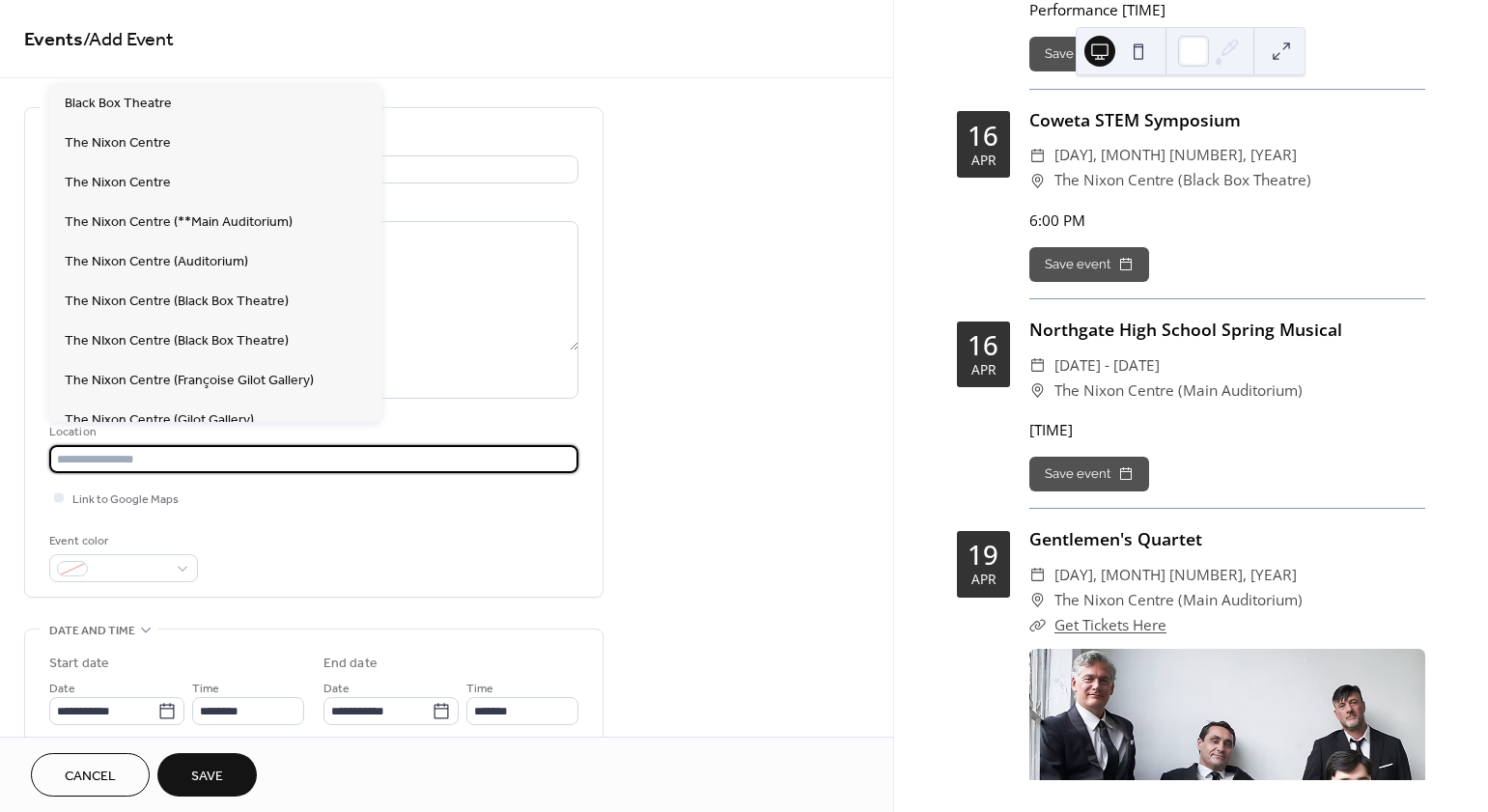 click at bounding box center (314, 459) 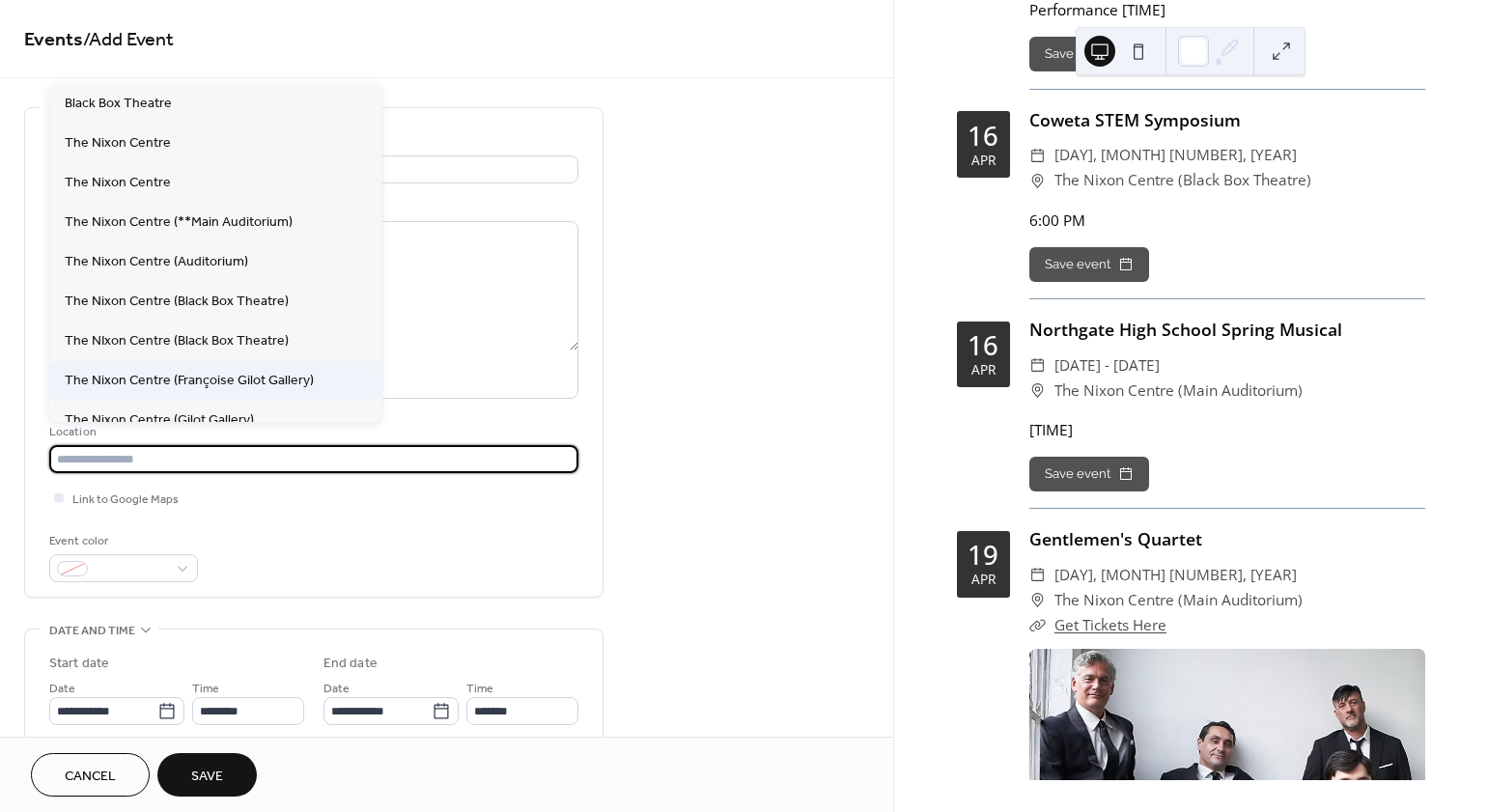 scroll, scrollTop: 248, scrollLeft: 0, axis: vertical 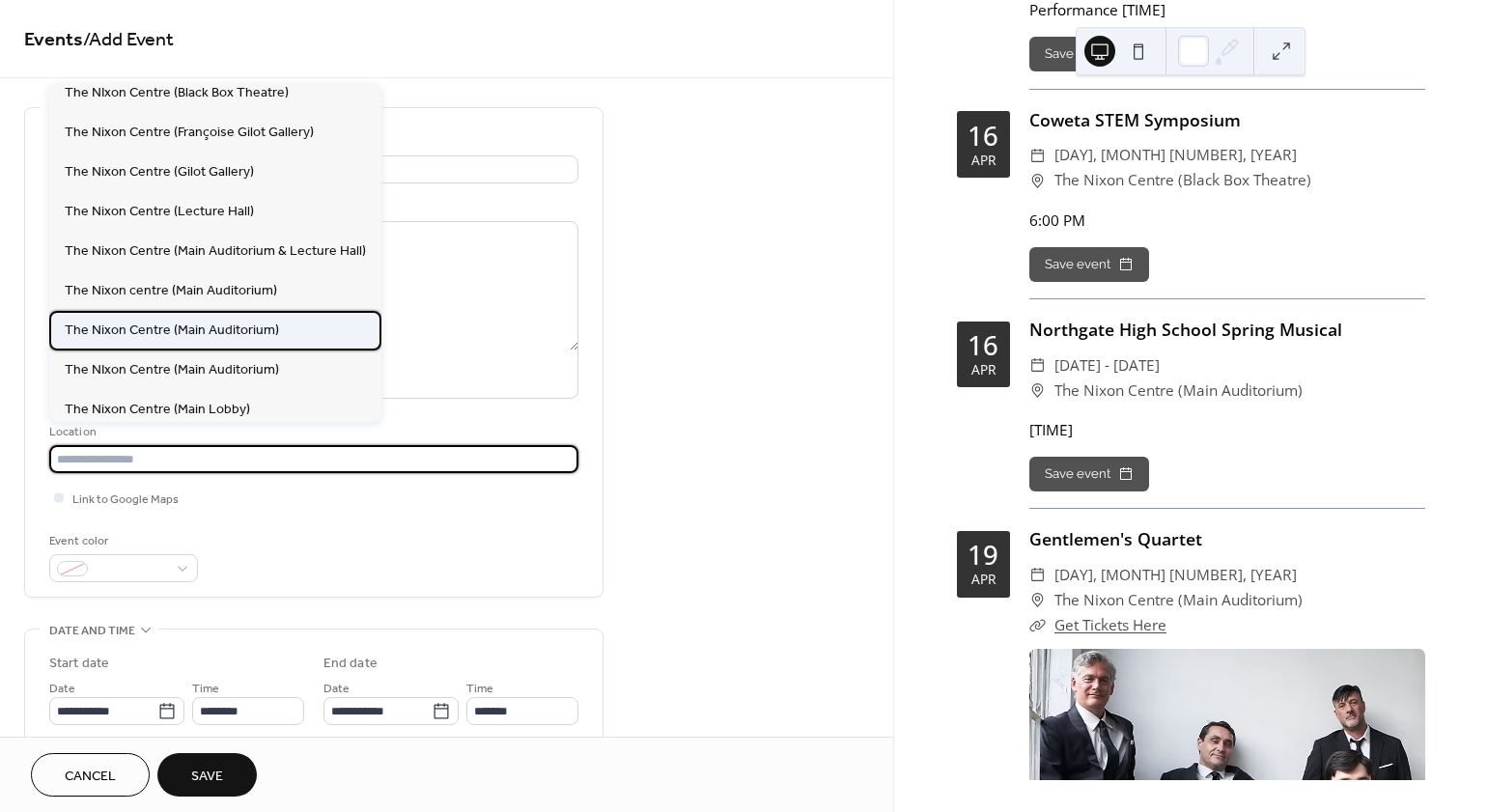 click on "The Nixon Centre (Main Auditorium)" at bounding box center (215, 330) 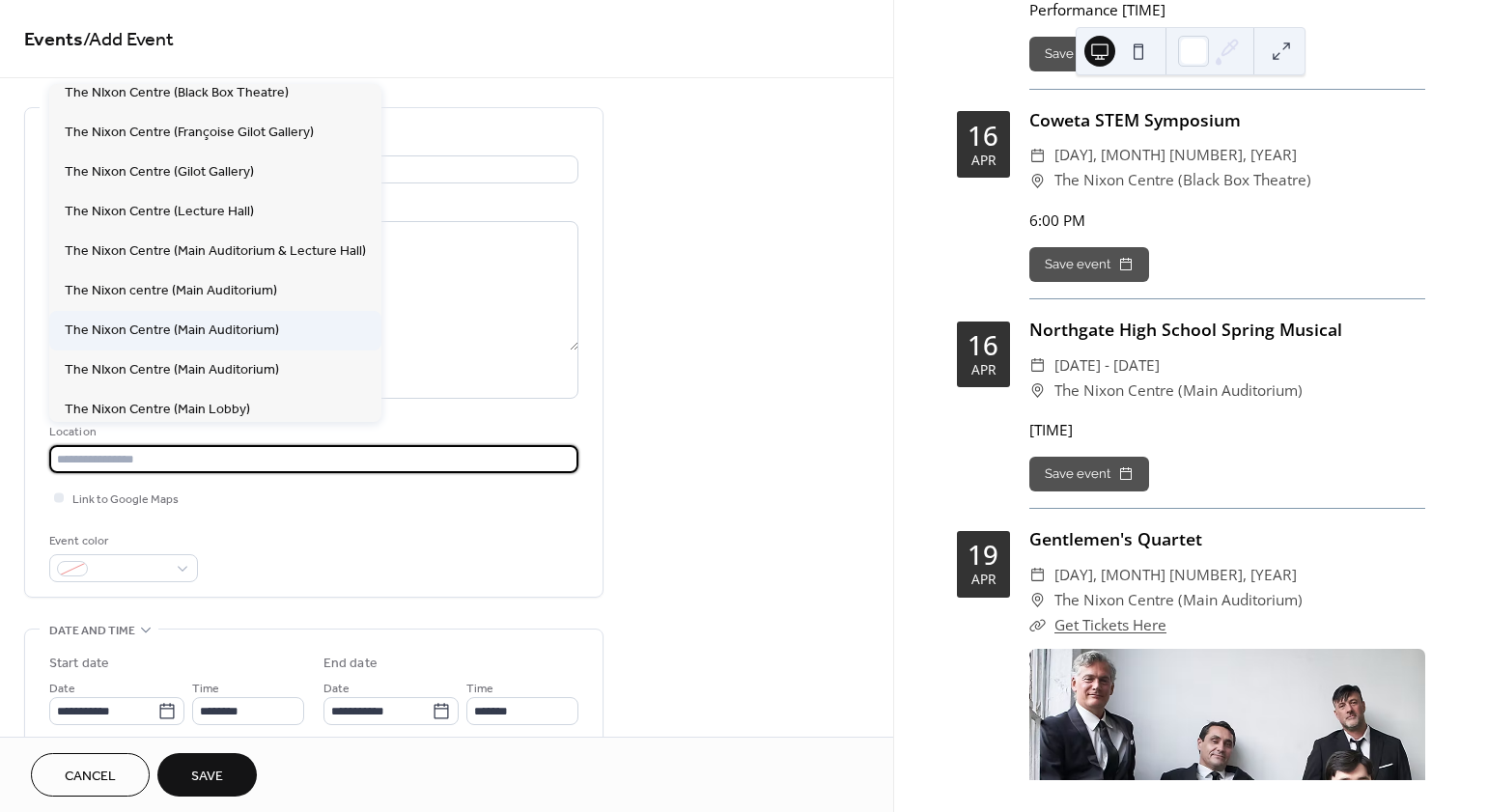 type on "**********" 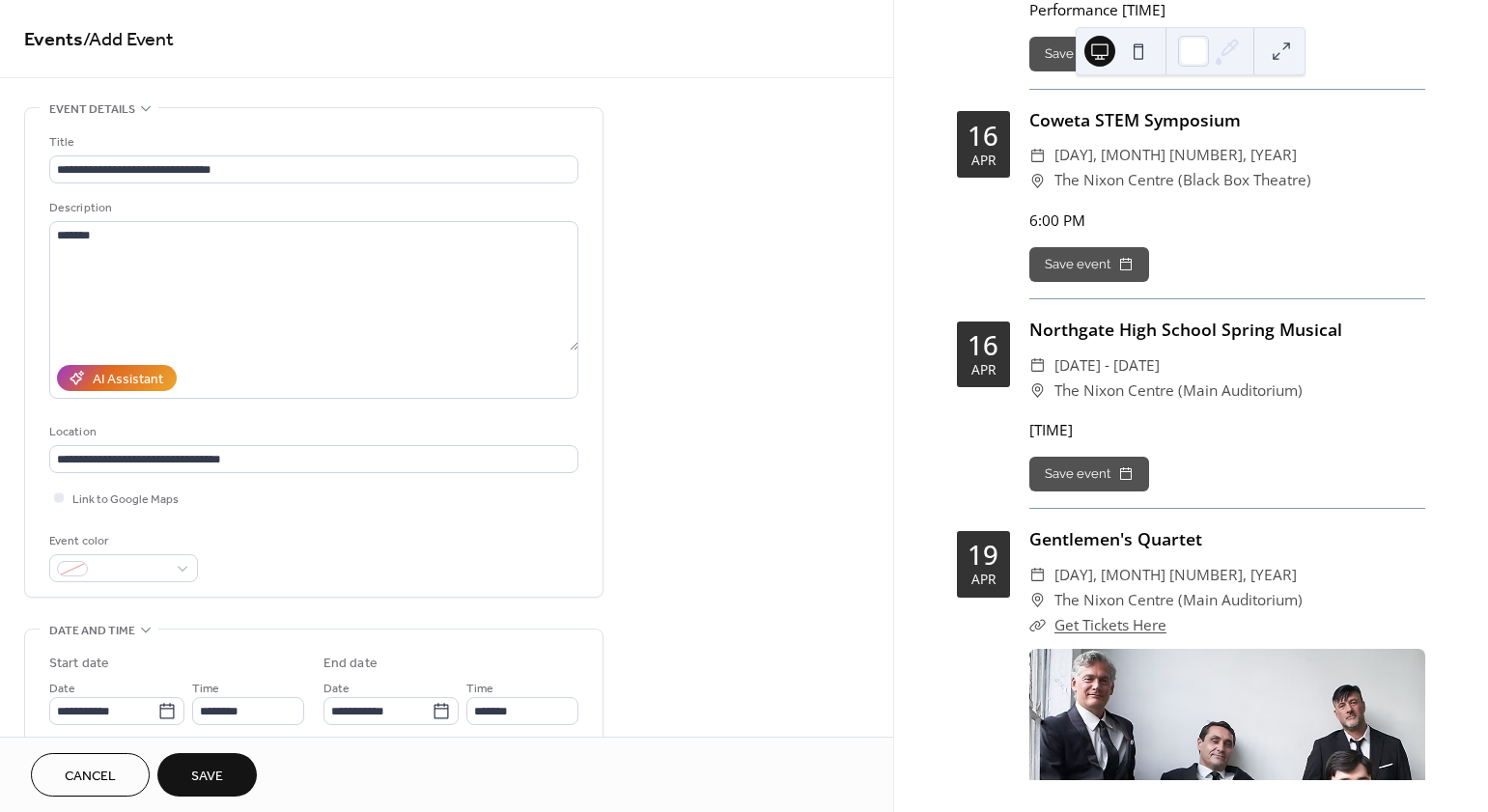 click on "**********" at bounding box center (314, 357) 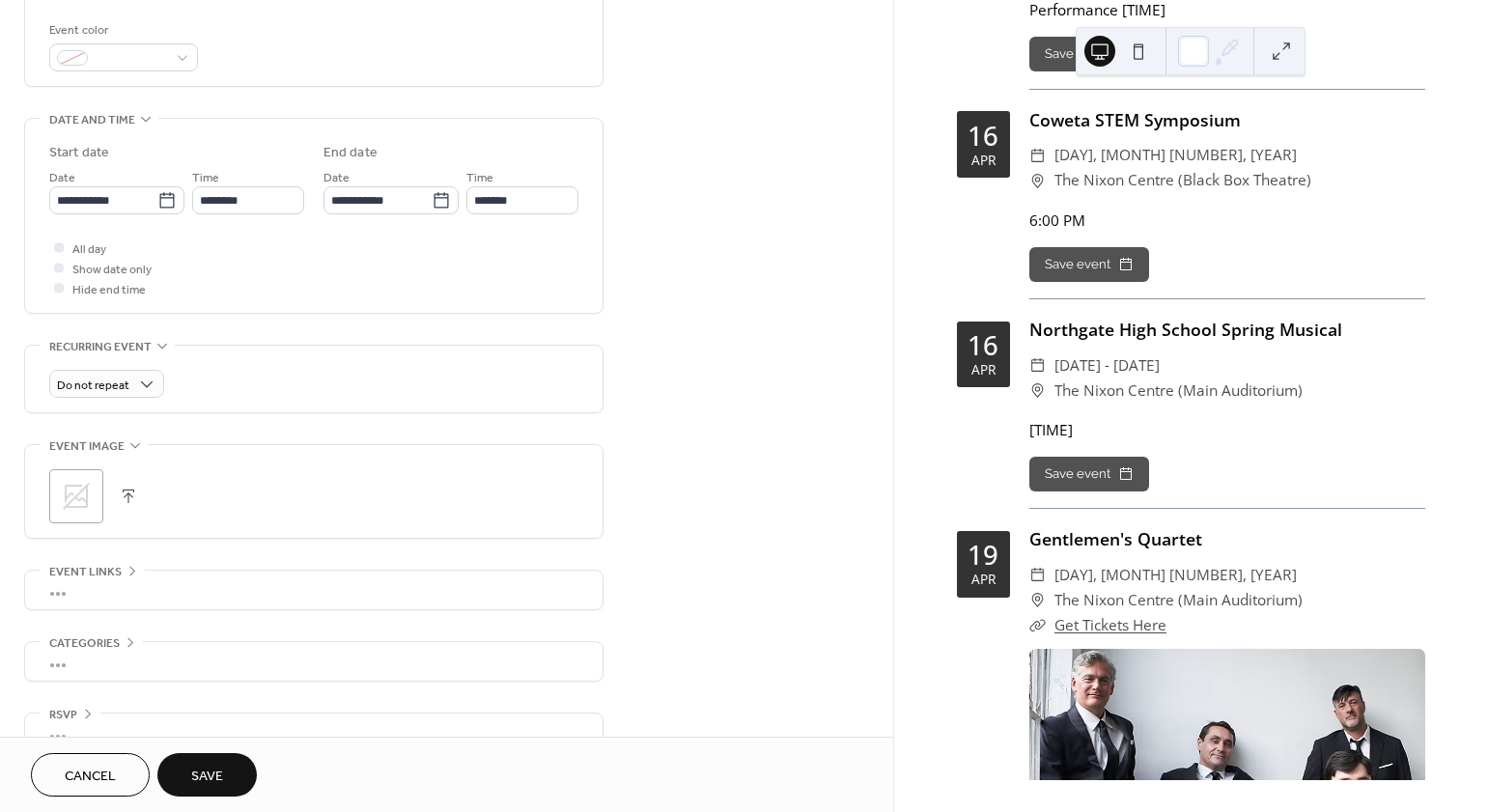 scroll, scrollTop: 544, scrollLeft: 0, axis: vertical 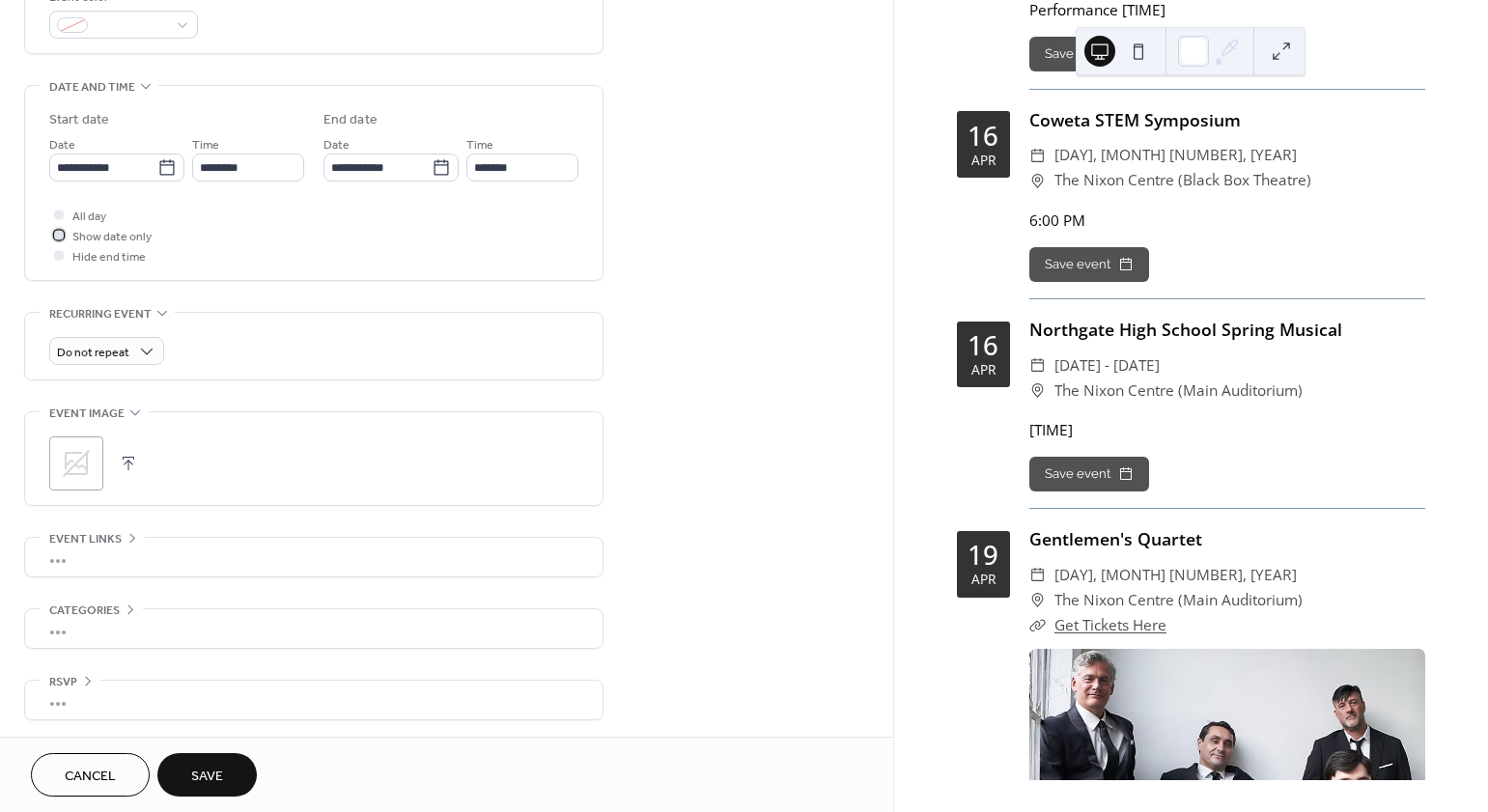 click on "Show date only" at bounding box center (112, 237) 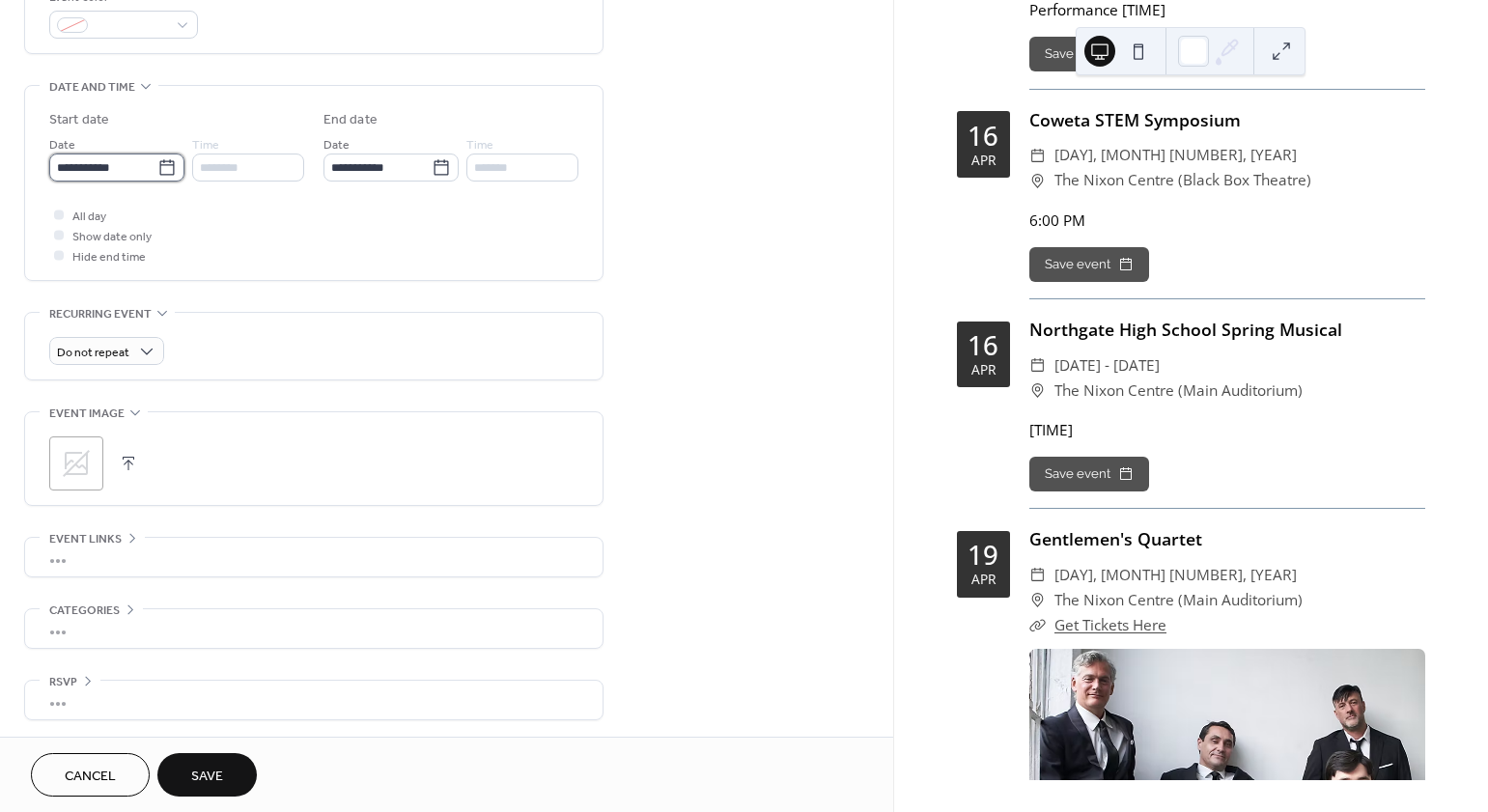 click on "**********" at bounding box center (103, 167) 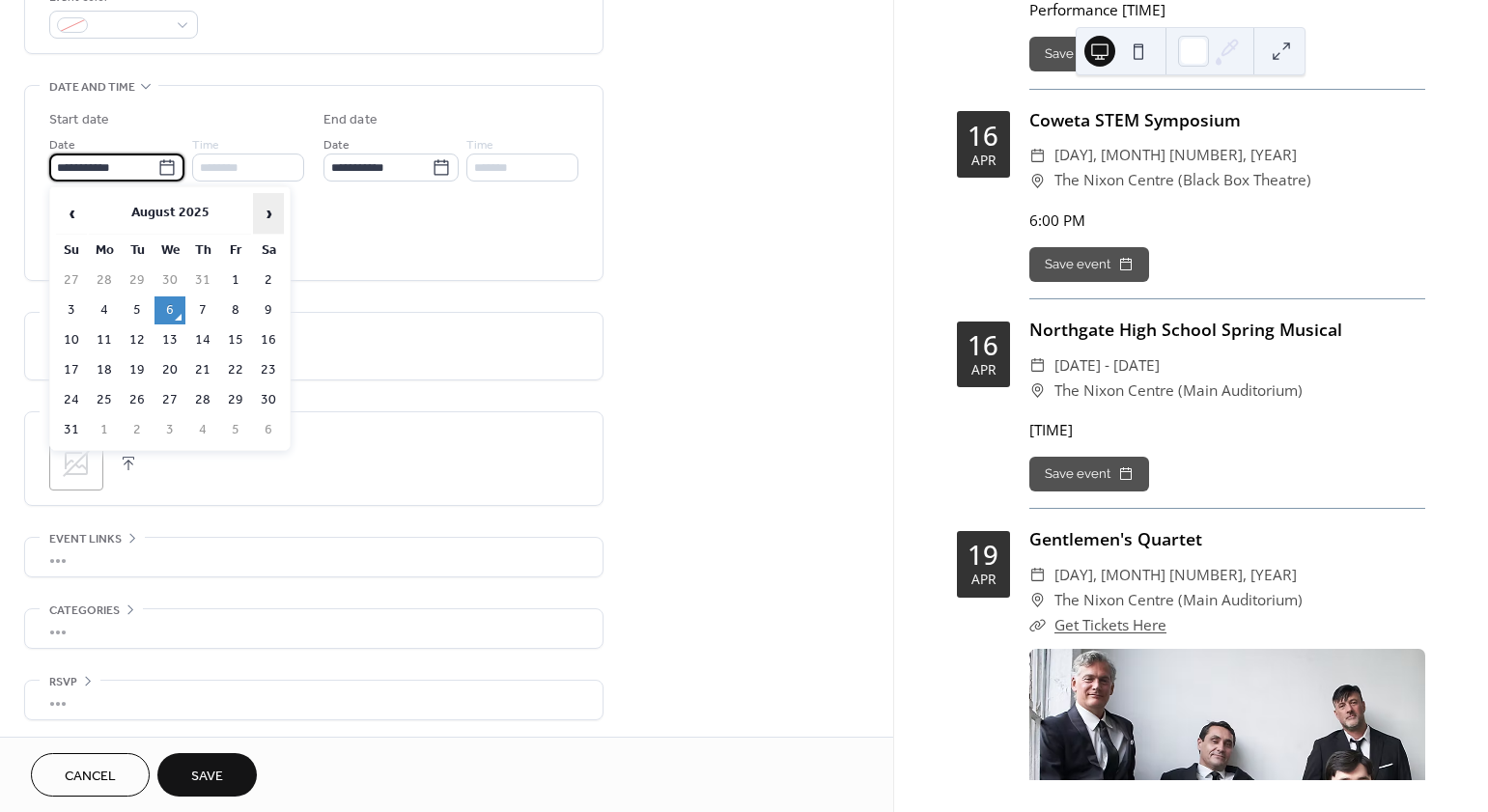 click on "›" at bounding box center (268, 213) 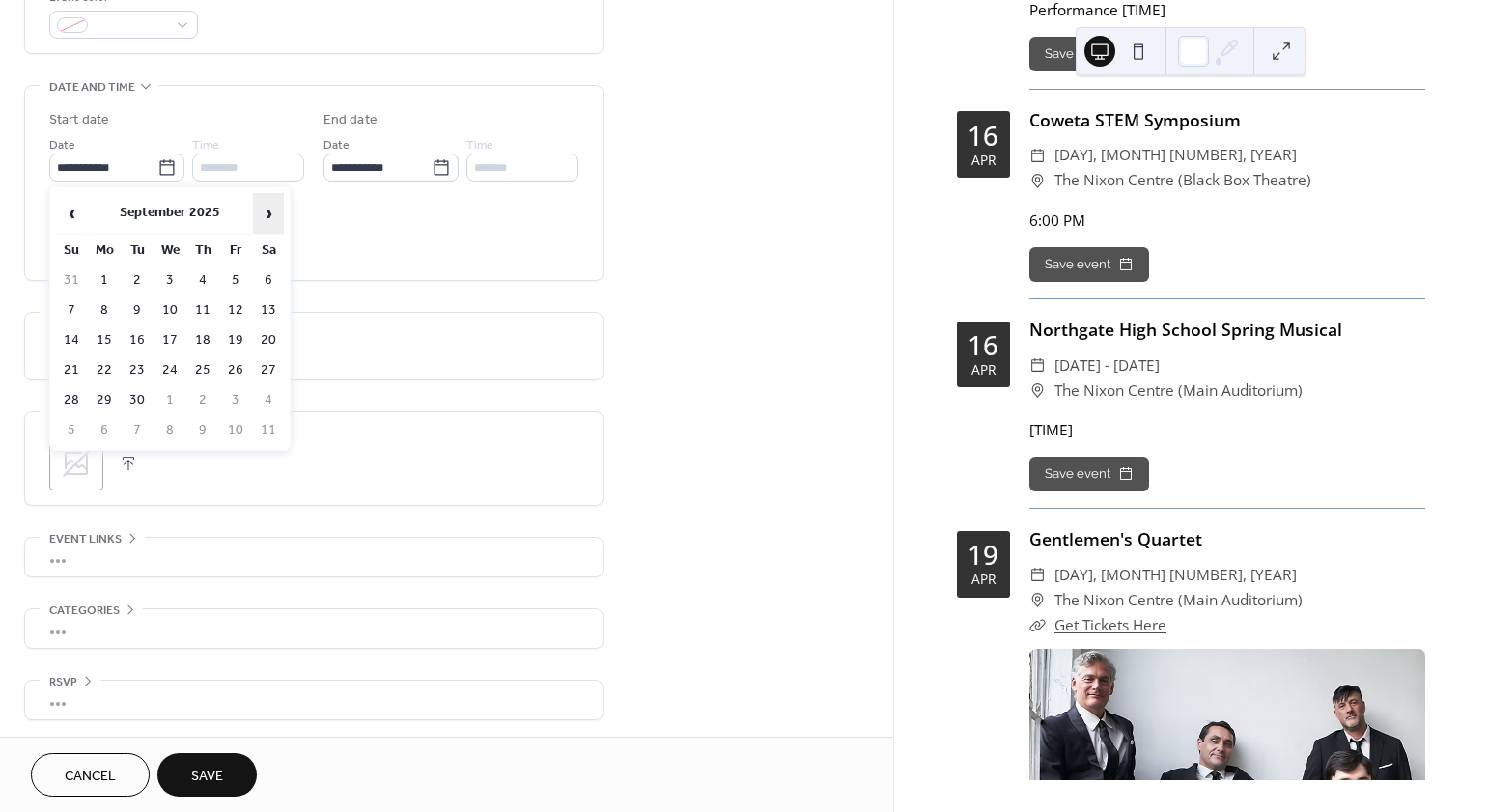click on "›" at bounding box center (268, 213) 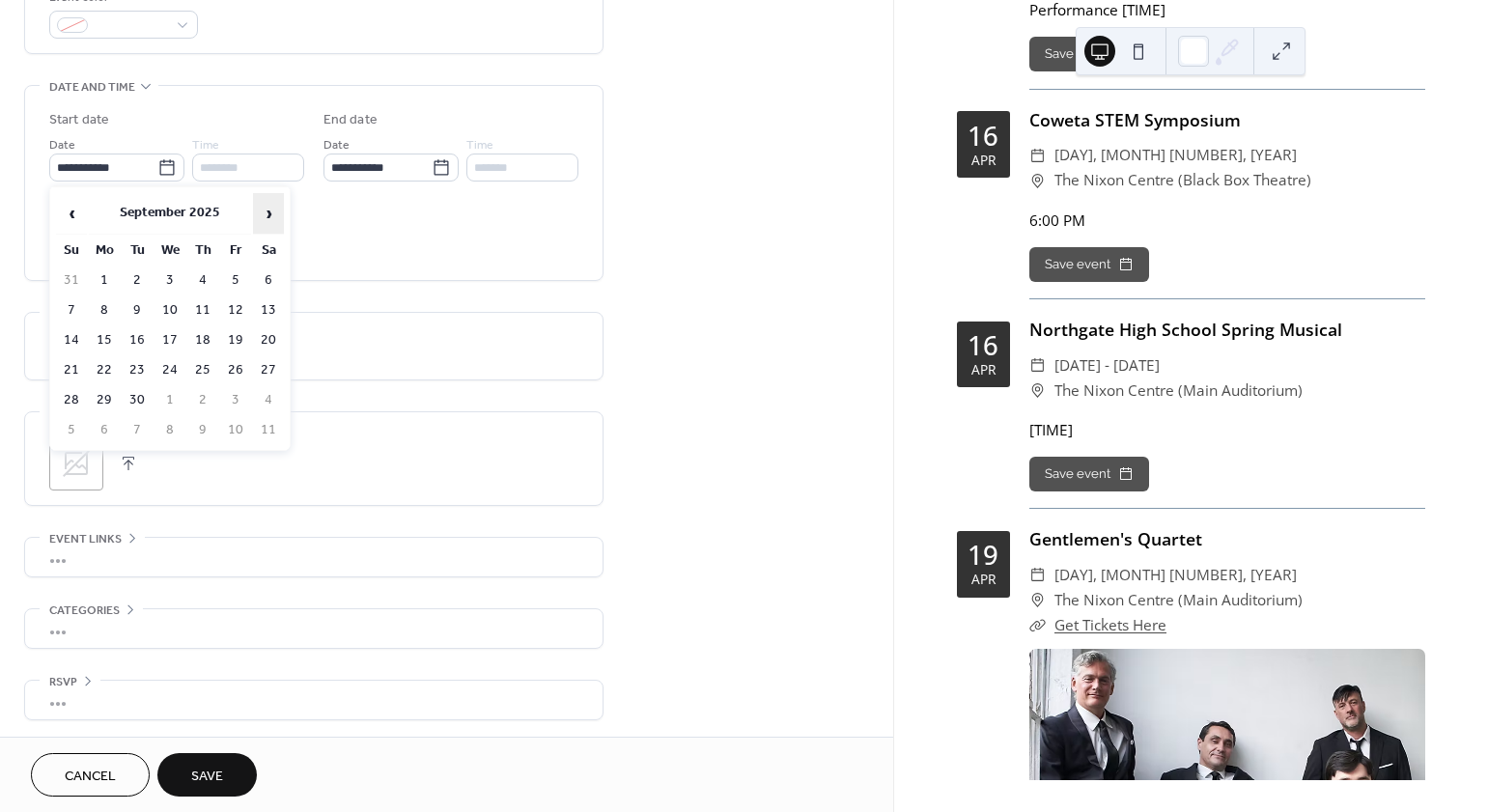 click on "›" at bounding box center (268, 213) 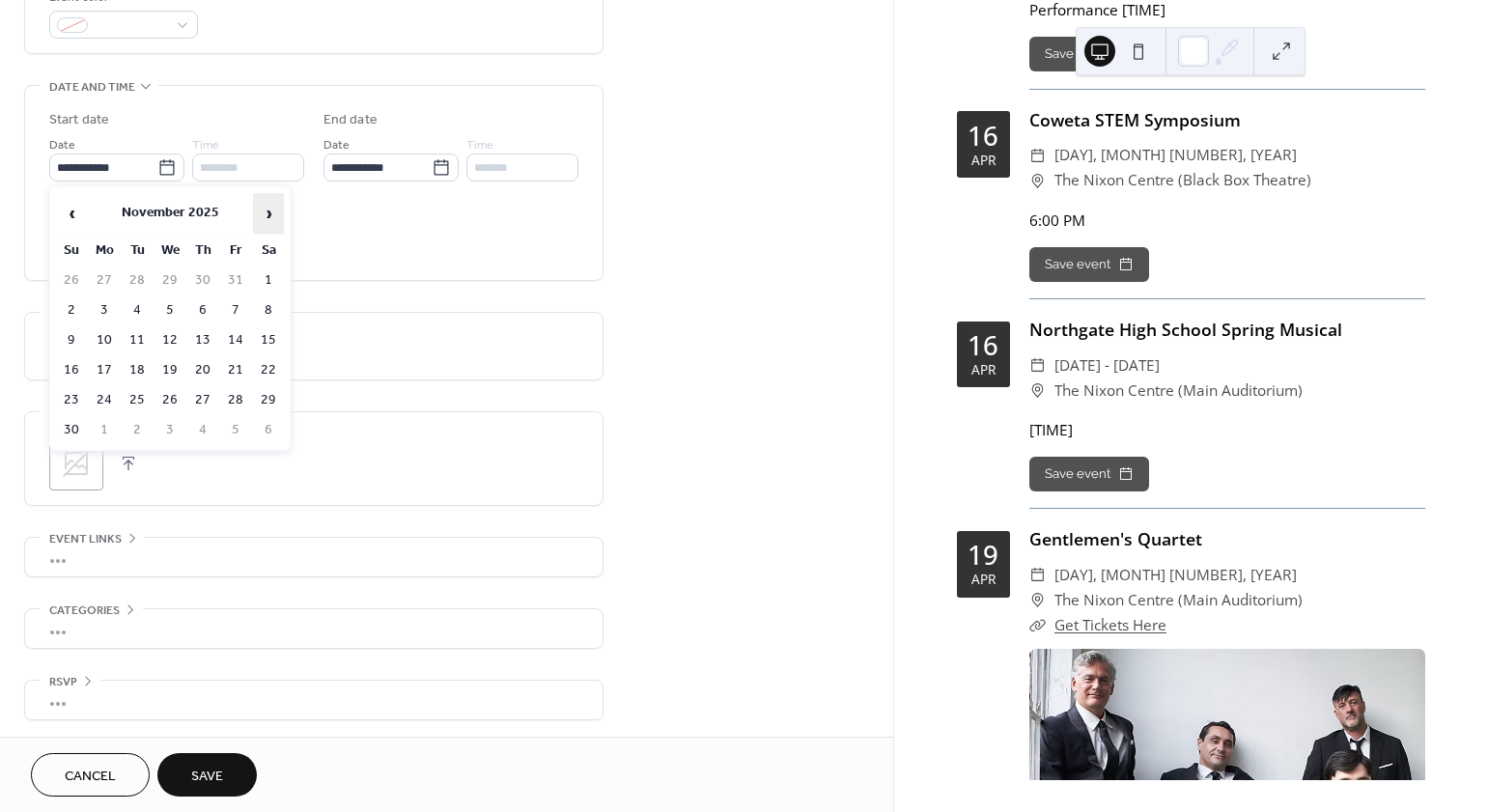 click on "›" at bounding box center [268, 213] 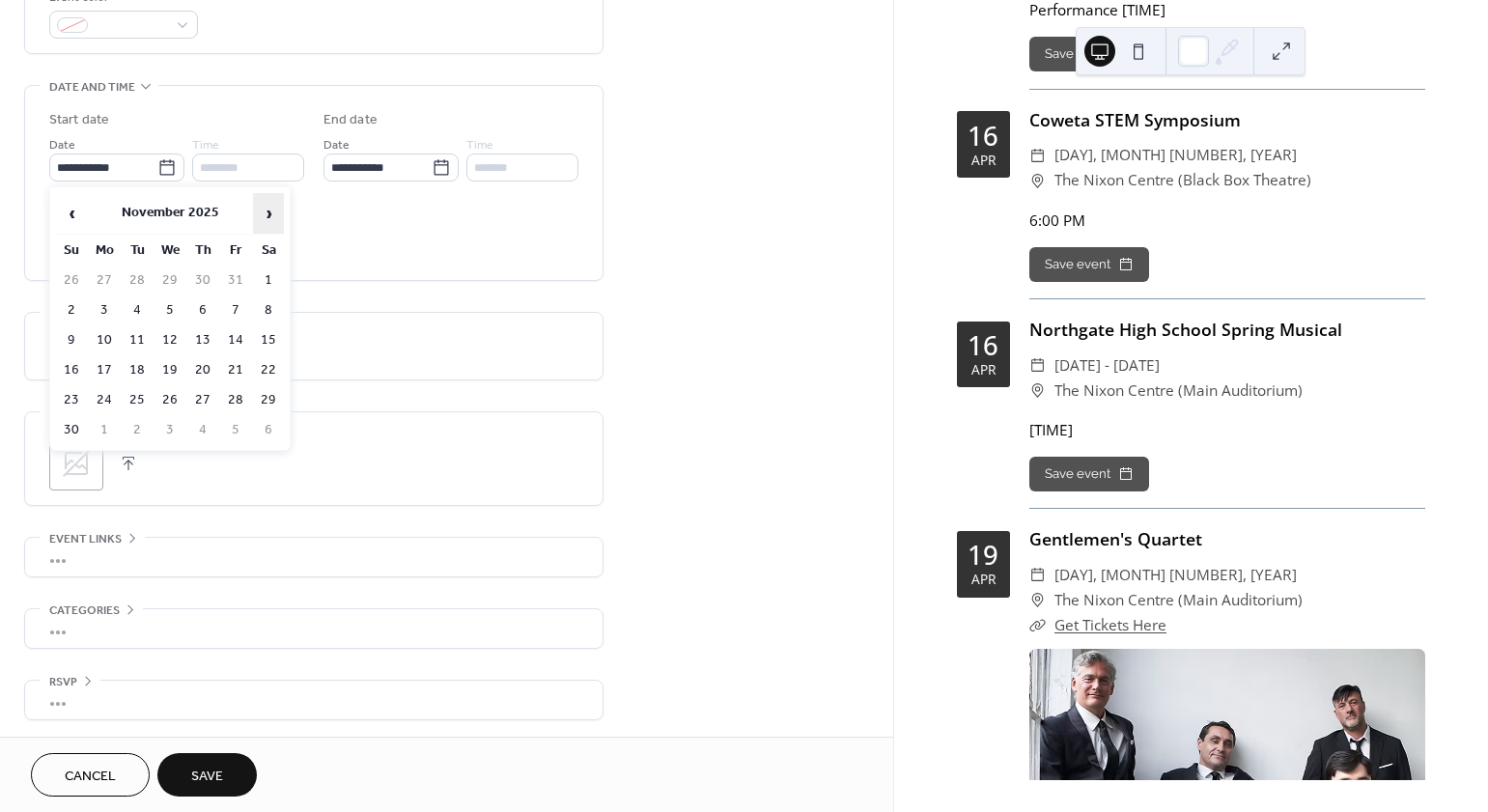 click on "›" at bounding box center (268, 213) 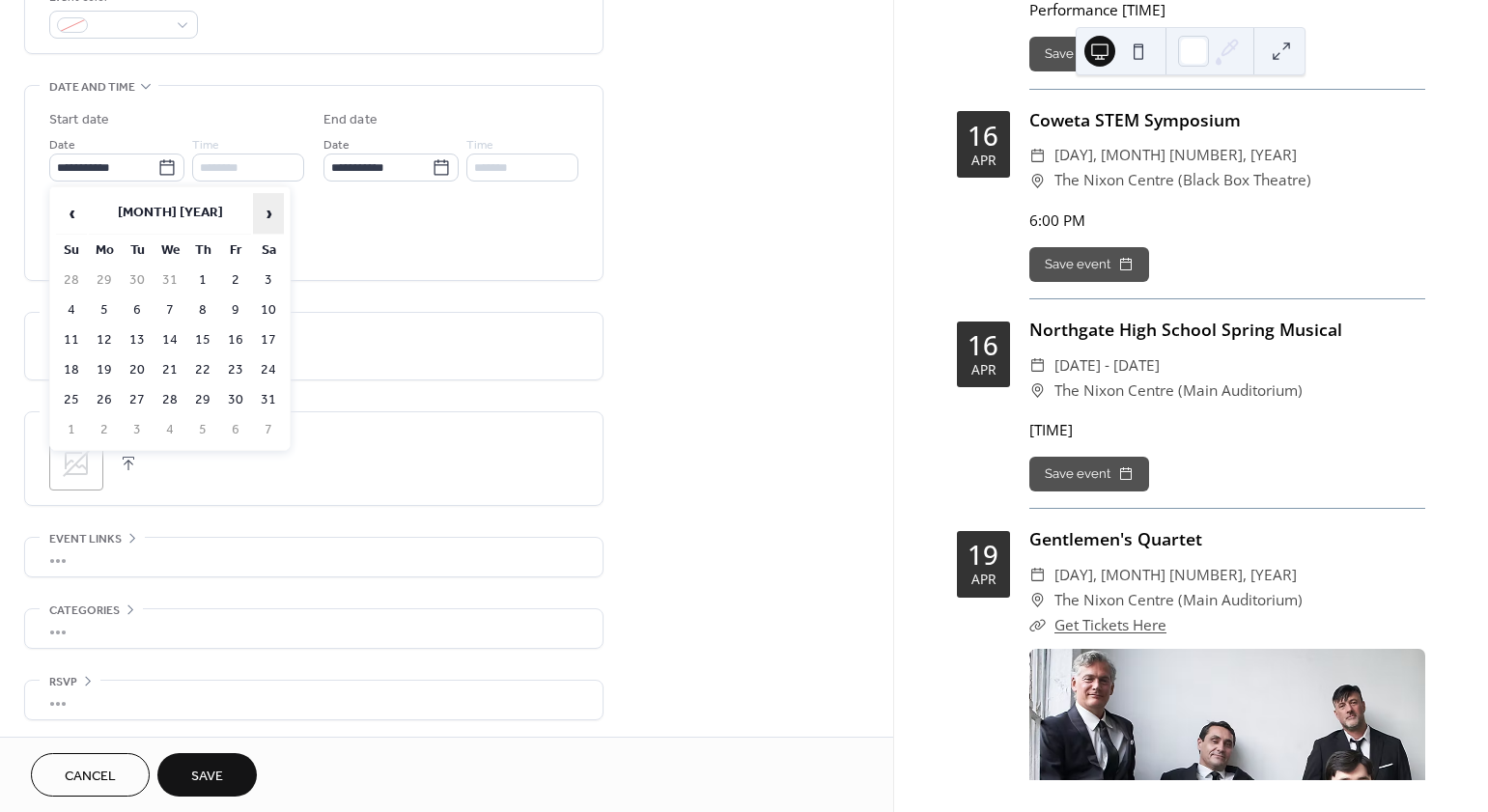 click on "›" at bounding box center [268, 213] 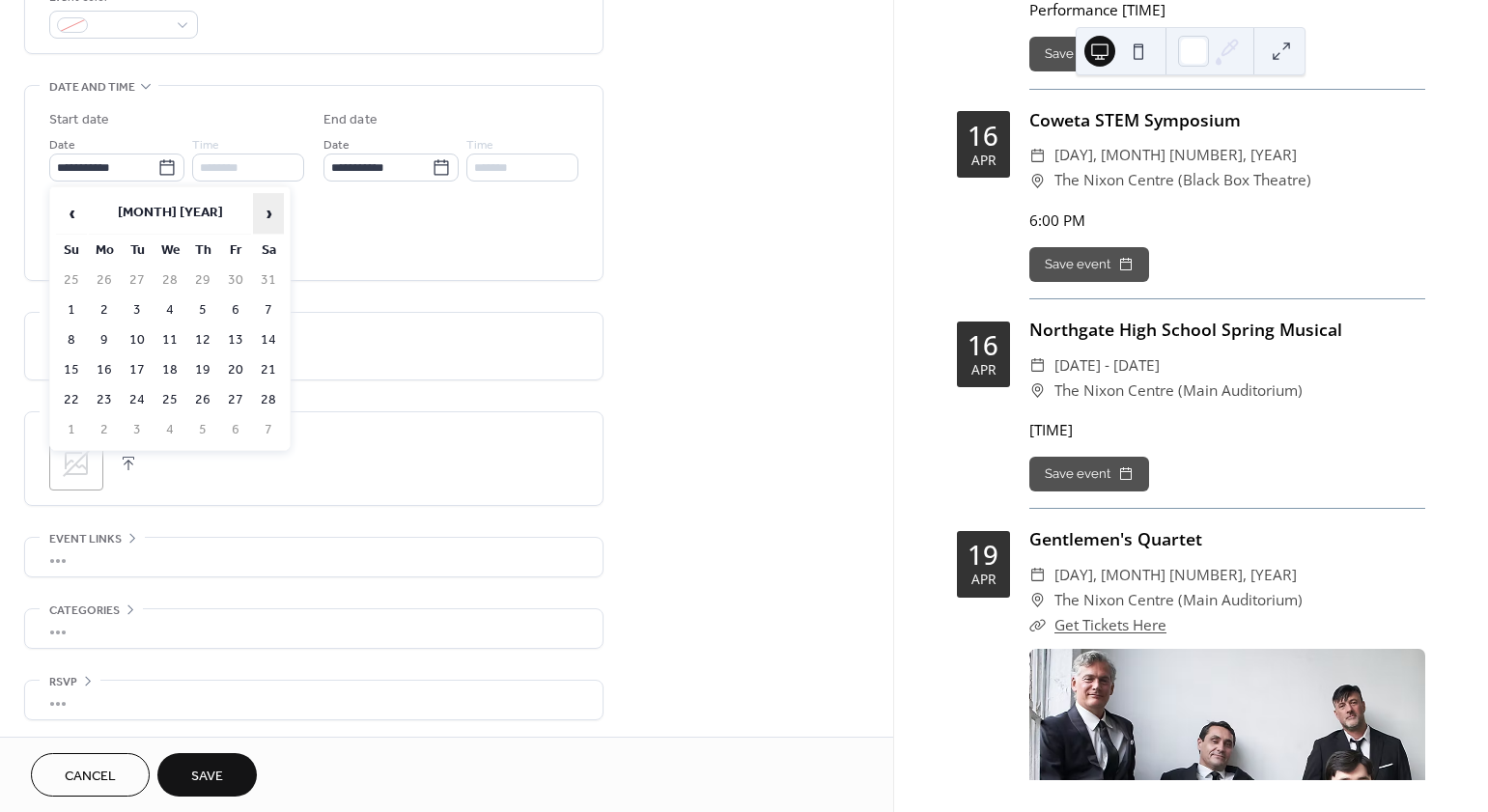 click on "›" at bounding box center [268, 213] 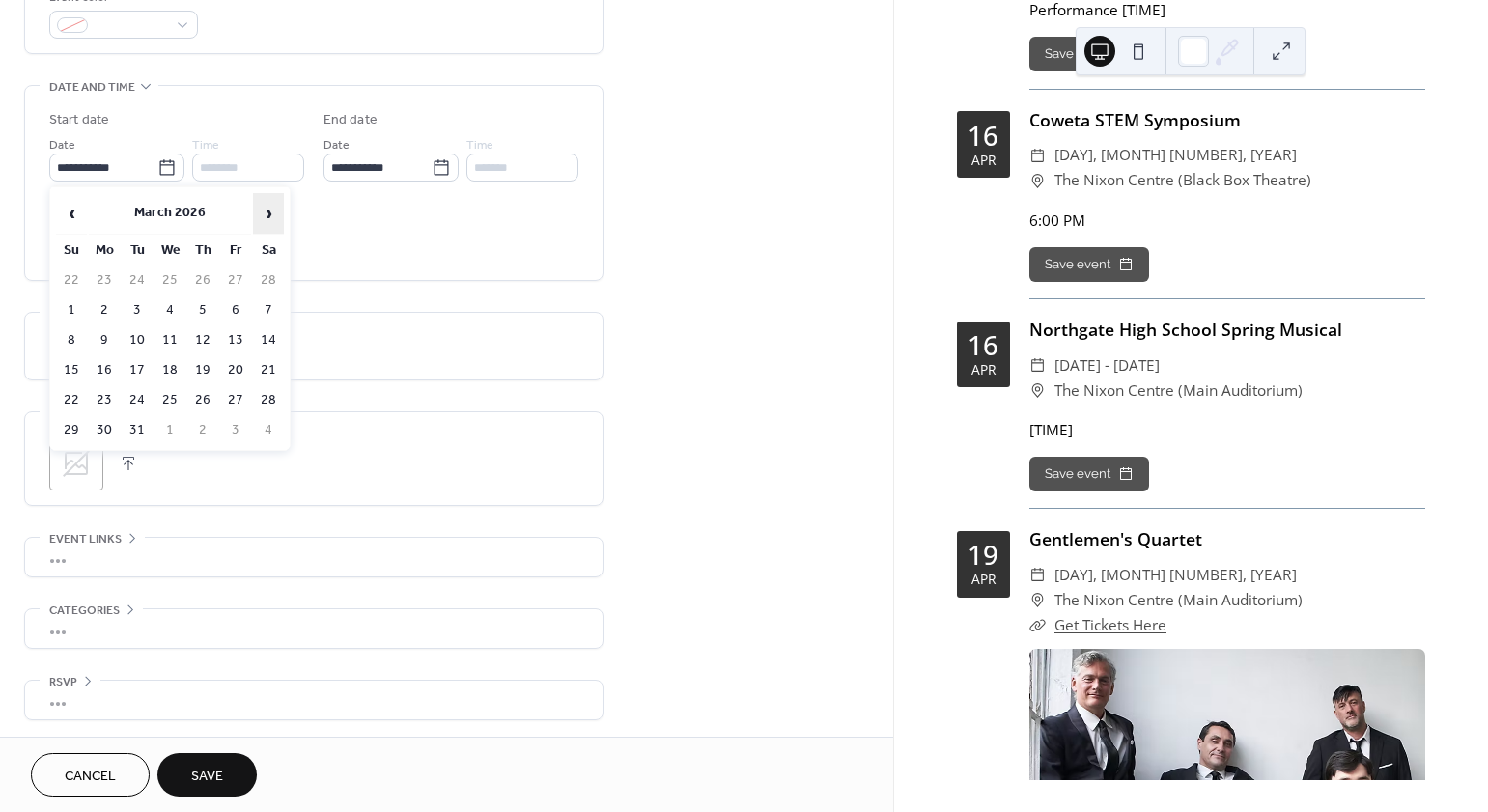 click on "›" at bounding box center [268, 213] 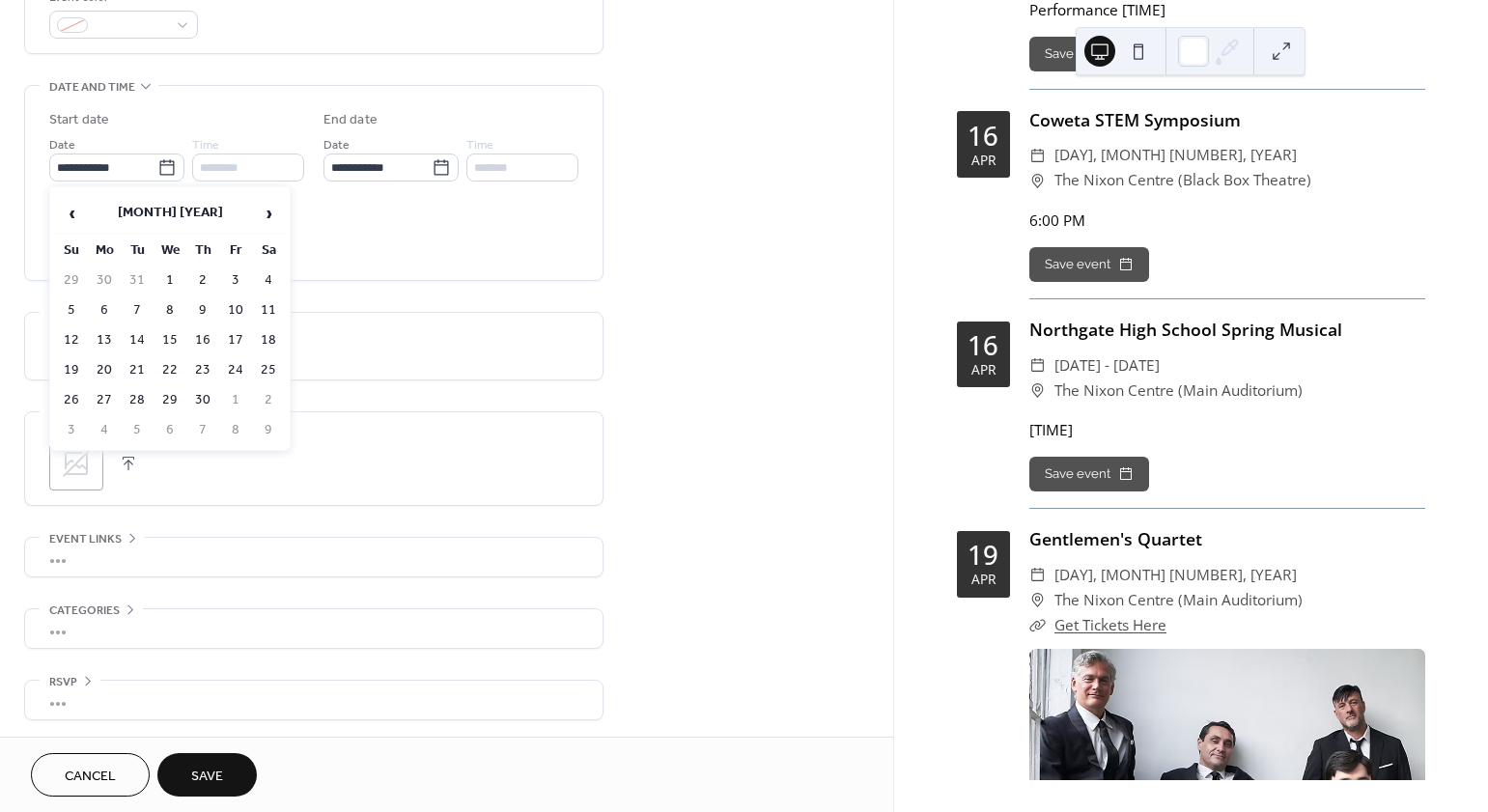 click on "23" at bounding box center [203, 370] 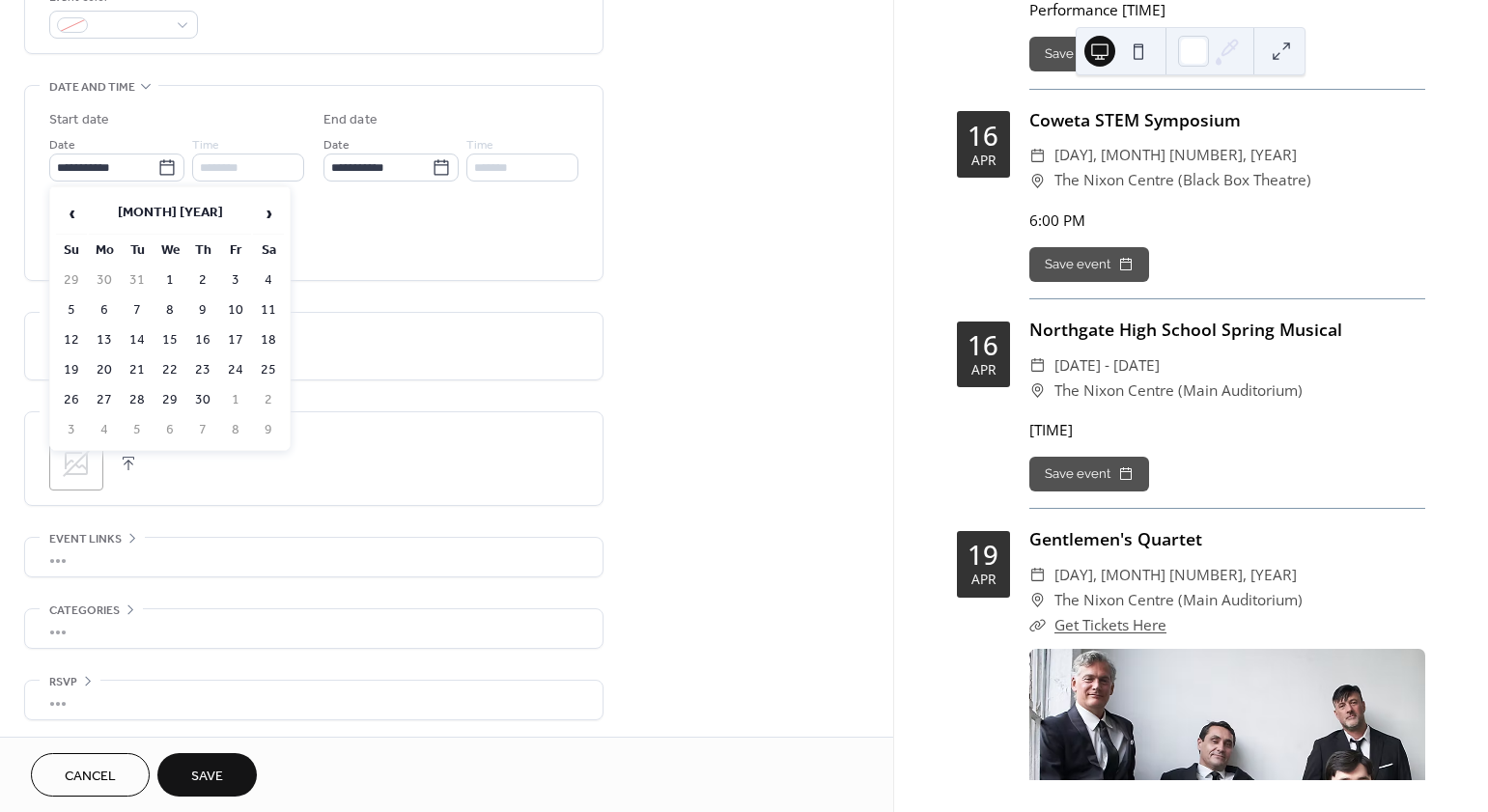 type on "**********" 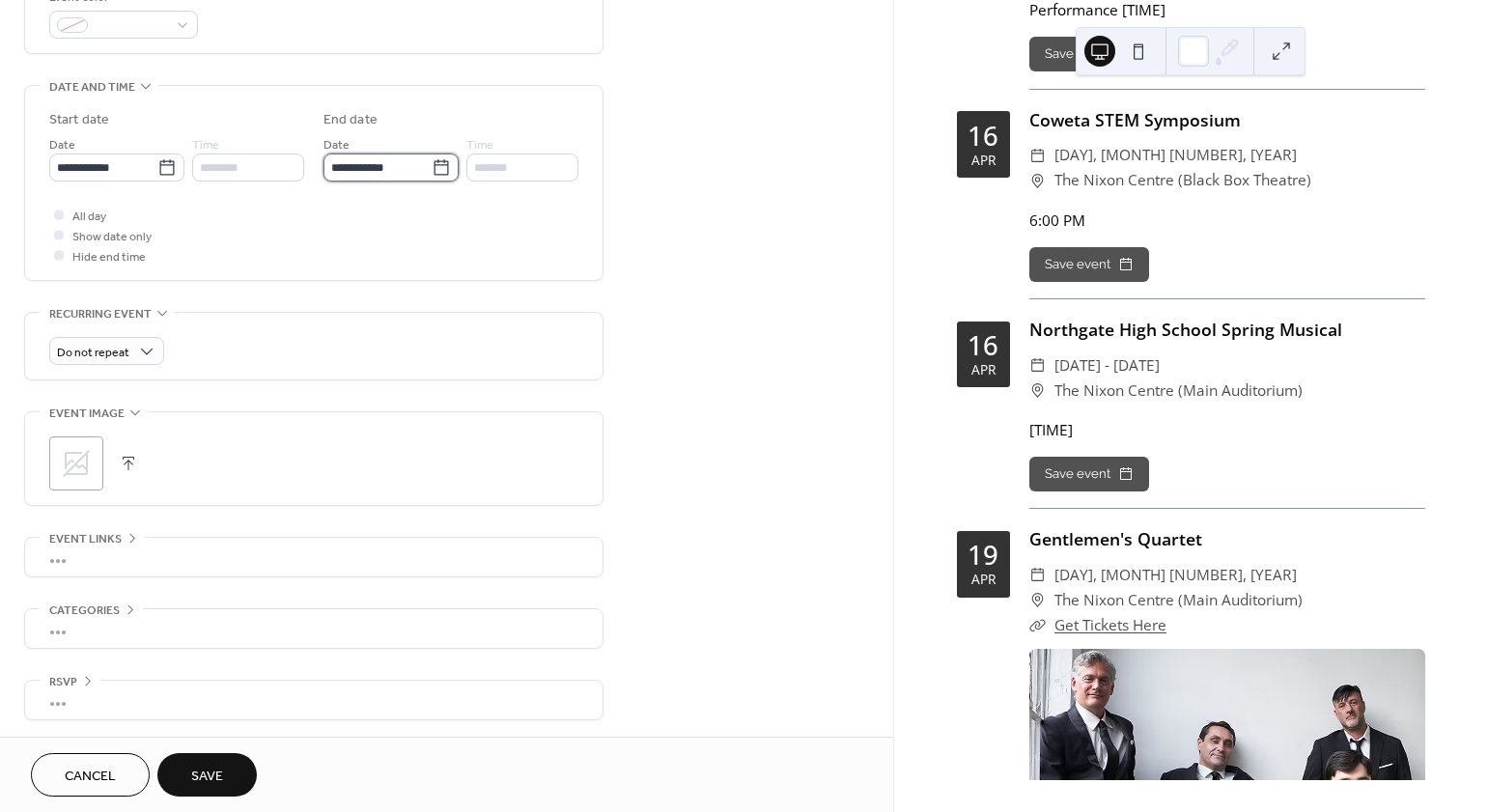 click on "**********" at bounding box center [378, 167] 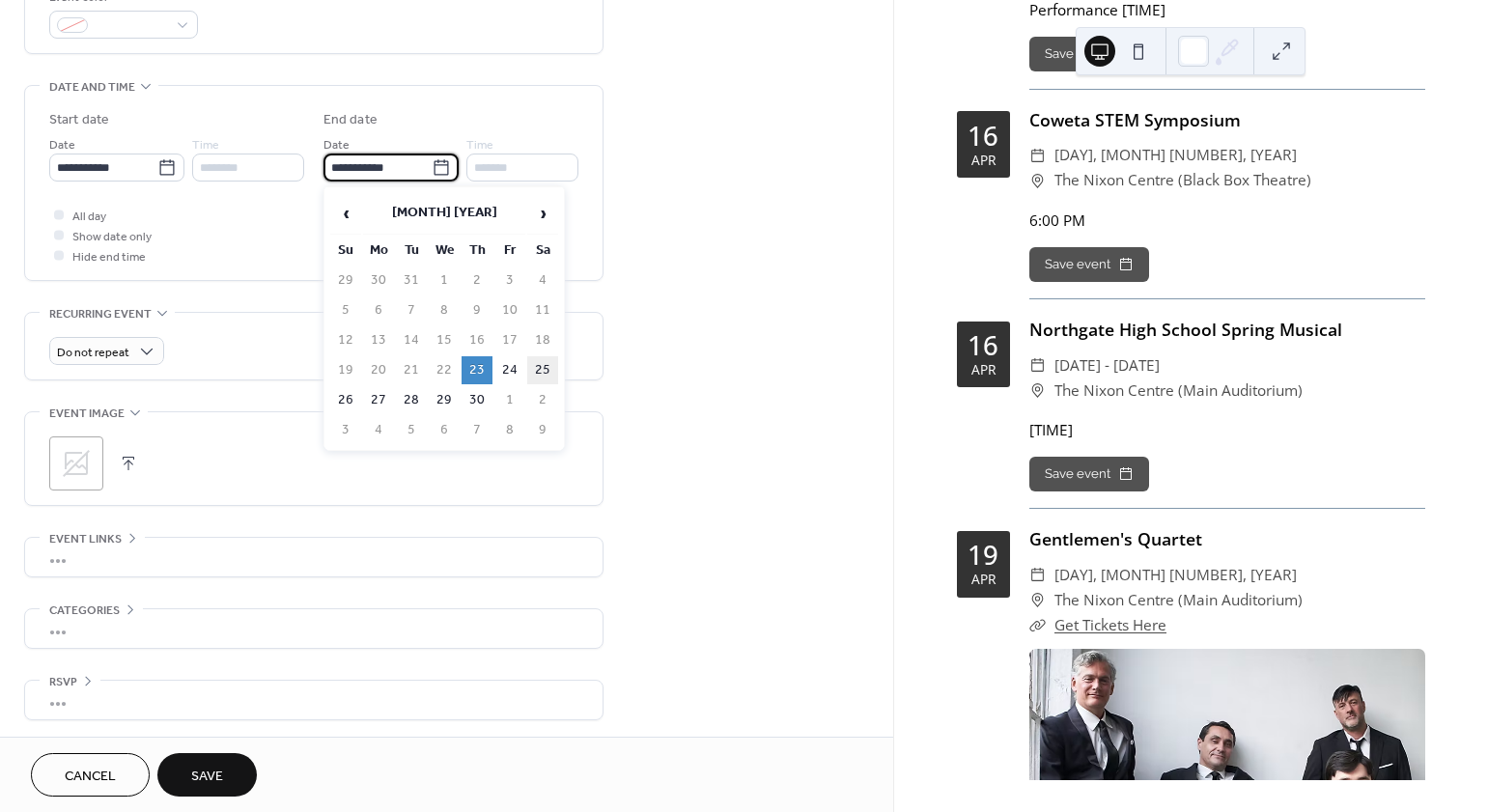 click on "25" at bounding box center (543, 370) 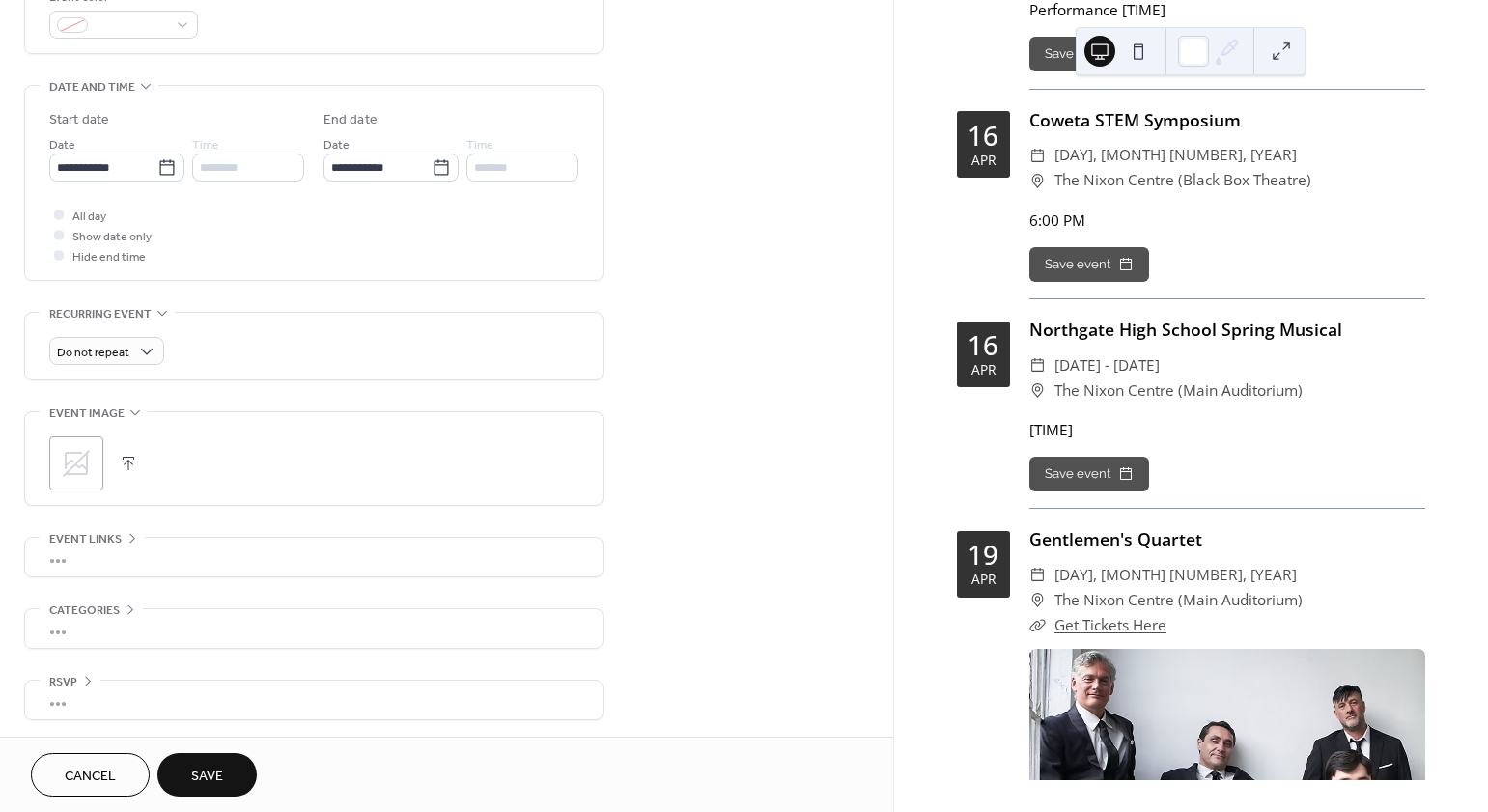click on "Do not repeat" at bounding box center (314, 350) 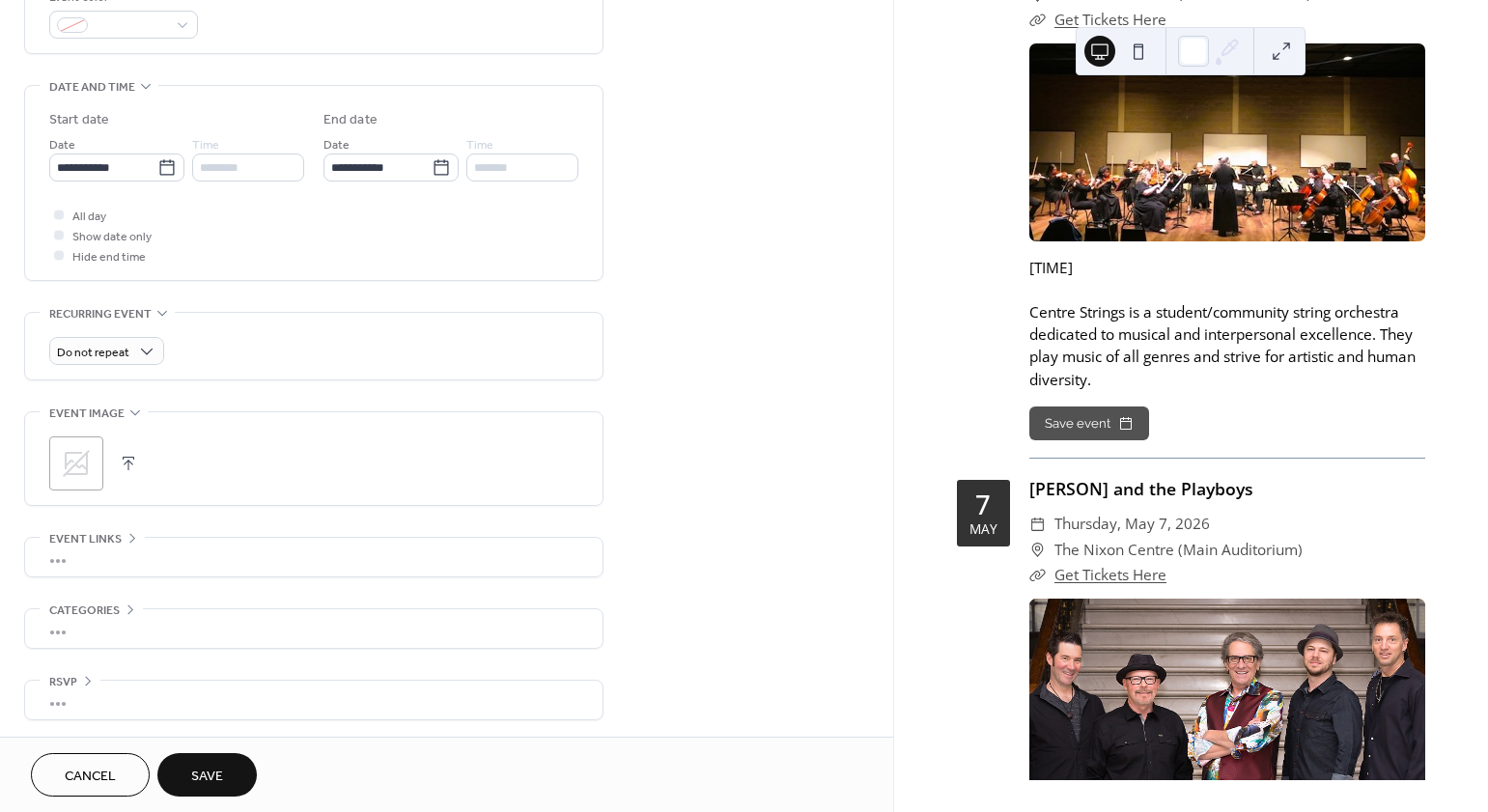 scroll, scrollTop: 31065, scrollLeft: 0, axis: vertical 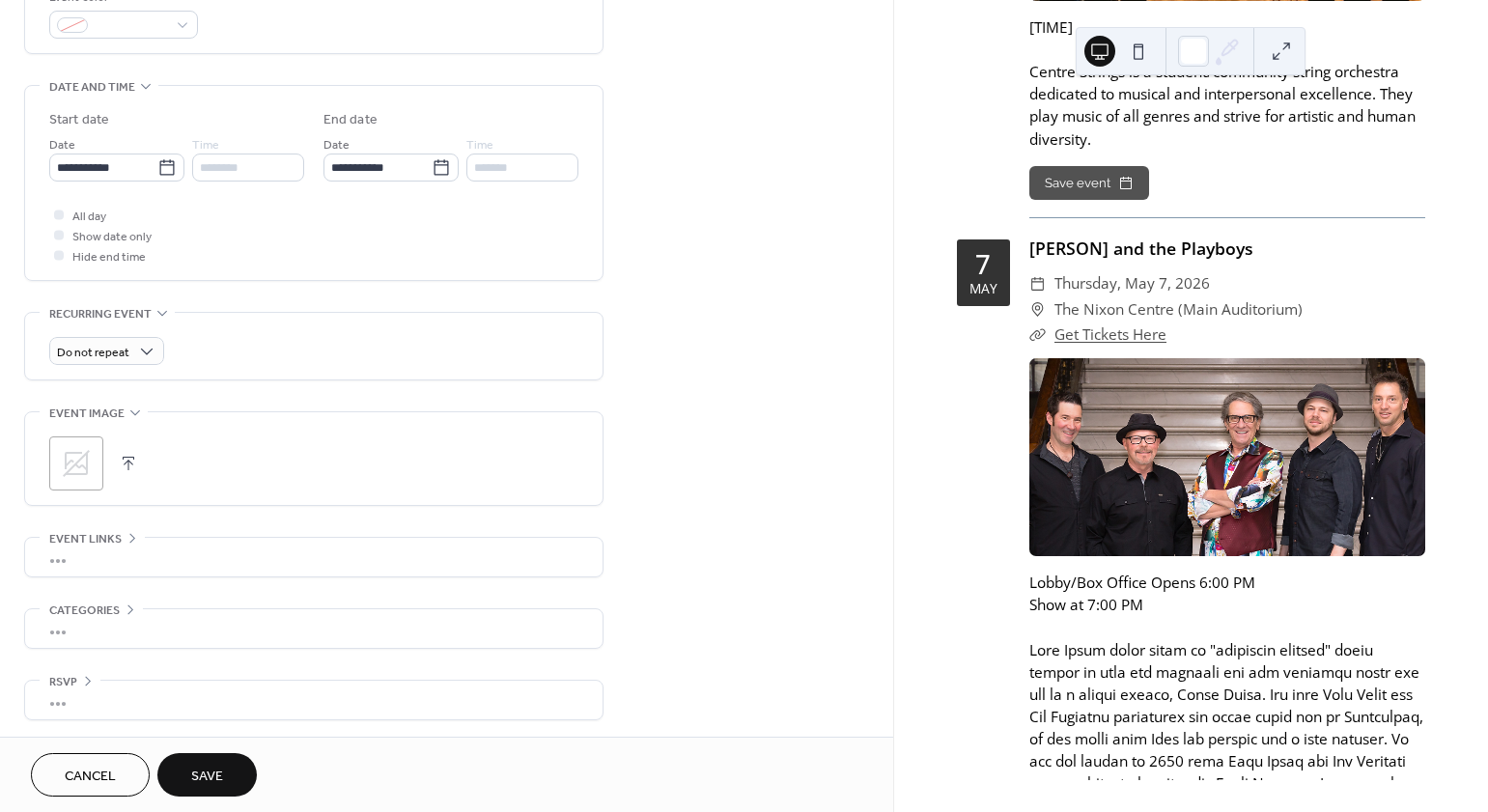 click on "Save" at bounding box center (207, 774) 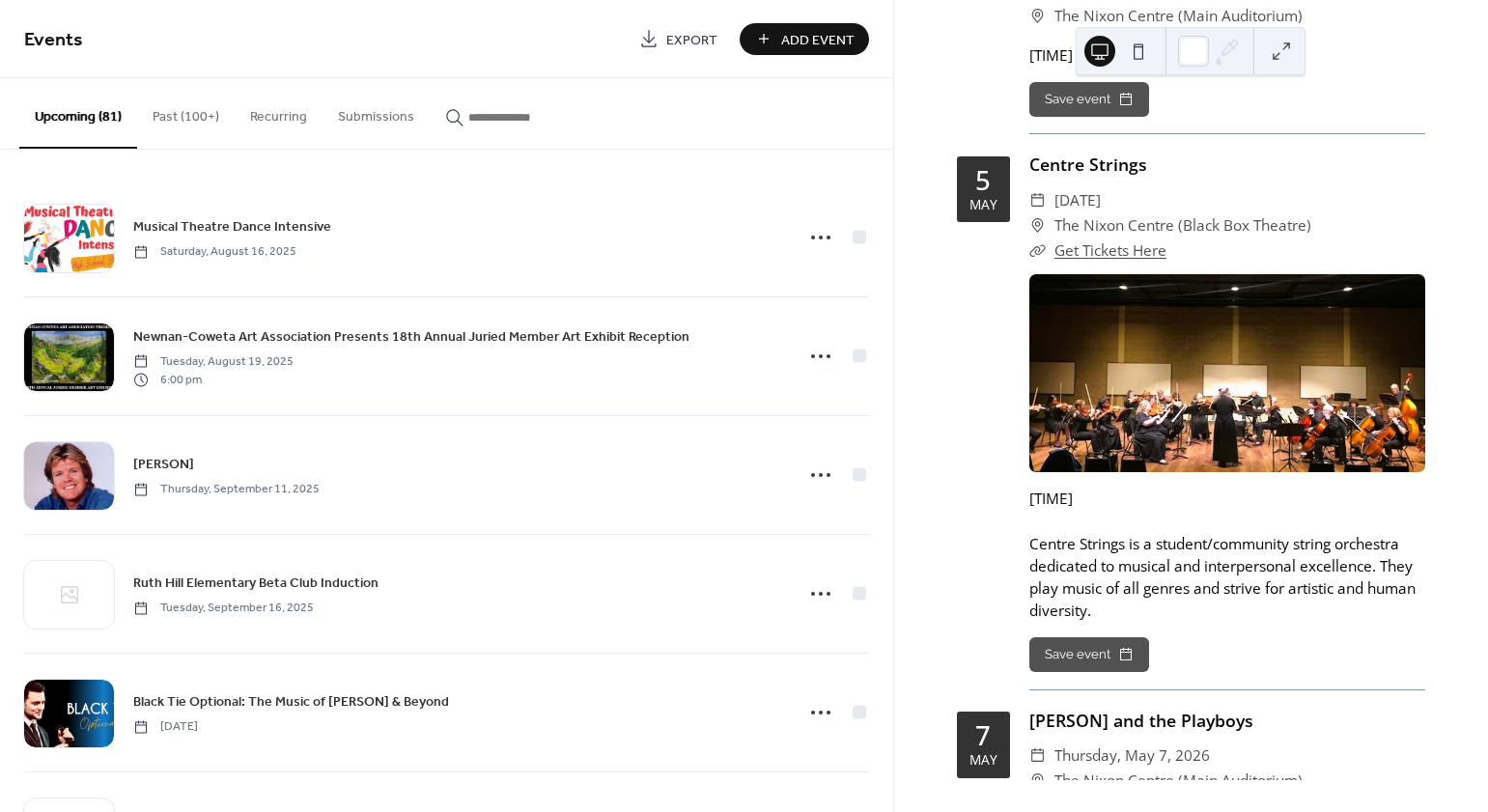 scroll, scrollTop: 30825, scrollLeft: 0, axis: vertical 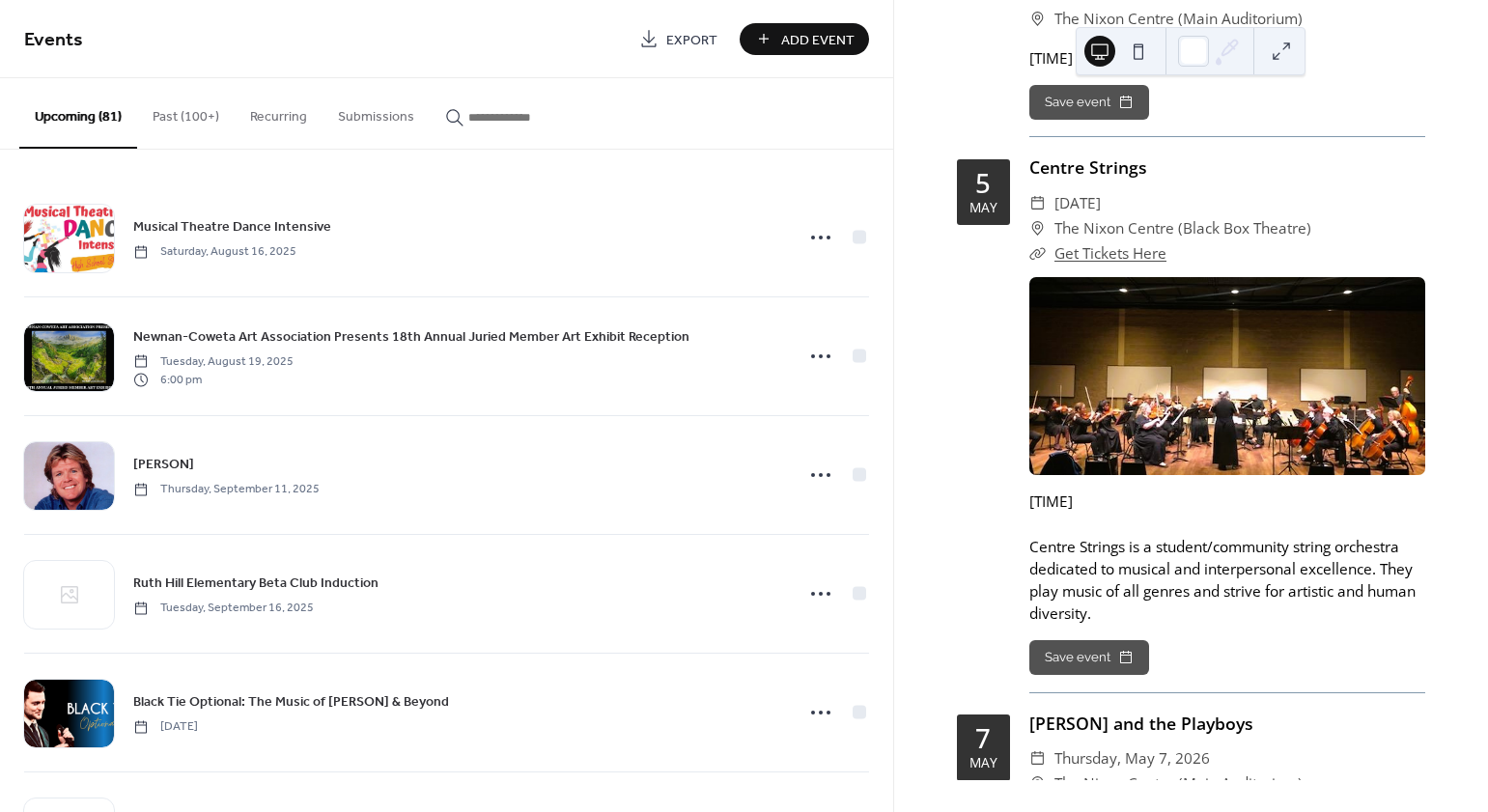 click on "Add Event" at bounding box center (818, 40) 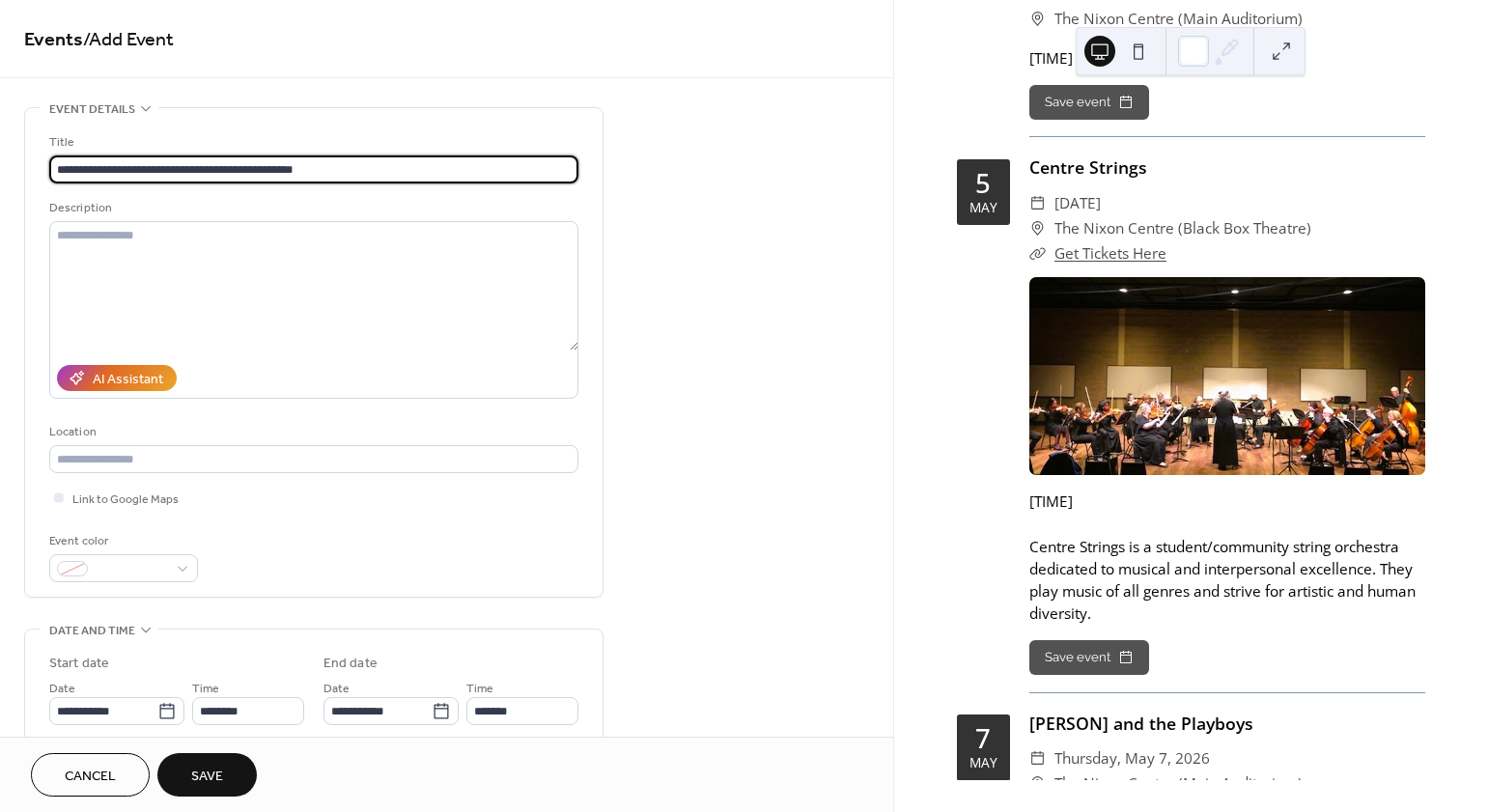type on "**********" 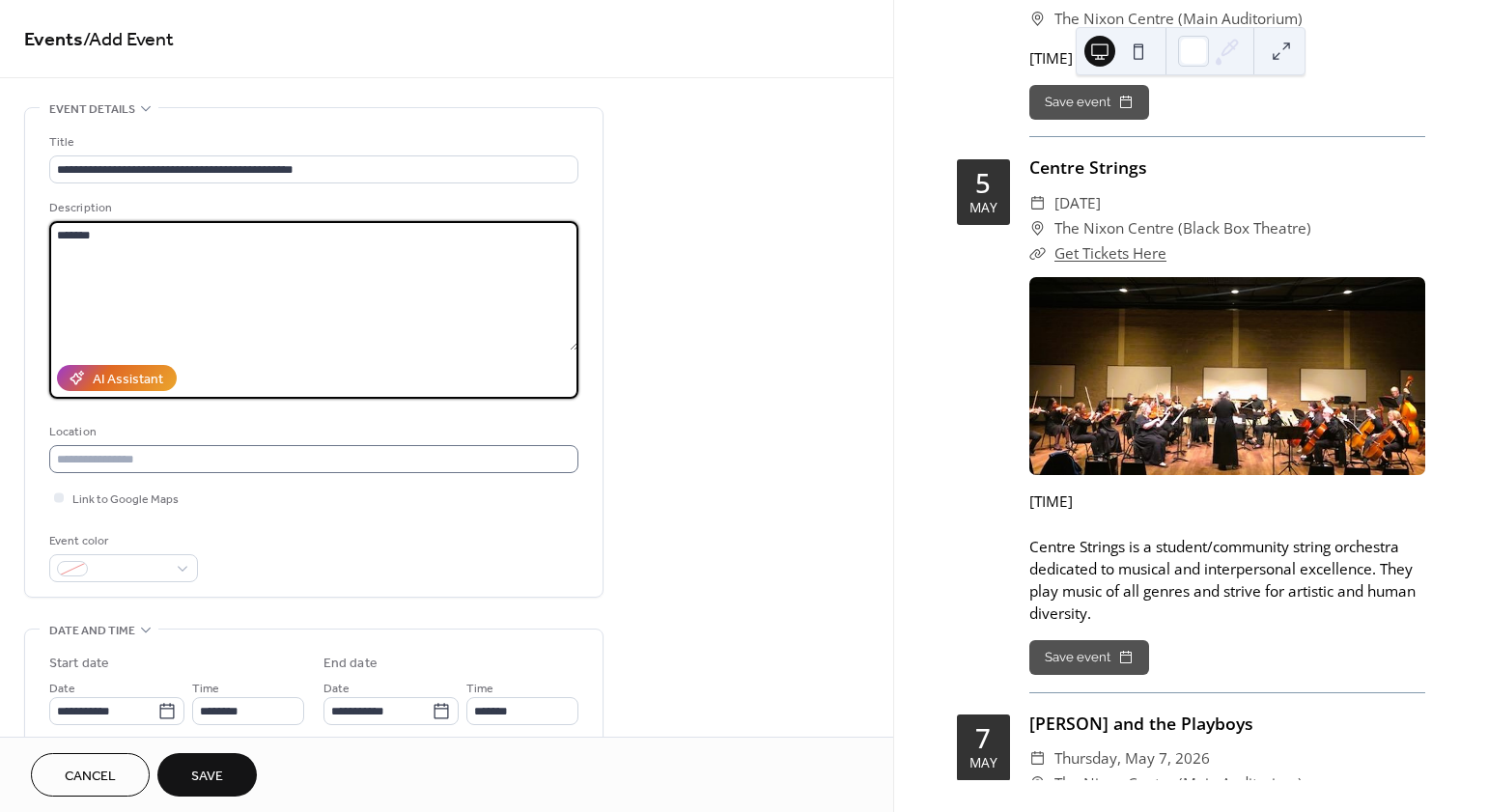 type on "*******" 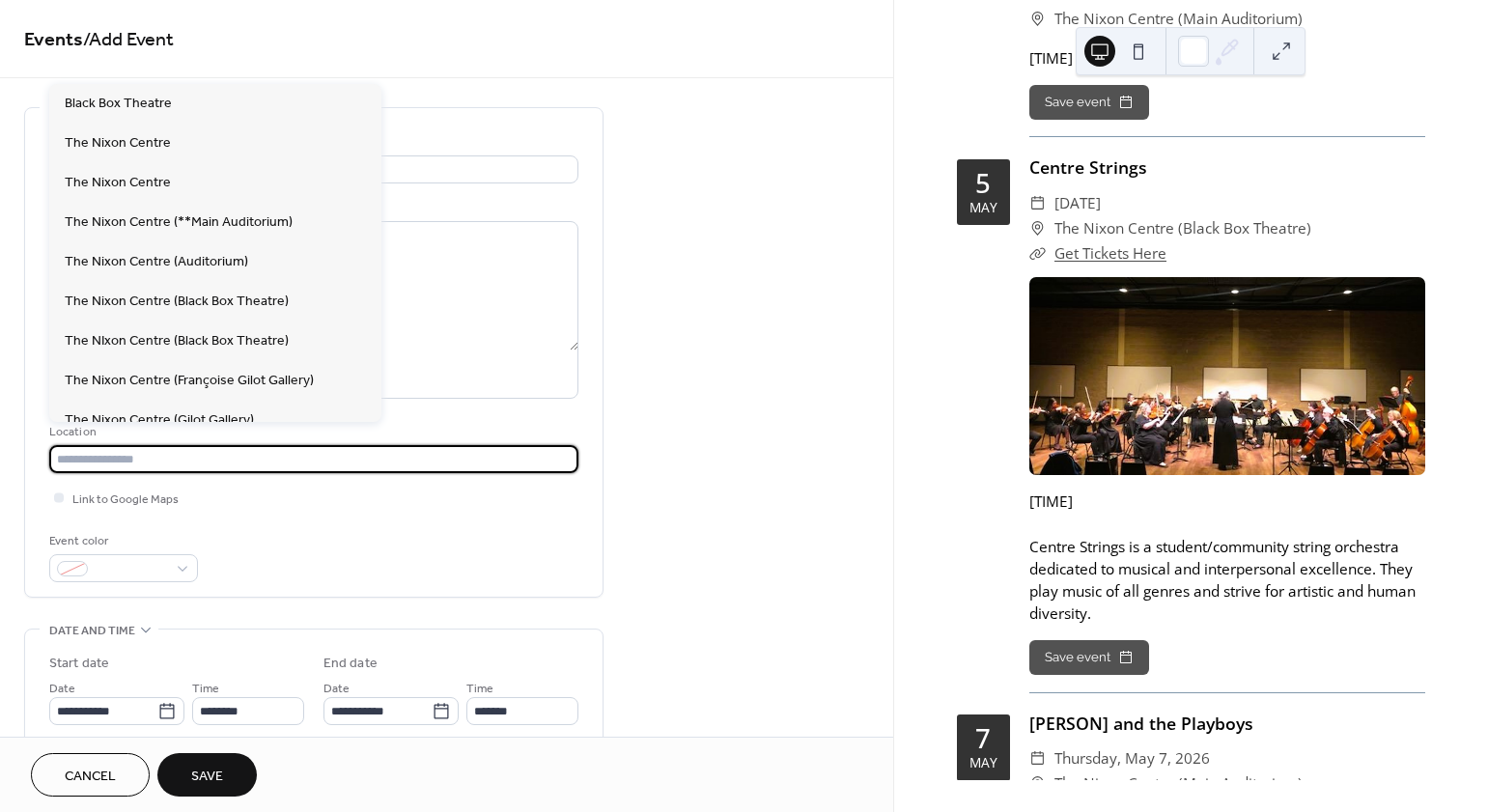 click at bounding box center [314, 459] 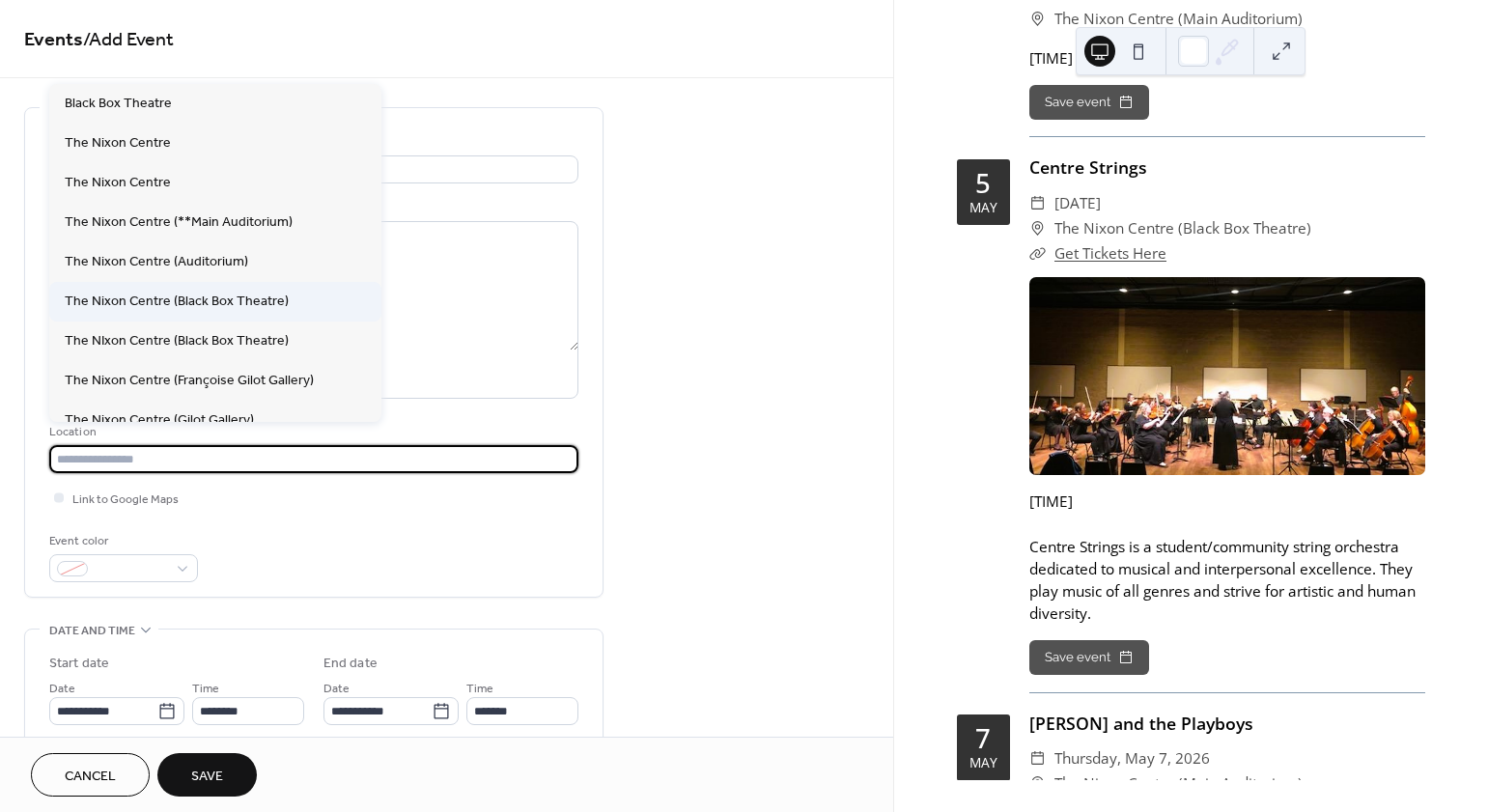 scroll, scrollTop: 248, scrollLeft: 0, axis: vertical 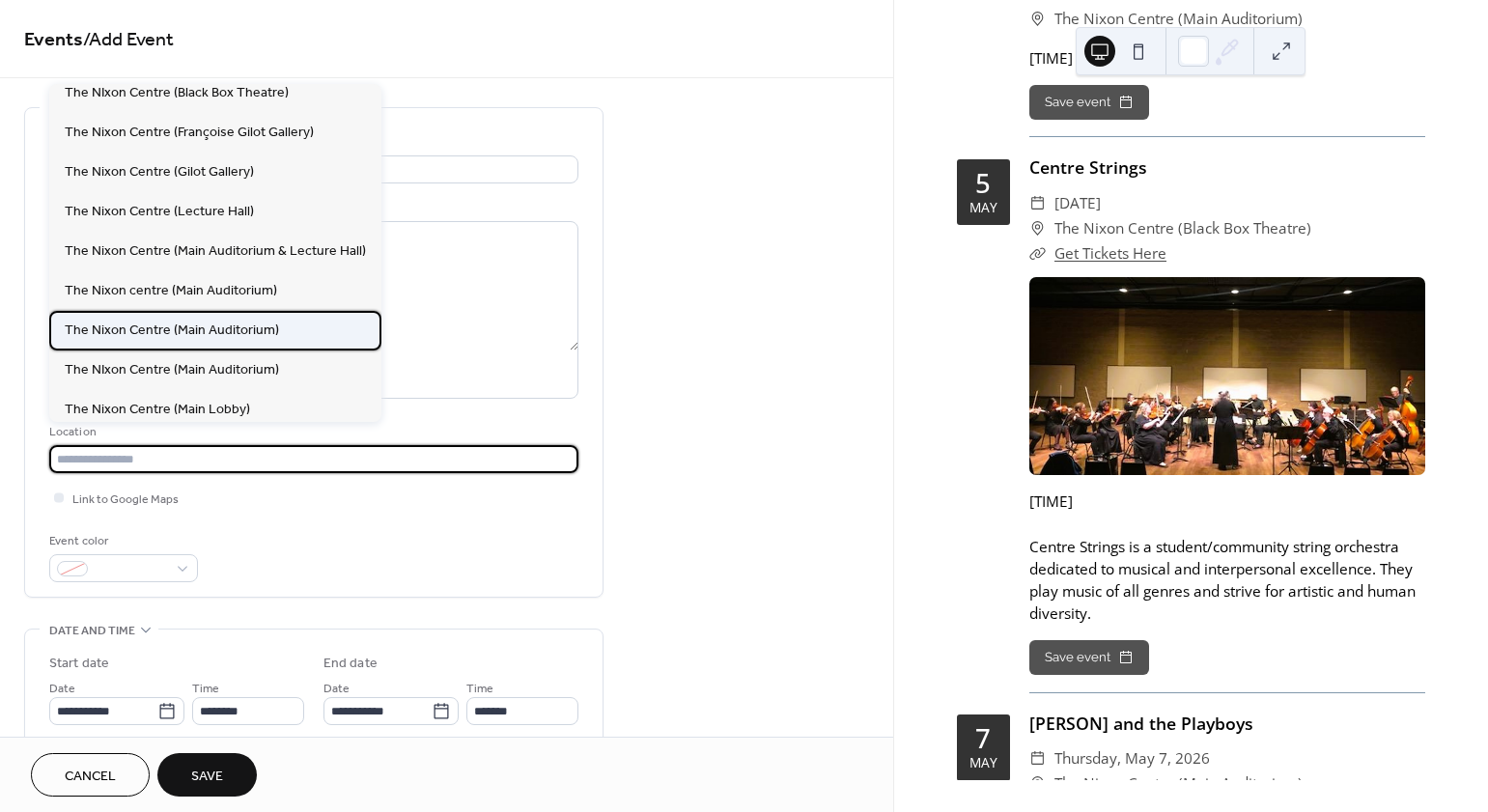 click on "The Nixon Centre (Main Auditorium)" at bounding box center [215, 330] 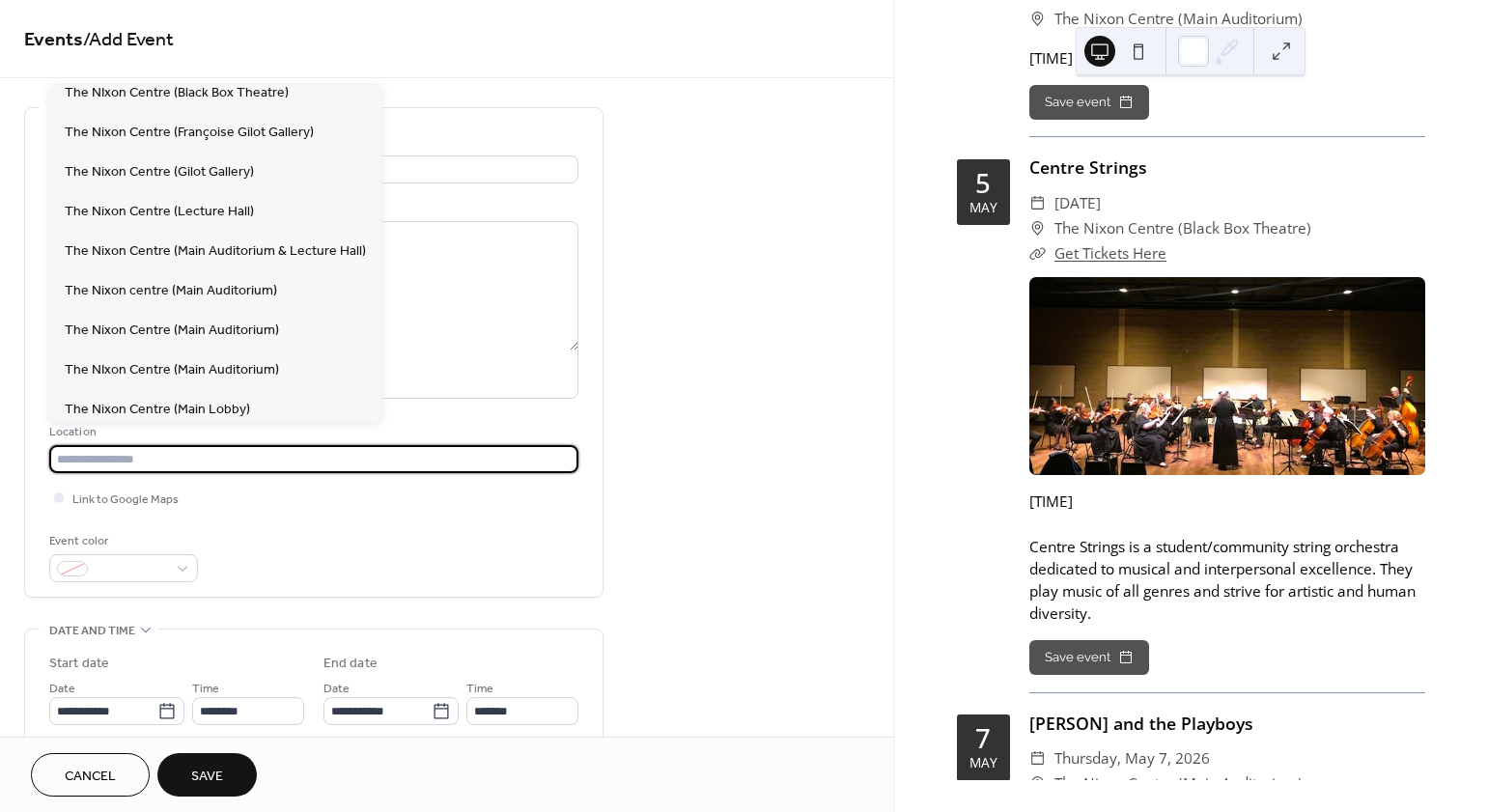 type on "**********" 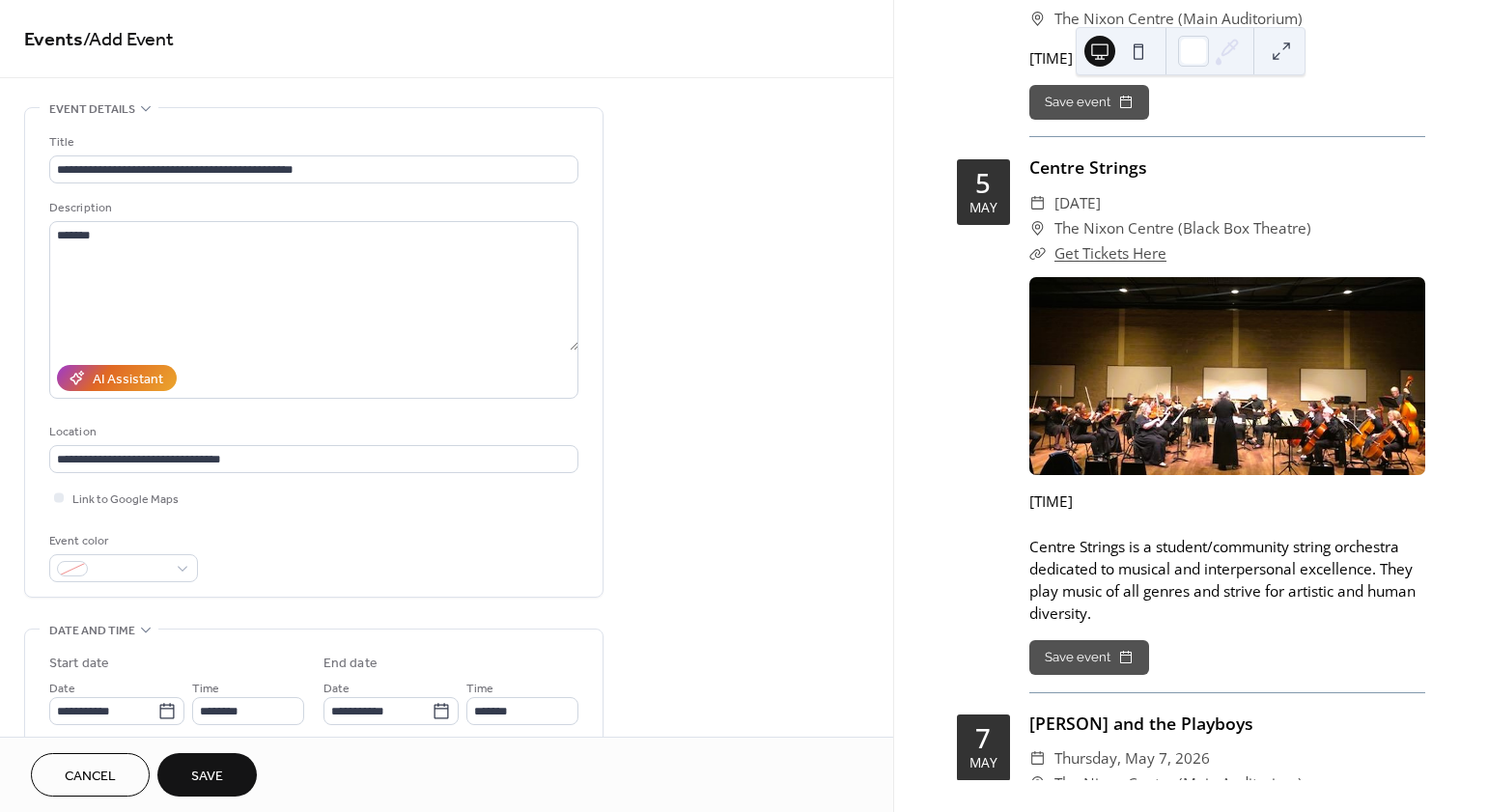 click on "**********" at bounding box center (446, 695) 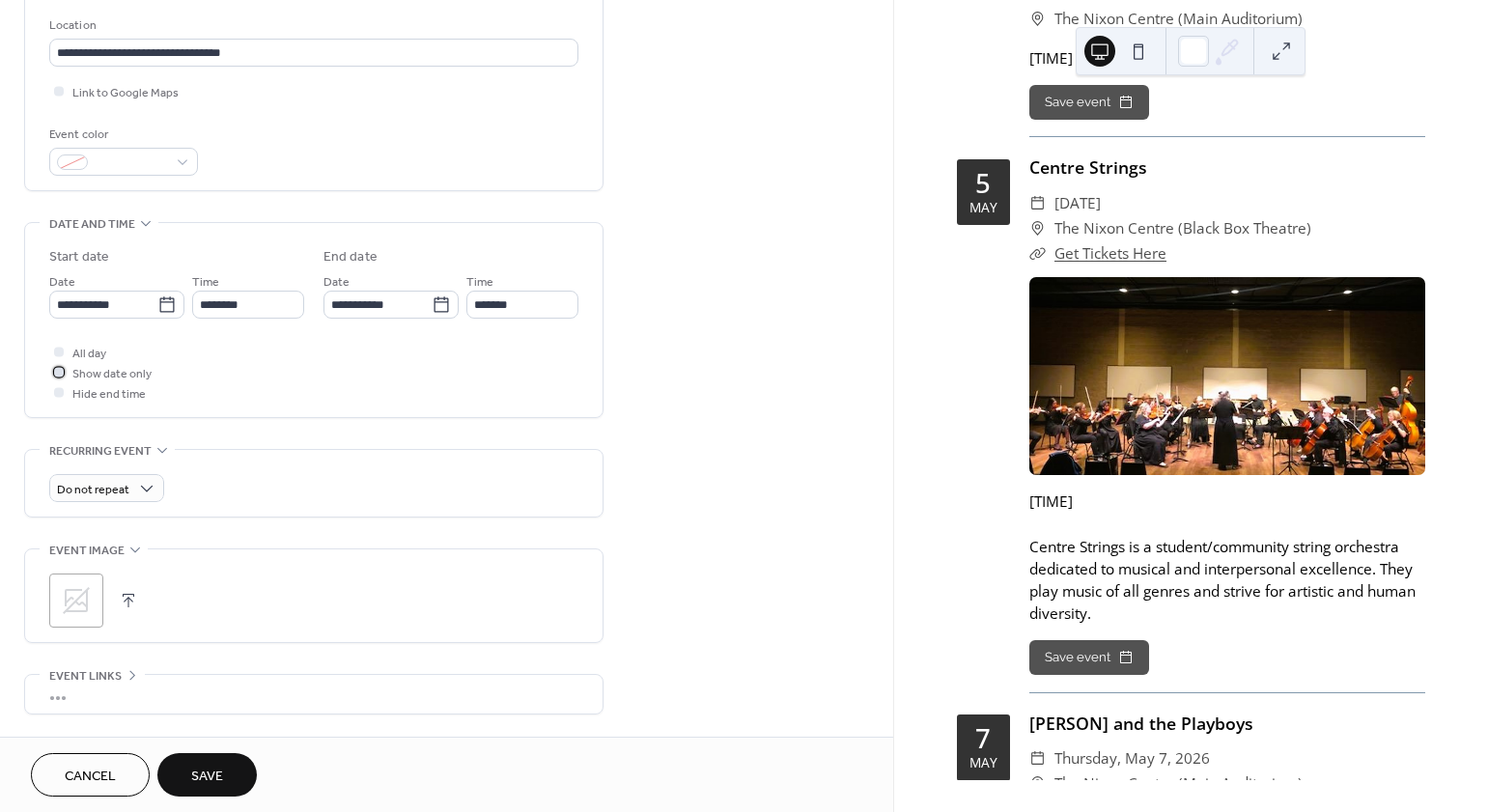 click on "Show date only" at bounding box center [112, 374] 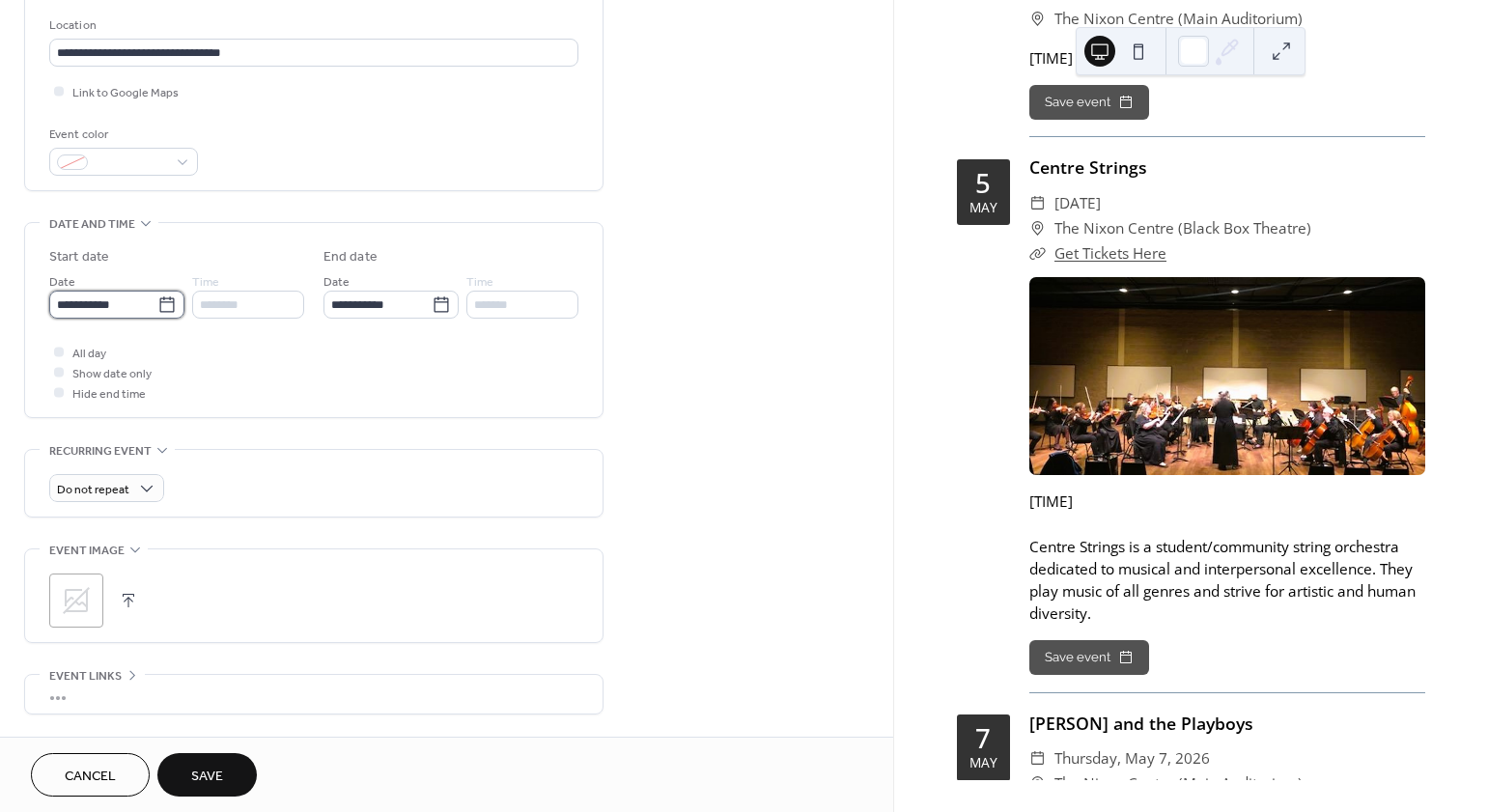 click on "**********" at bounding box center [103, 304] 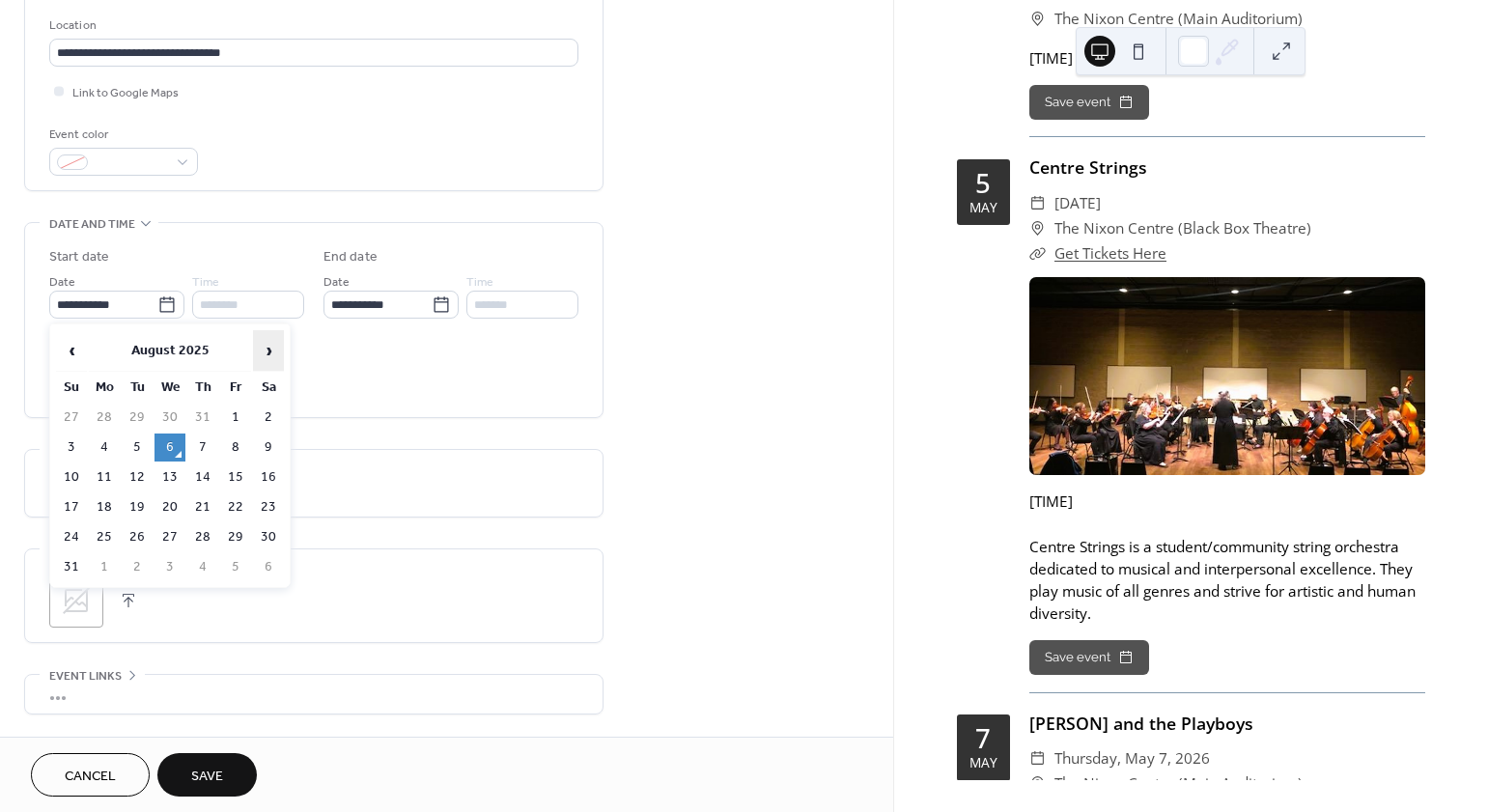 click on "›" at bounding box center (268, 350) 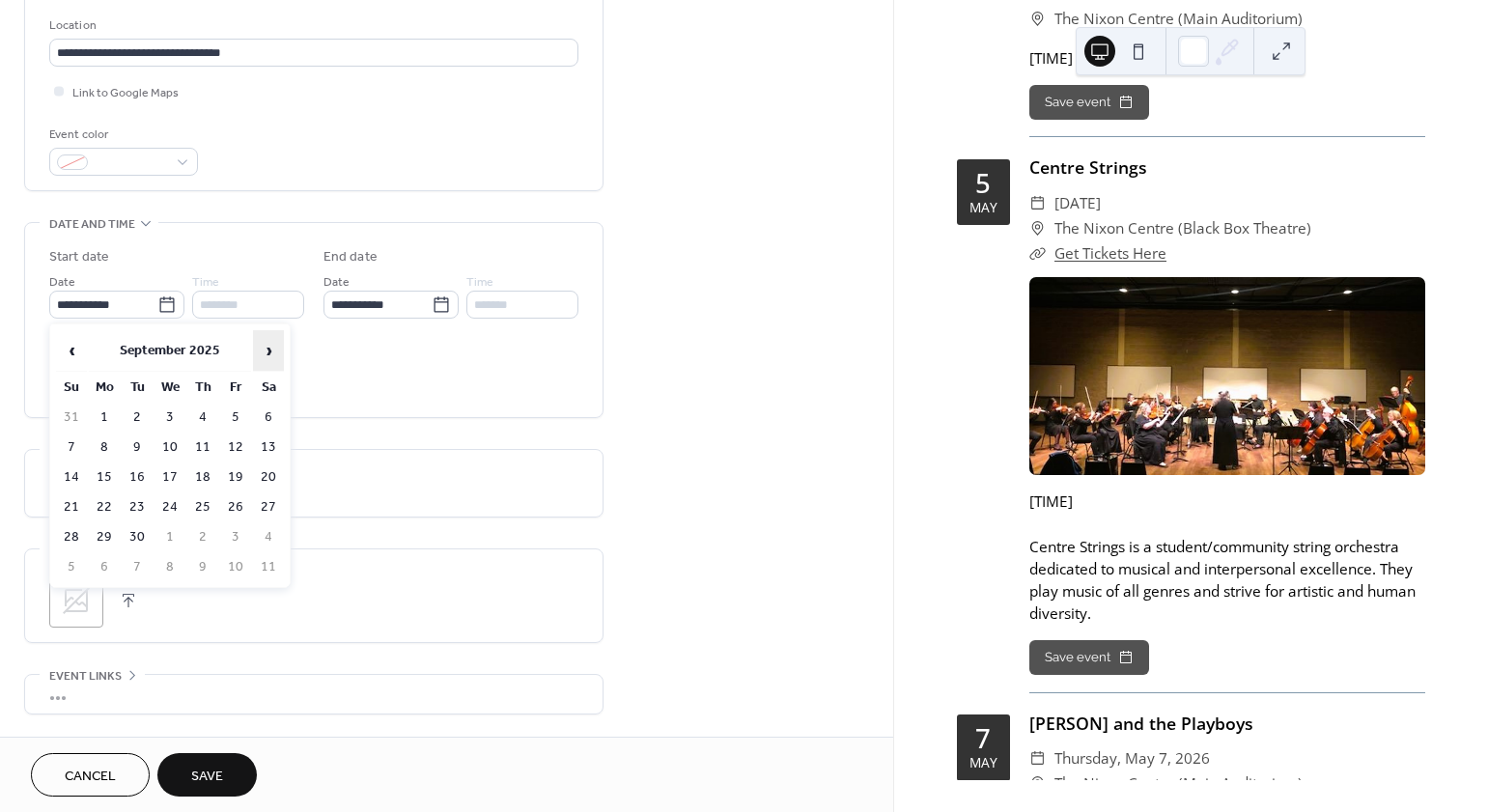 click on "›" at bounding box center (268, 350) 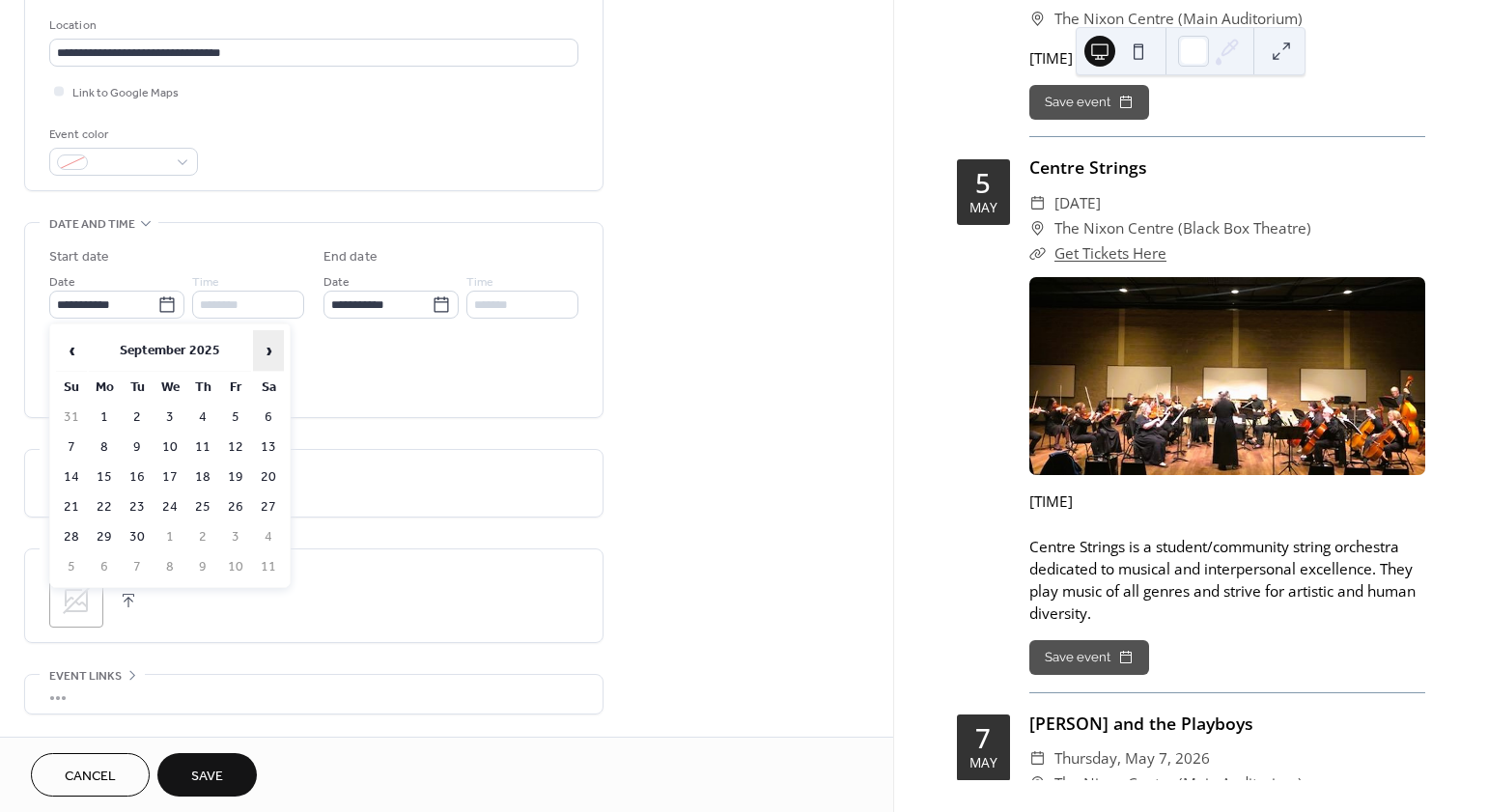 click on "›" at bounding box center [268, 350] 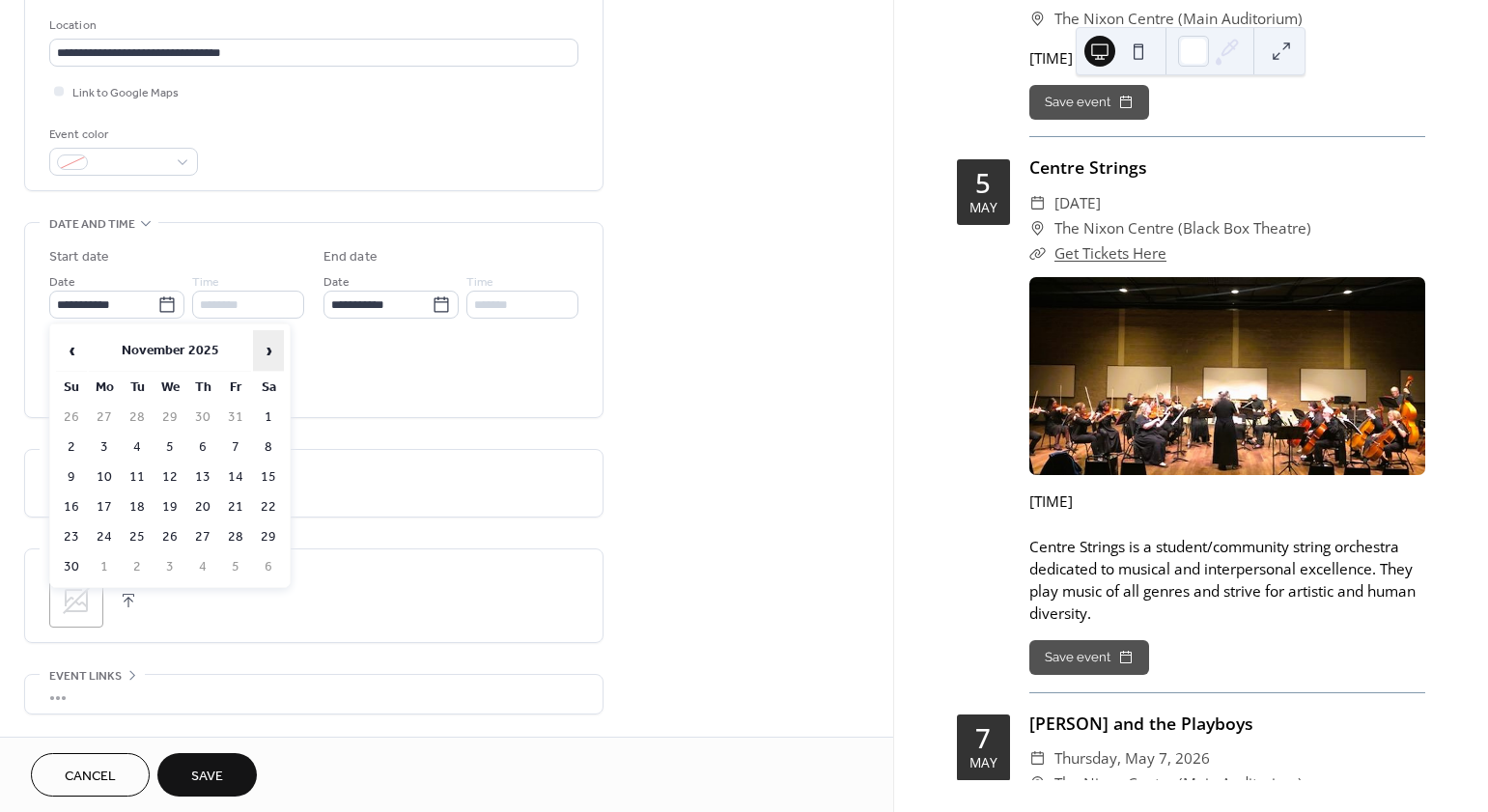 click on "›" at bounding box center (268, 350) 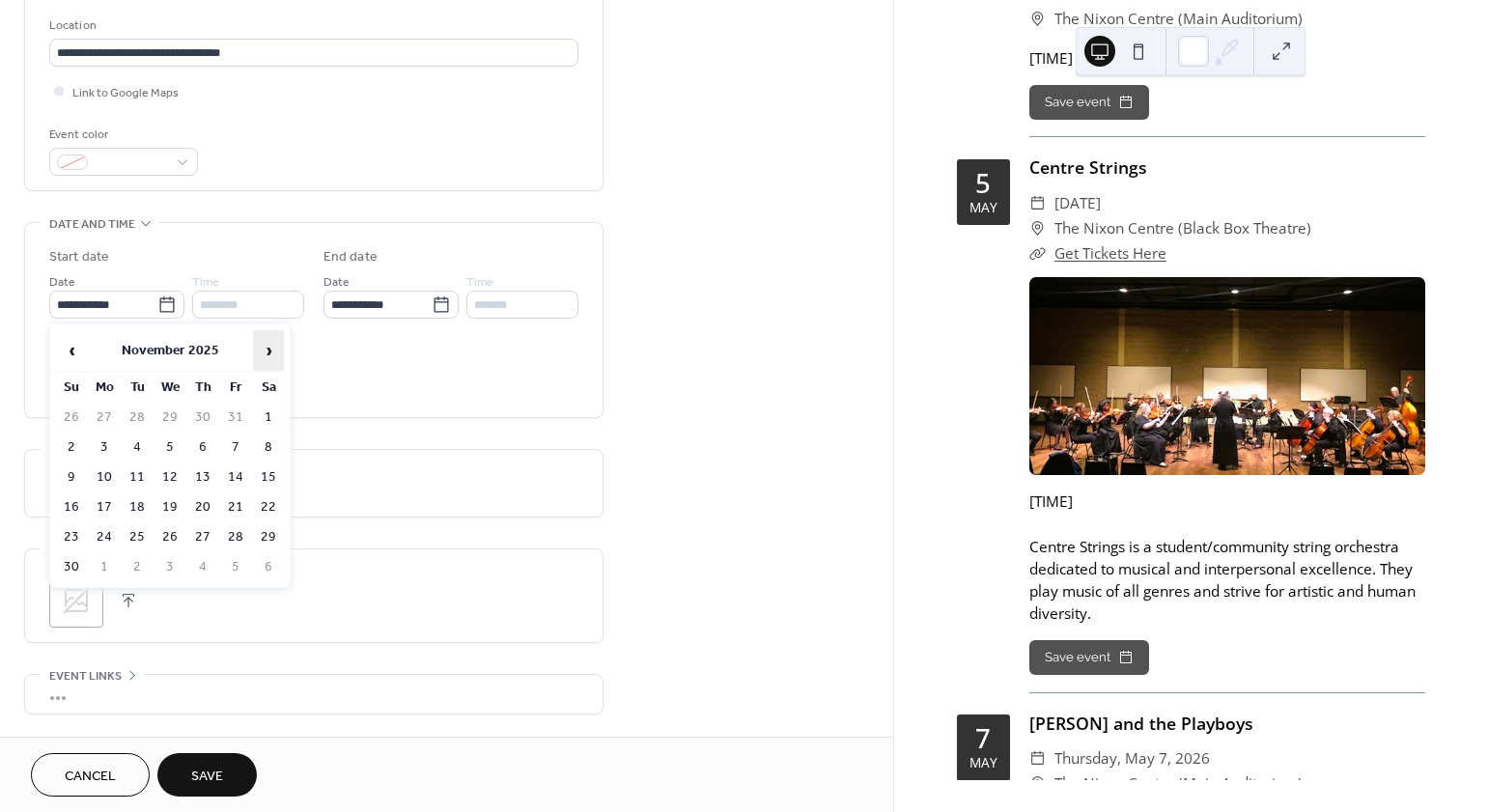 click on "›" at bounding box center (268, 350) 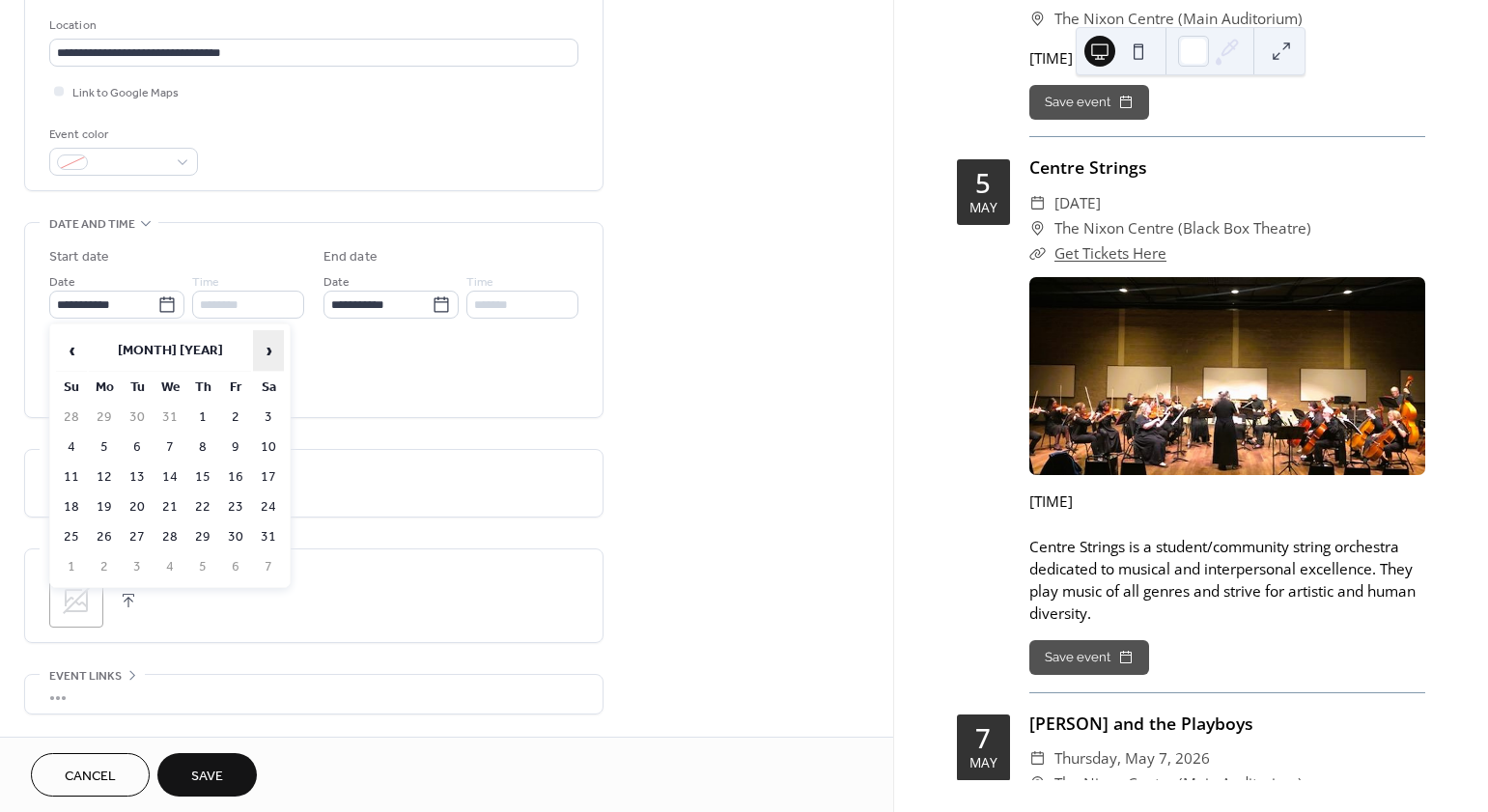 click on "›" at bounding box center [268, 350] 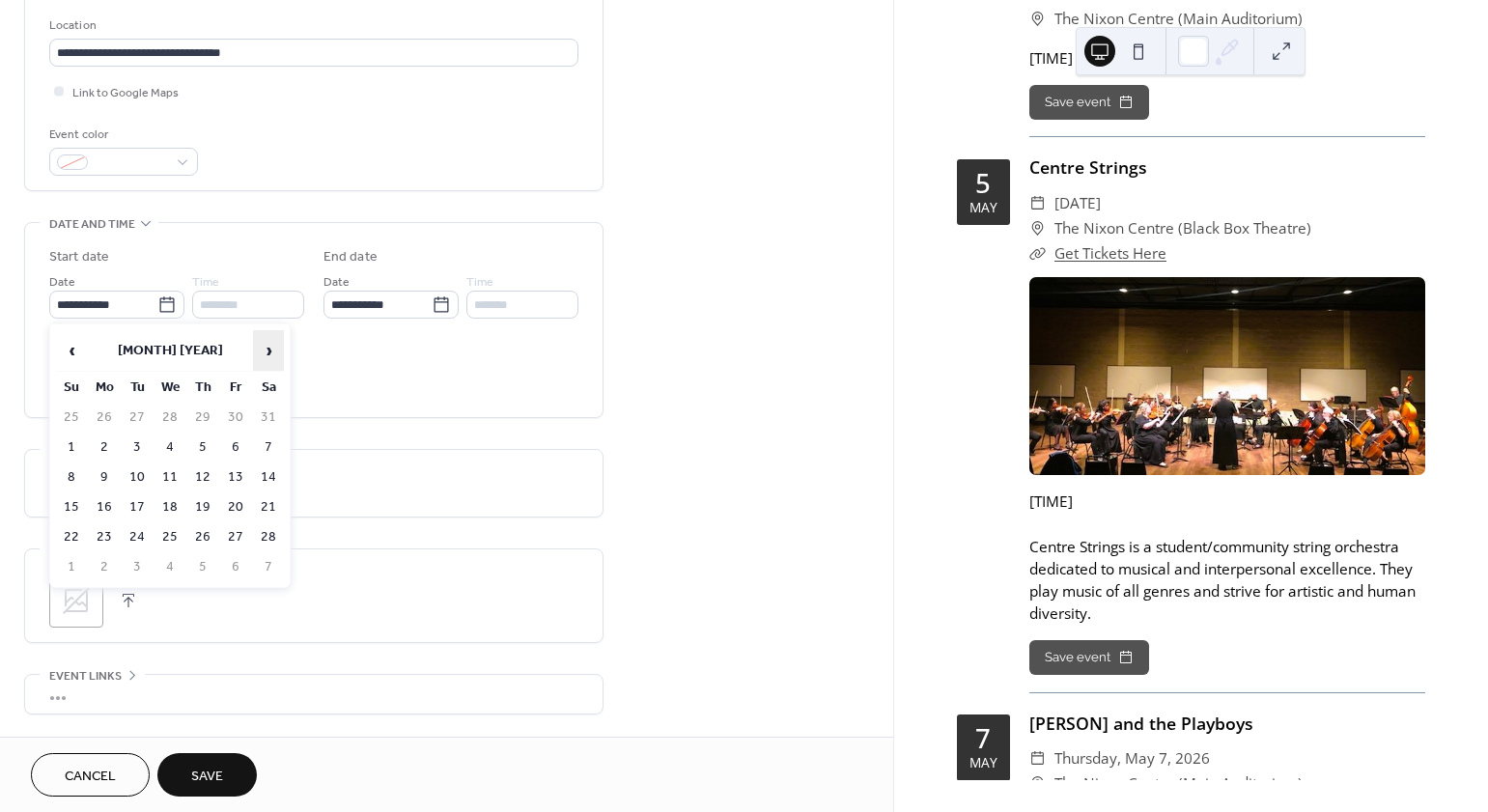 click on "›" at bounding box center [268, 350] 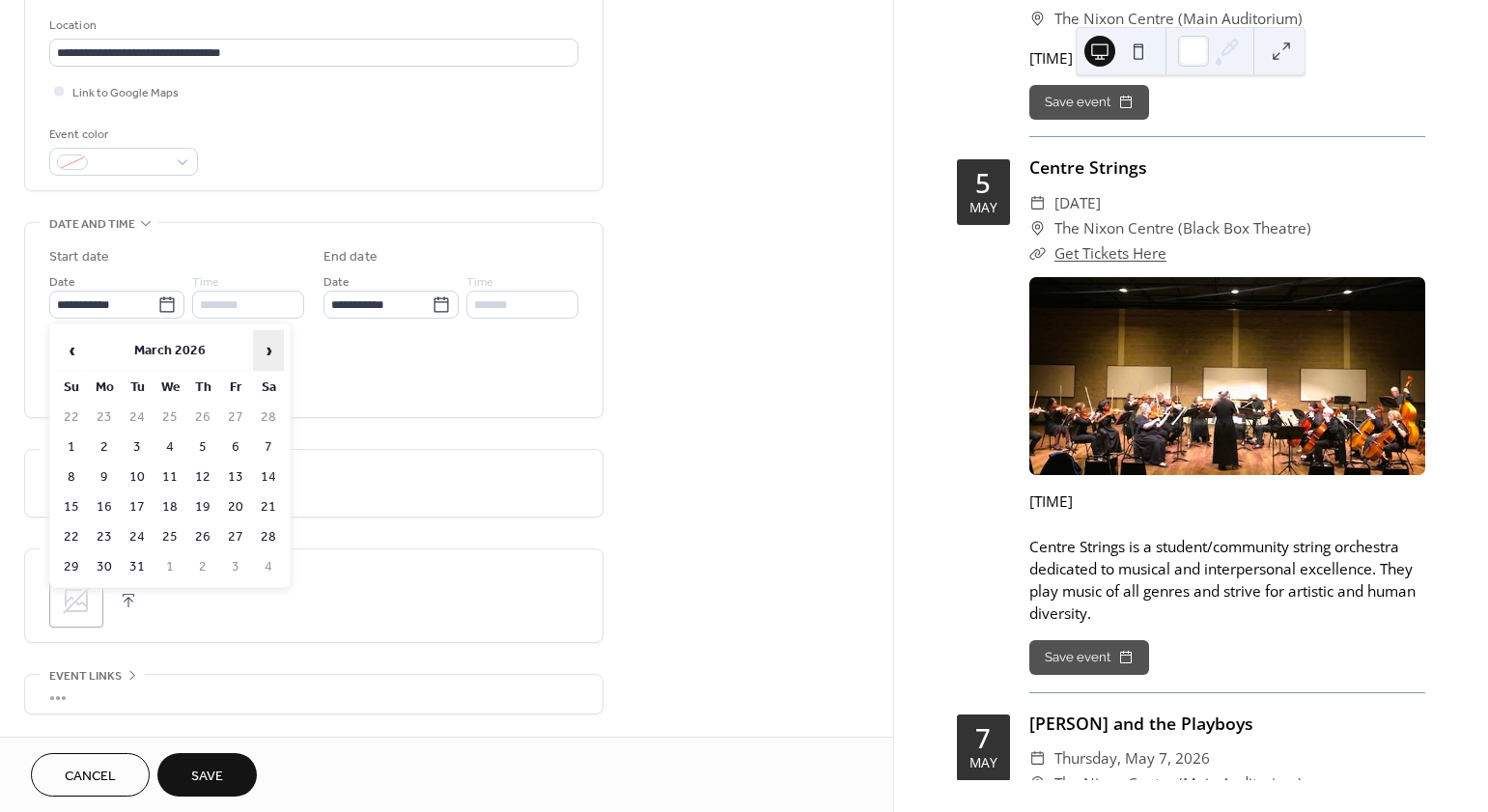 click on "›" at bounding box center [268, 350] 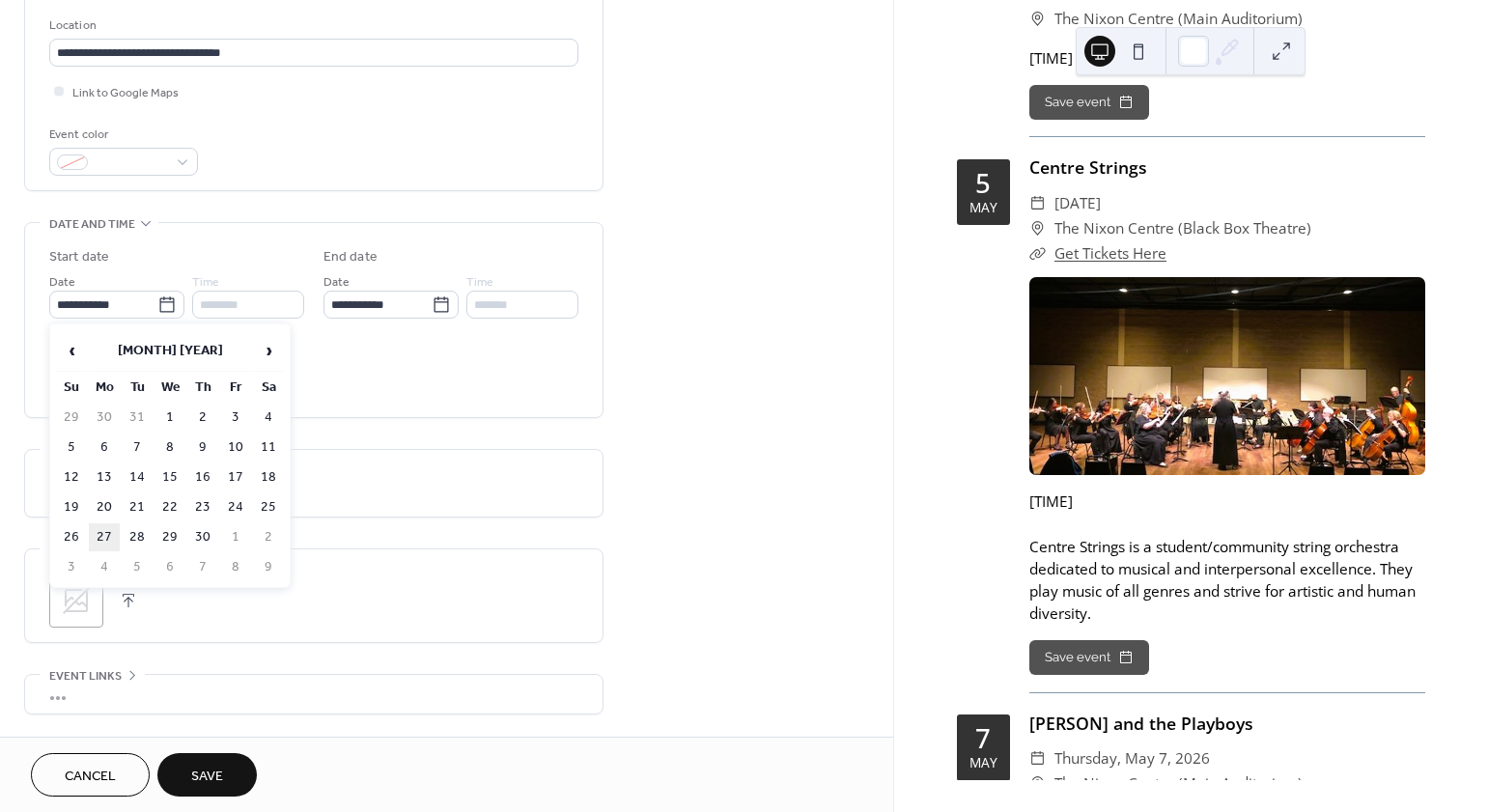 click on "27" at bounding box center [104, 537] 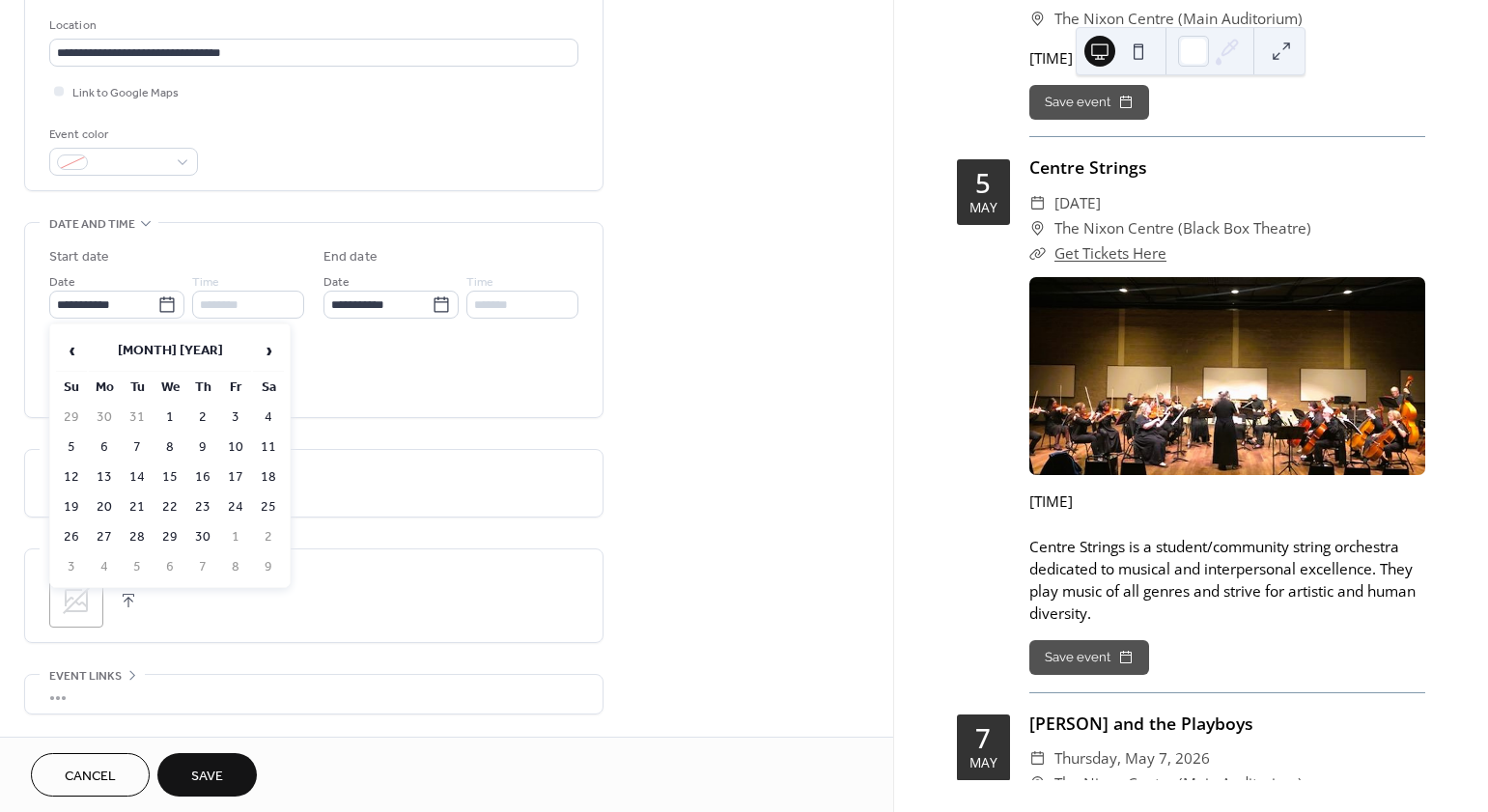 type on "**********" 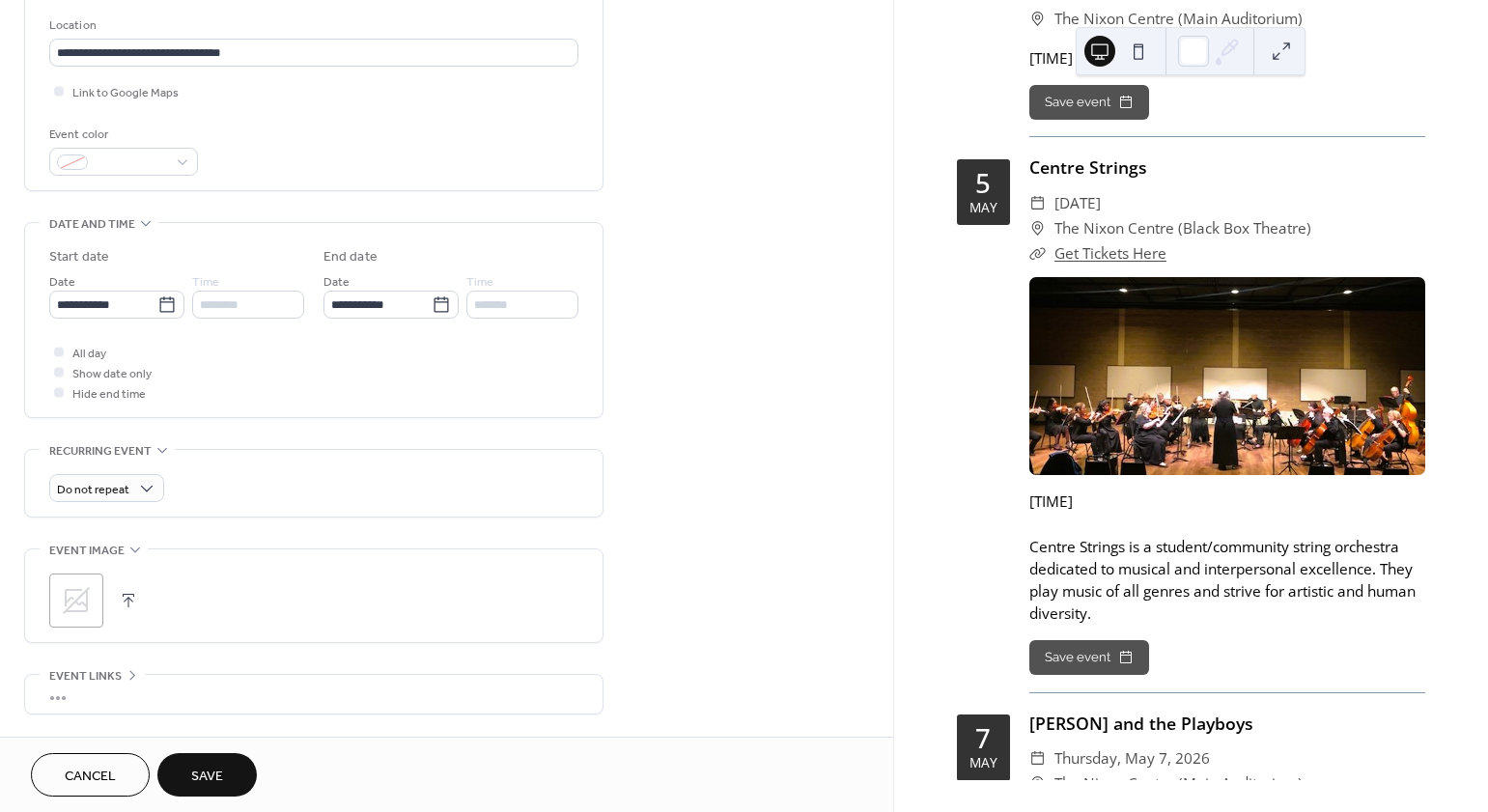 click on "Save" at bounding box center [207, 776] 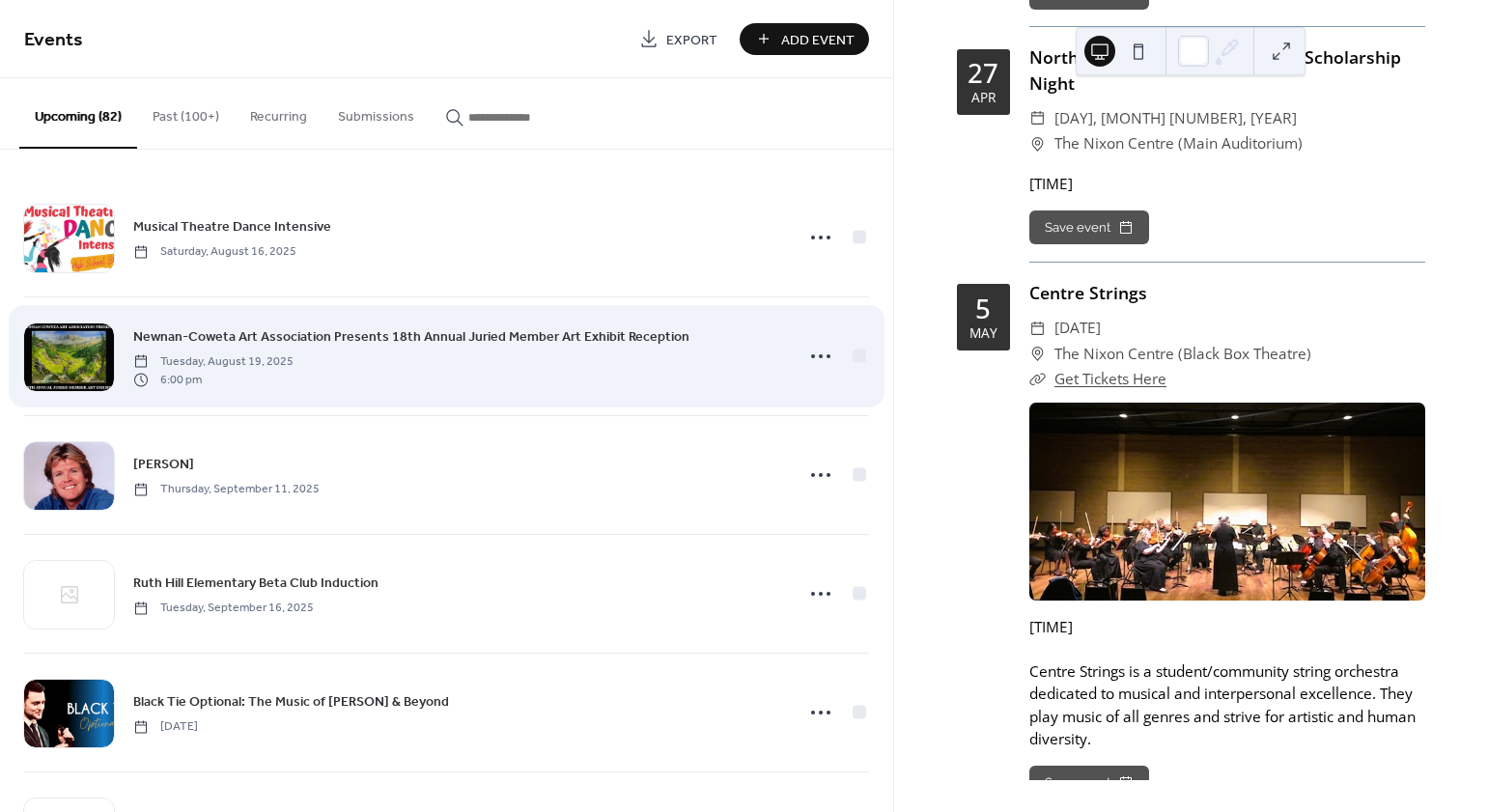 scroll, scrollTop: 30939, scrollLeft: 0, axis: vertical 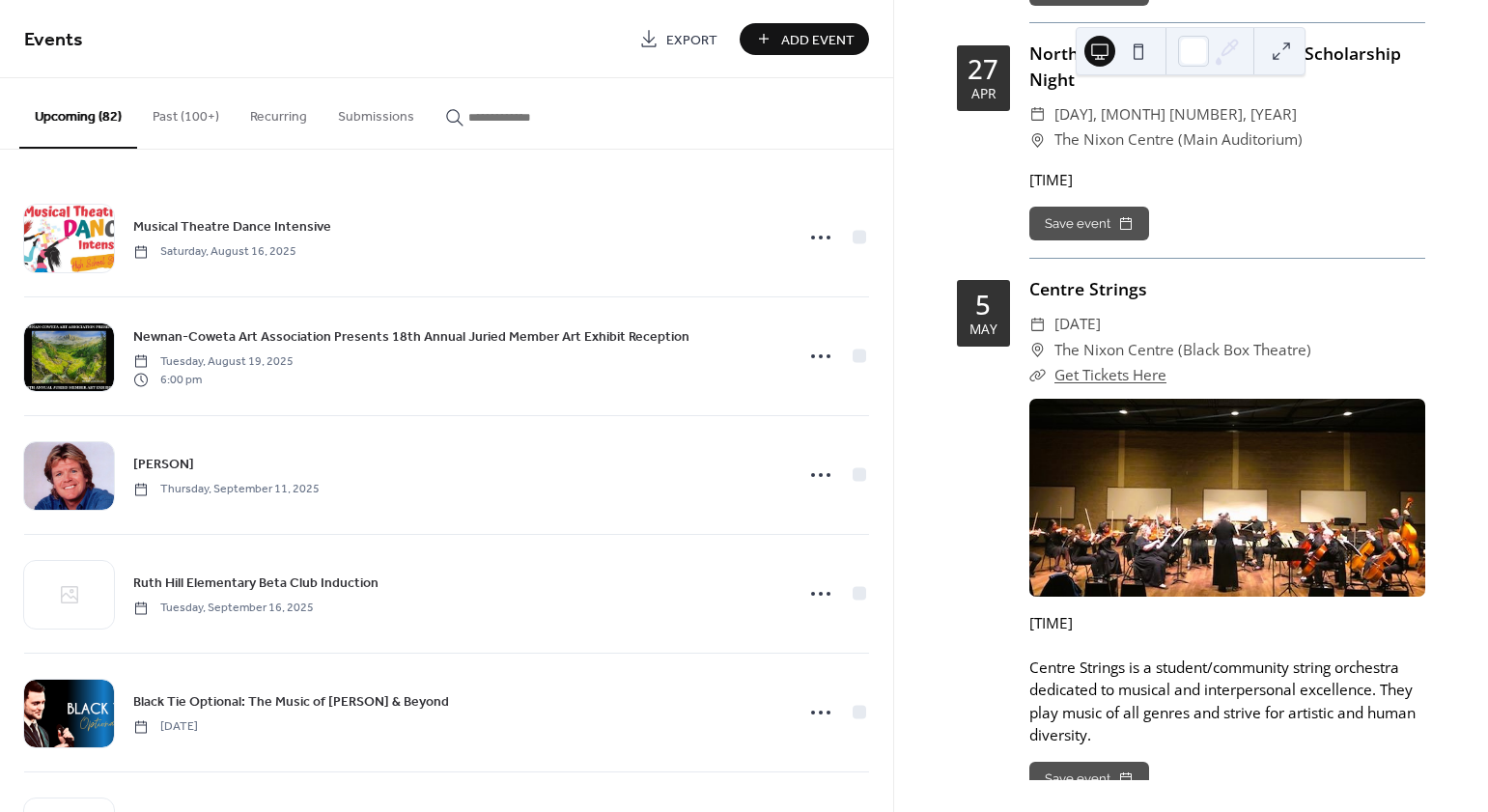 click on "Add Event" at bounding box center (818, 40) 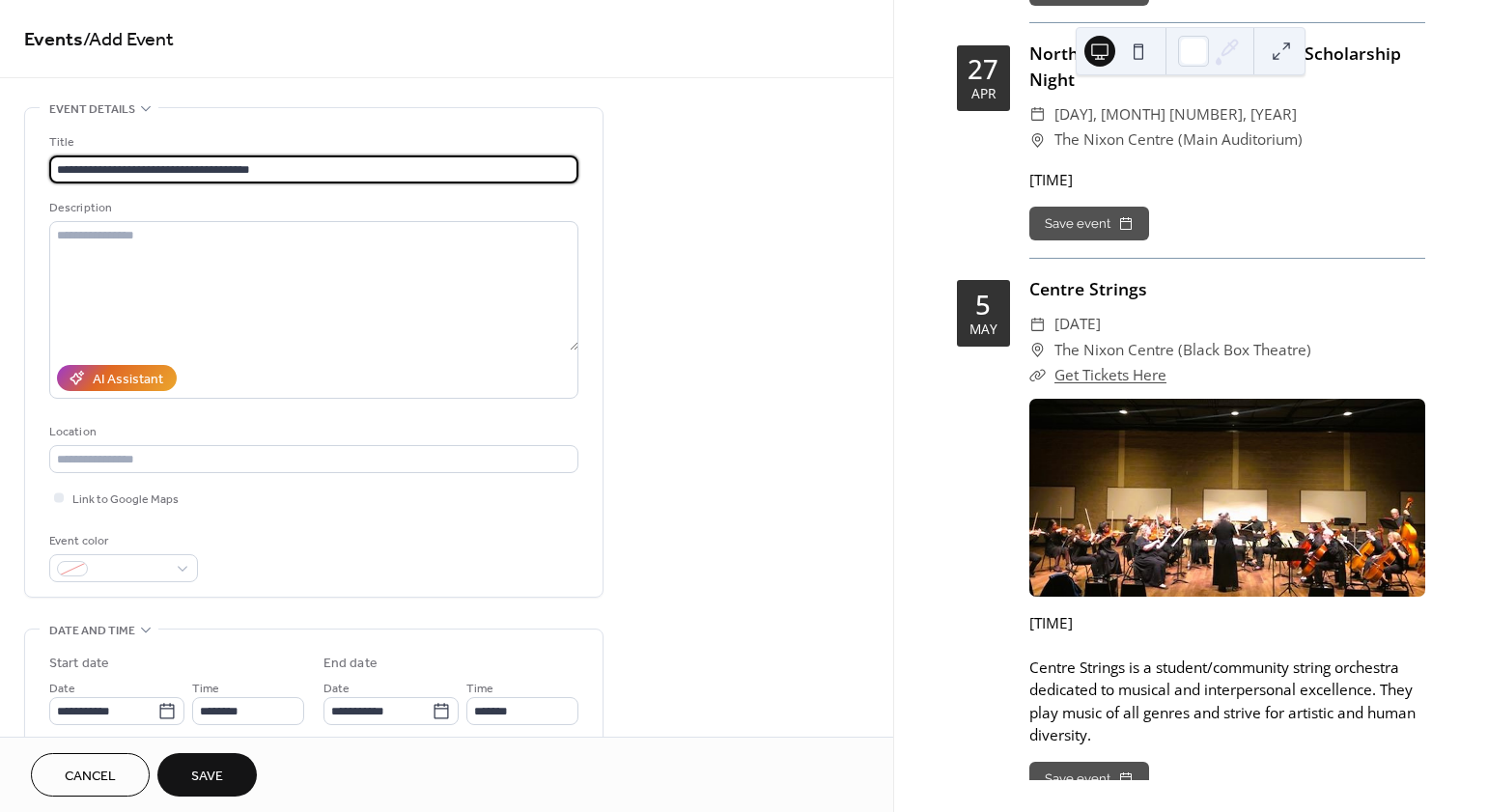 type on "**********" 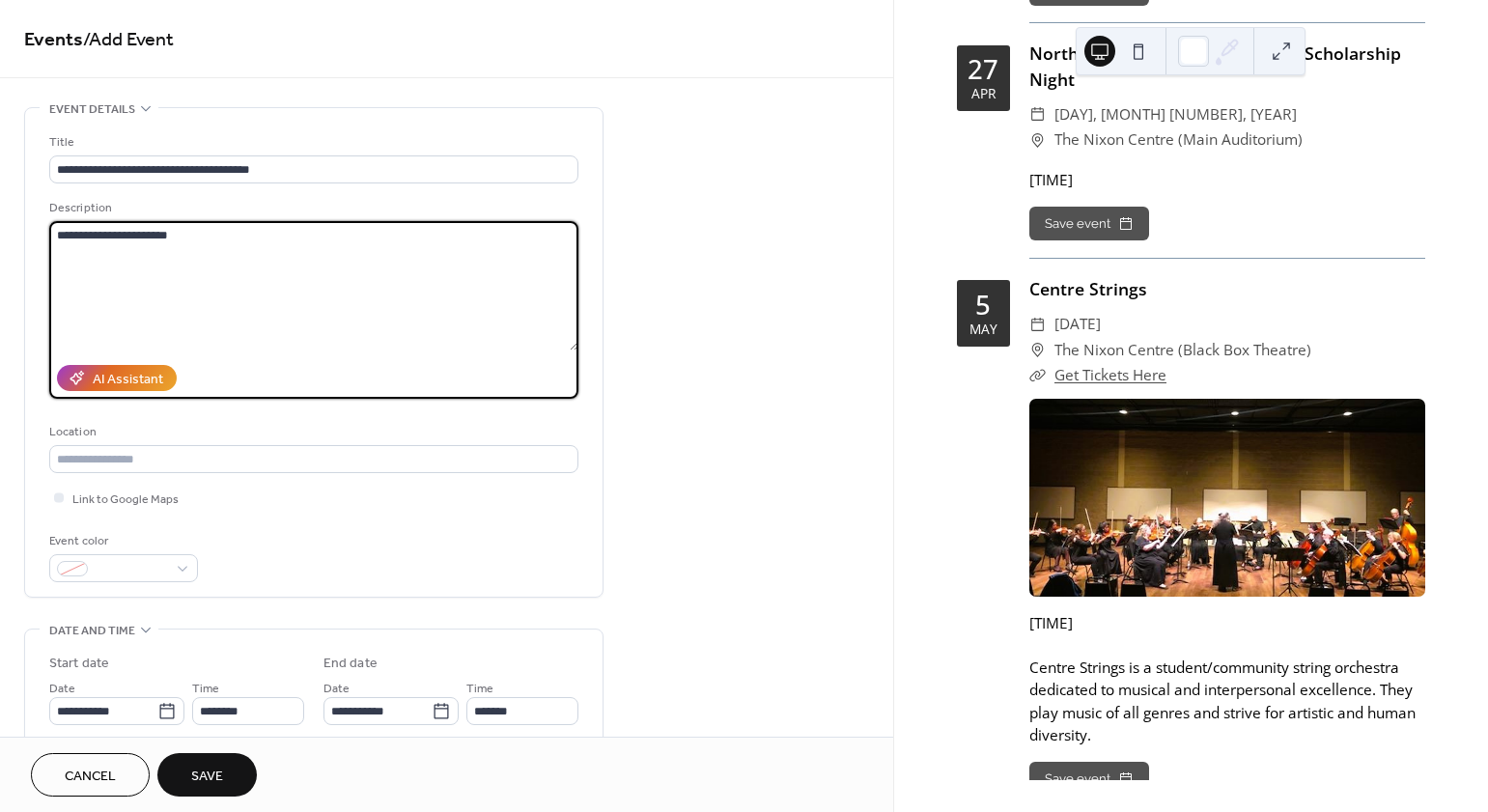 type on "**********" 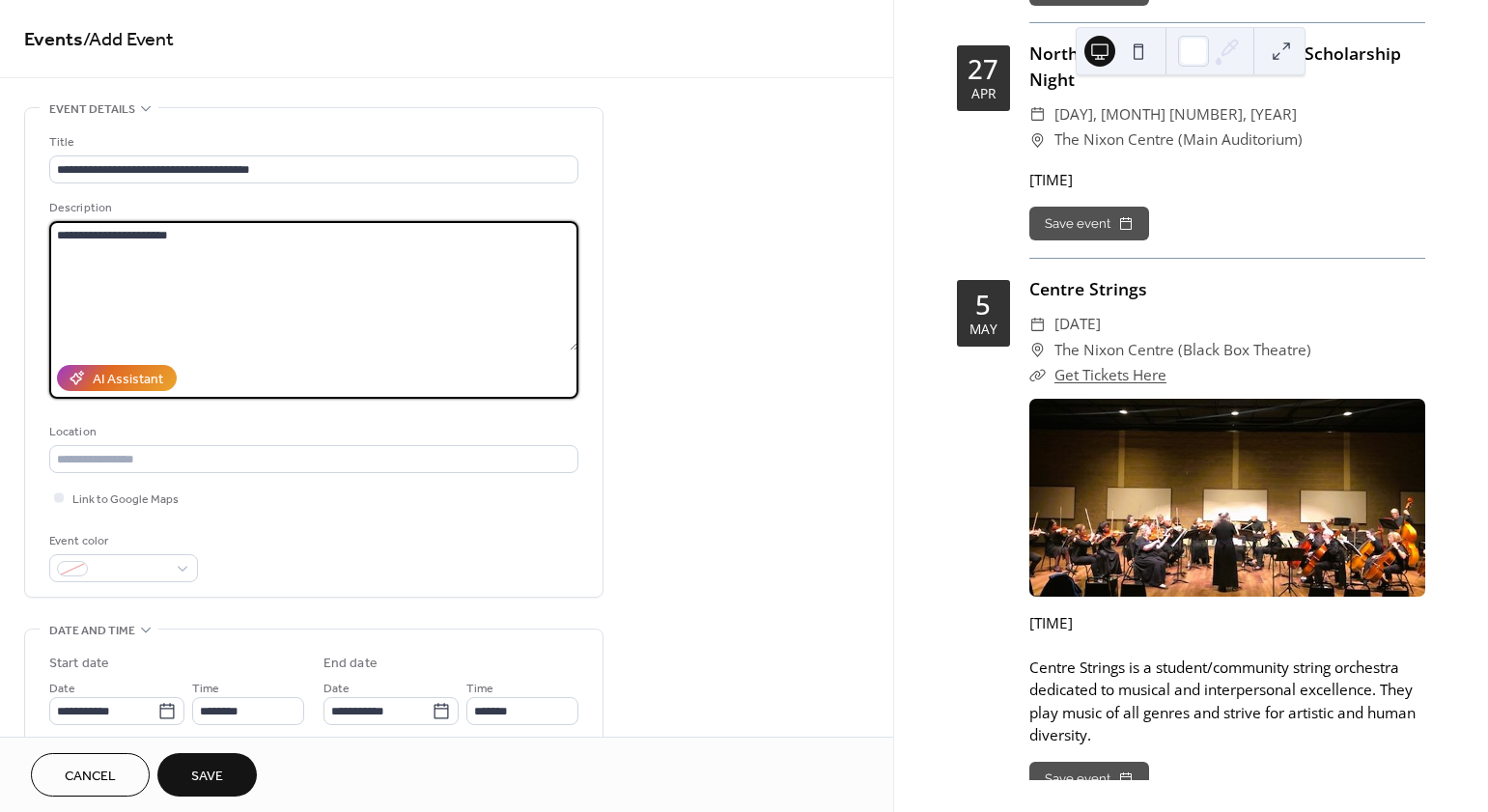 type 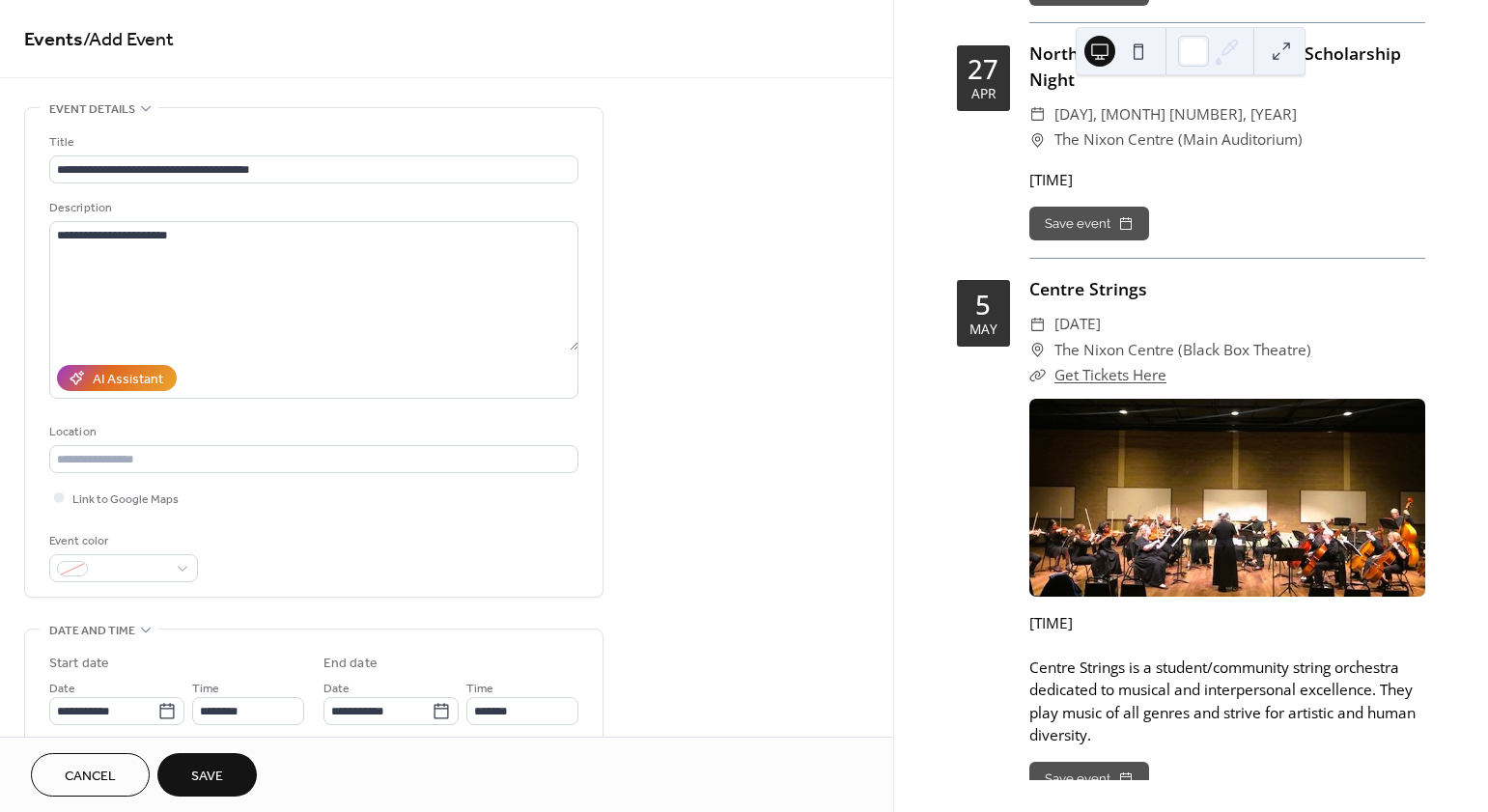 click on "**********" at bounding box center (314, 298) 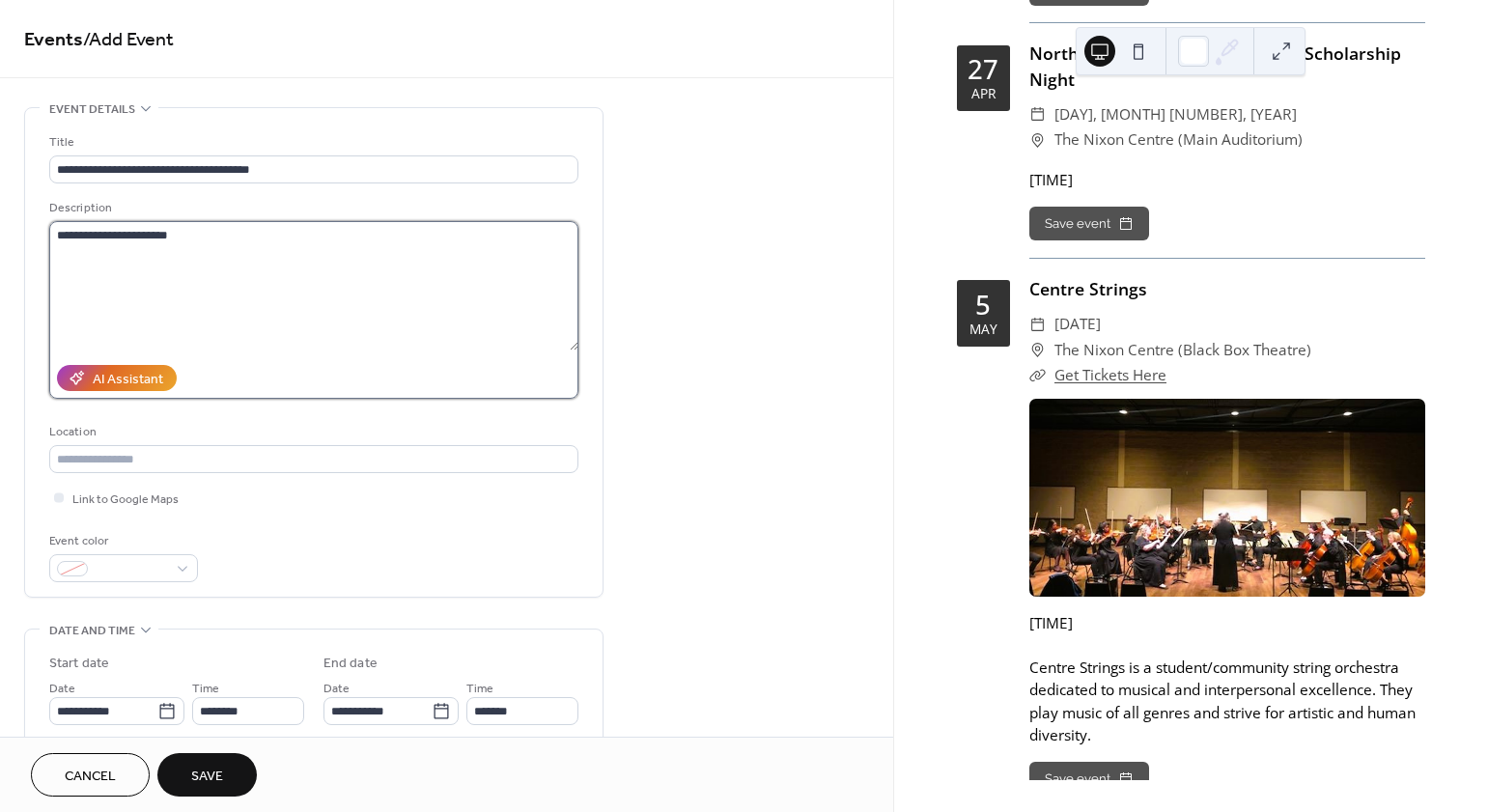 click on "**********" at bounding box center (314, 286) 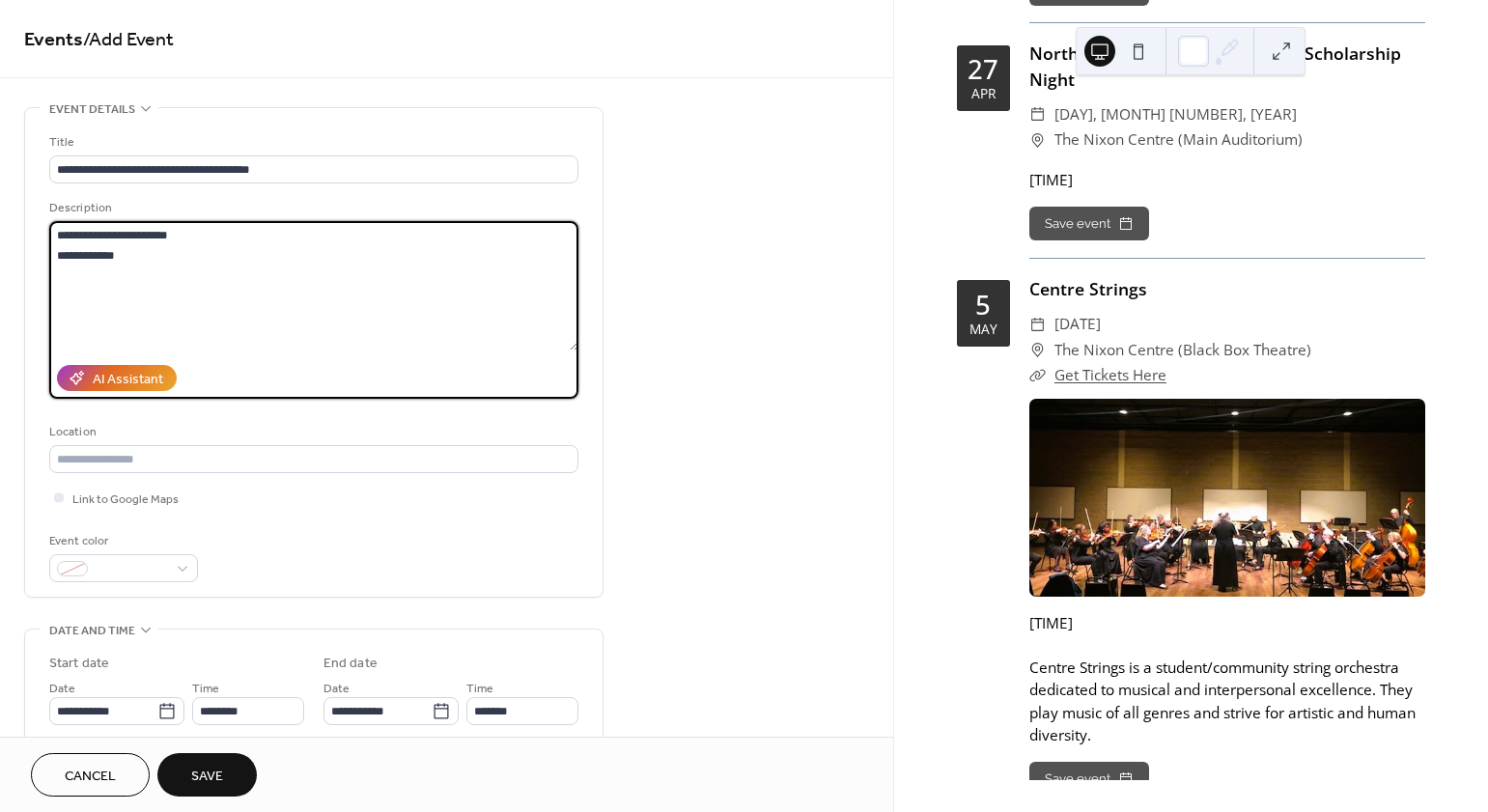 type on "**********" 